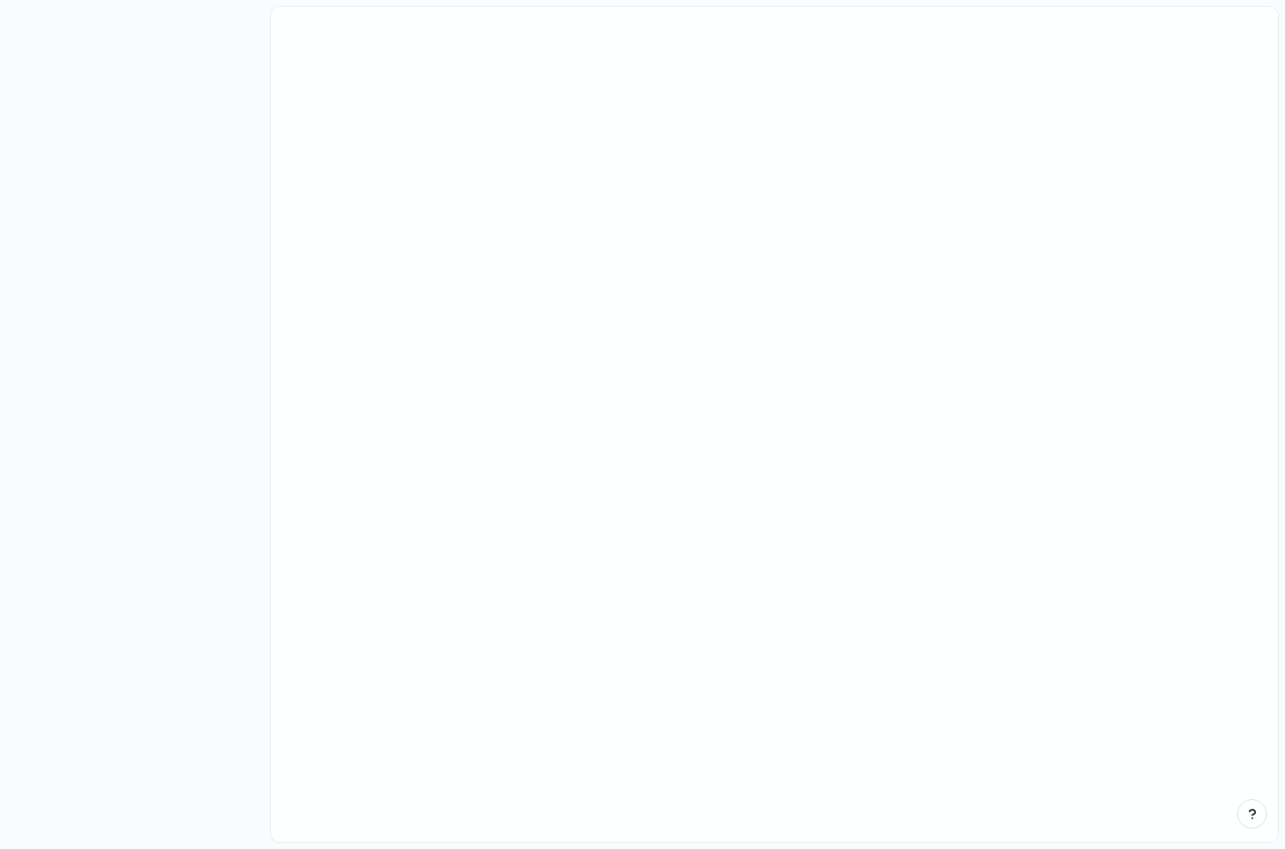 scroll, scrollTop: 0, scrollLeft: 0, axis: both 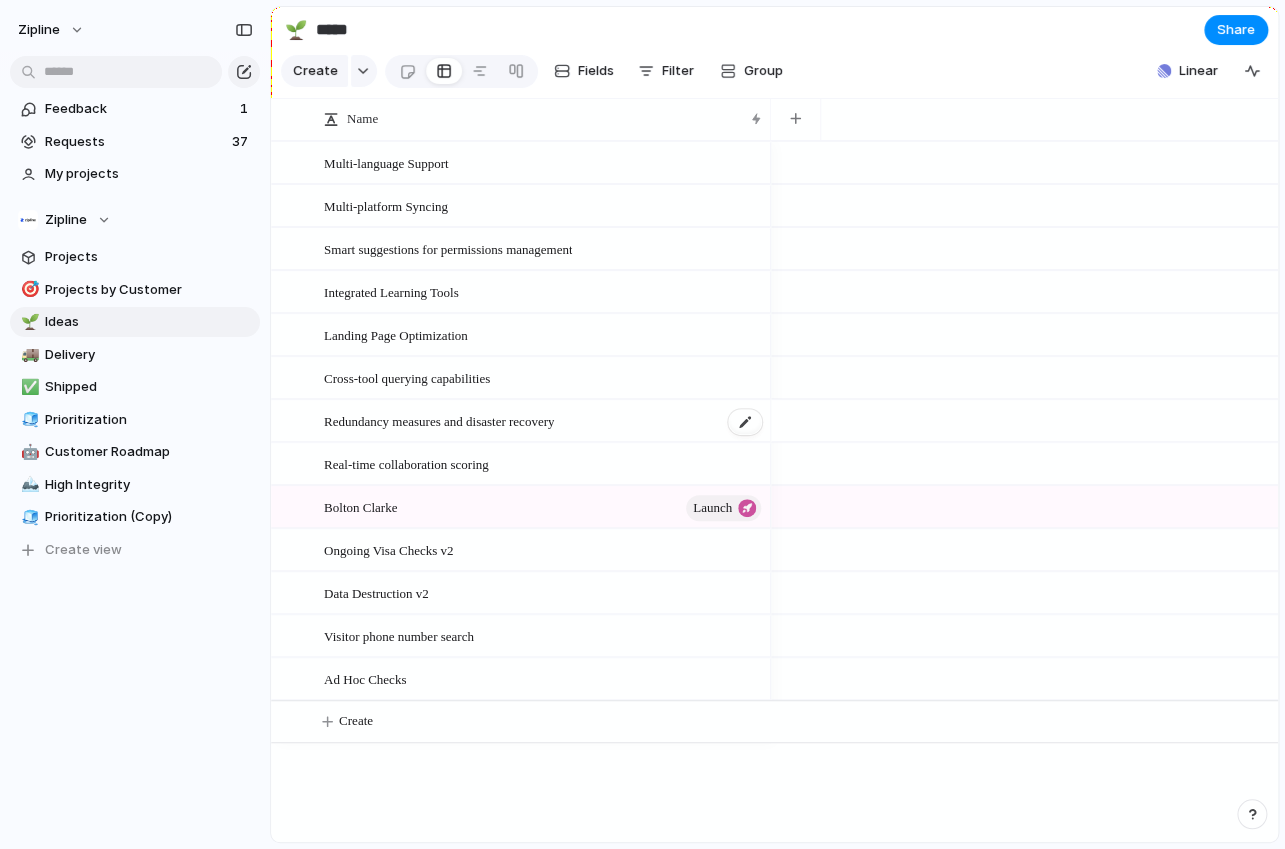 click on "Redundancy measures and disaster recovery" at bounding box center (439, 420) 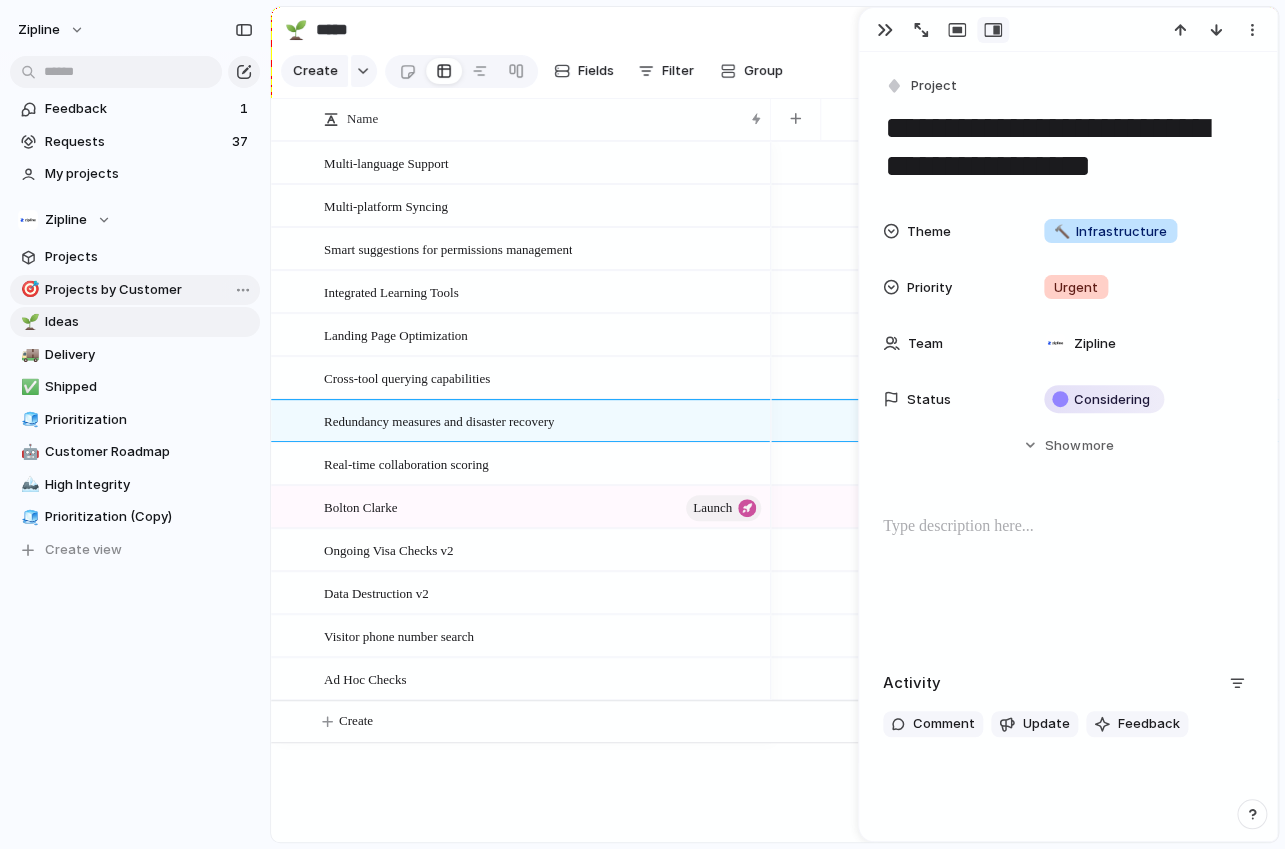 click on "🎯 Projects by Customer" at bounding box center [135, 290] 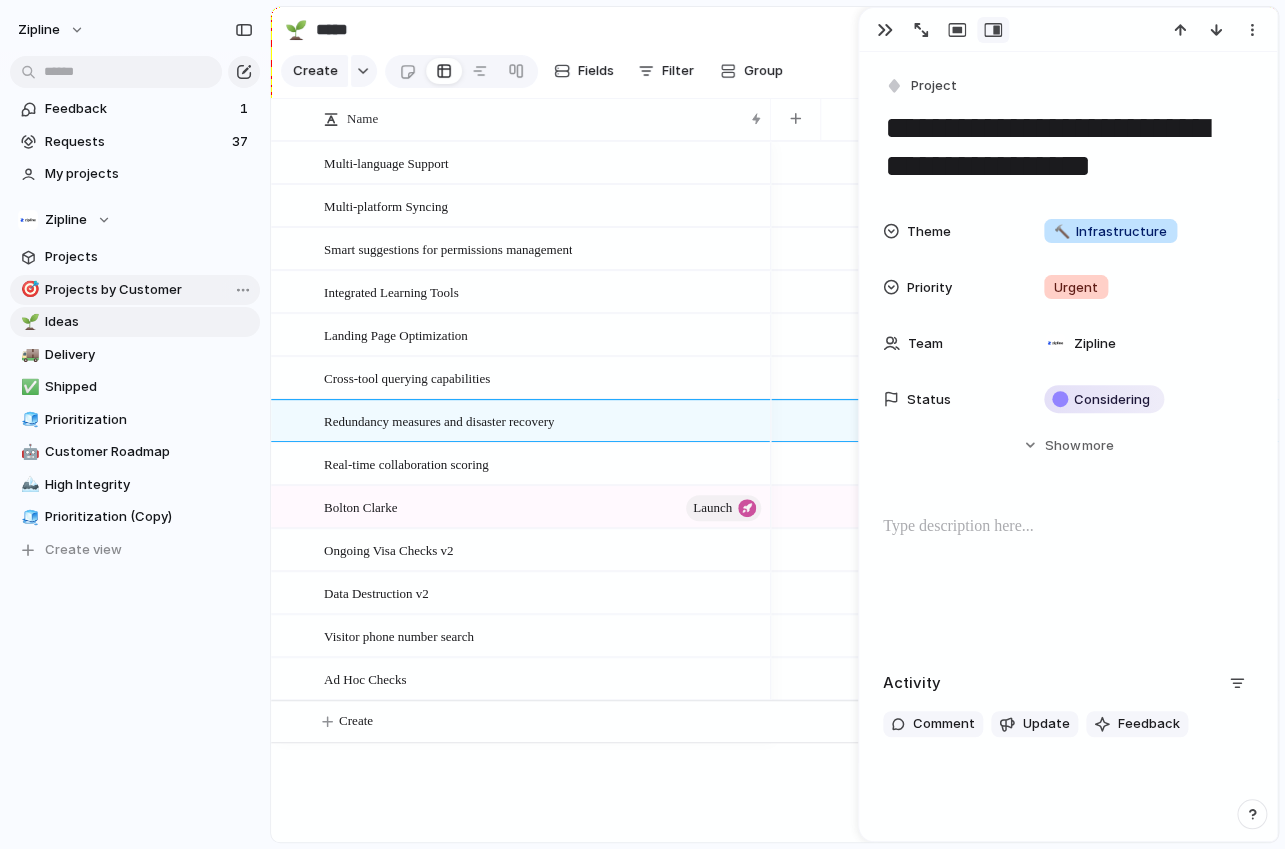 type on "**********" 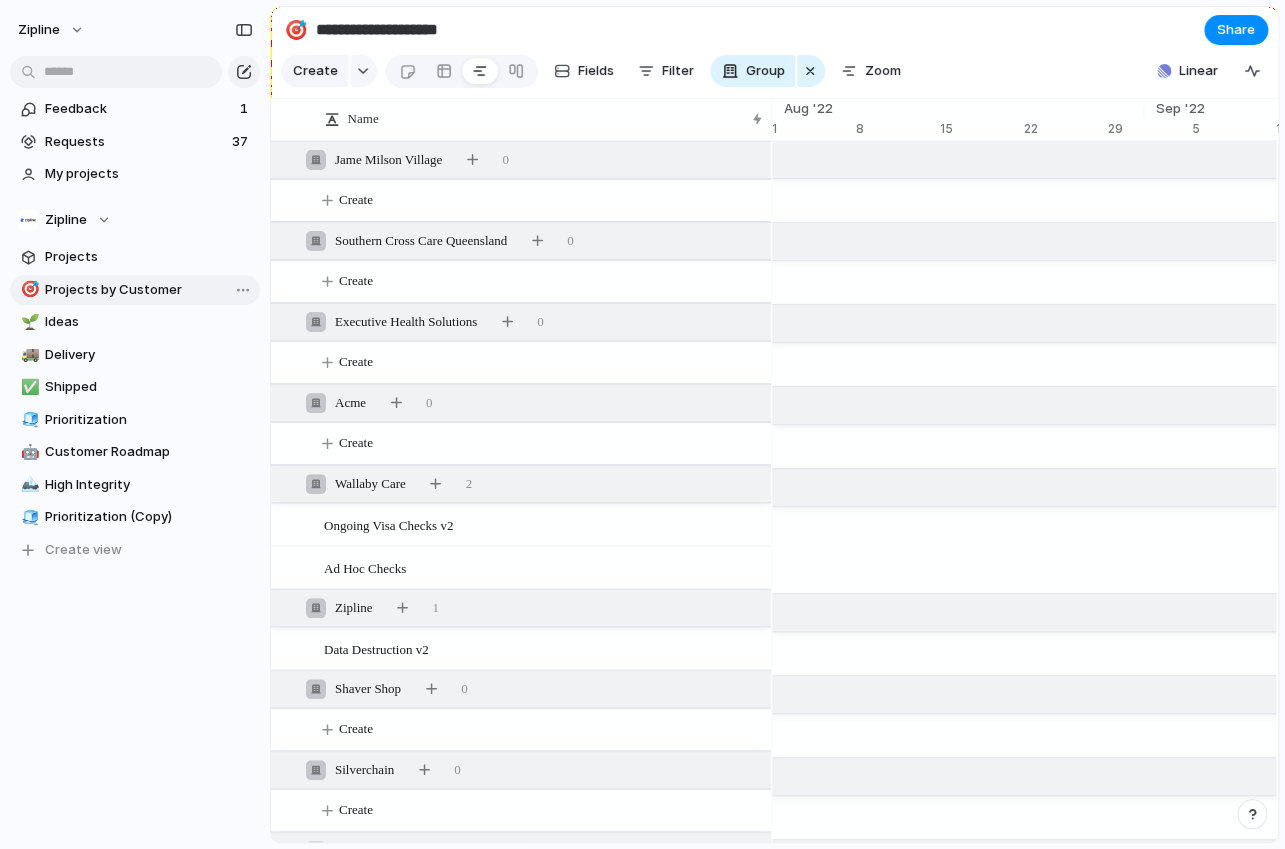 scroll, scrollTop: 0, scrollLeft: 12947, axis: horizontal 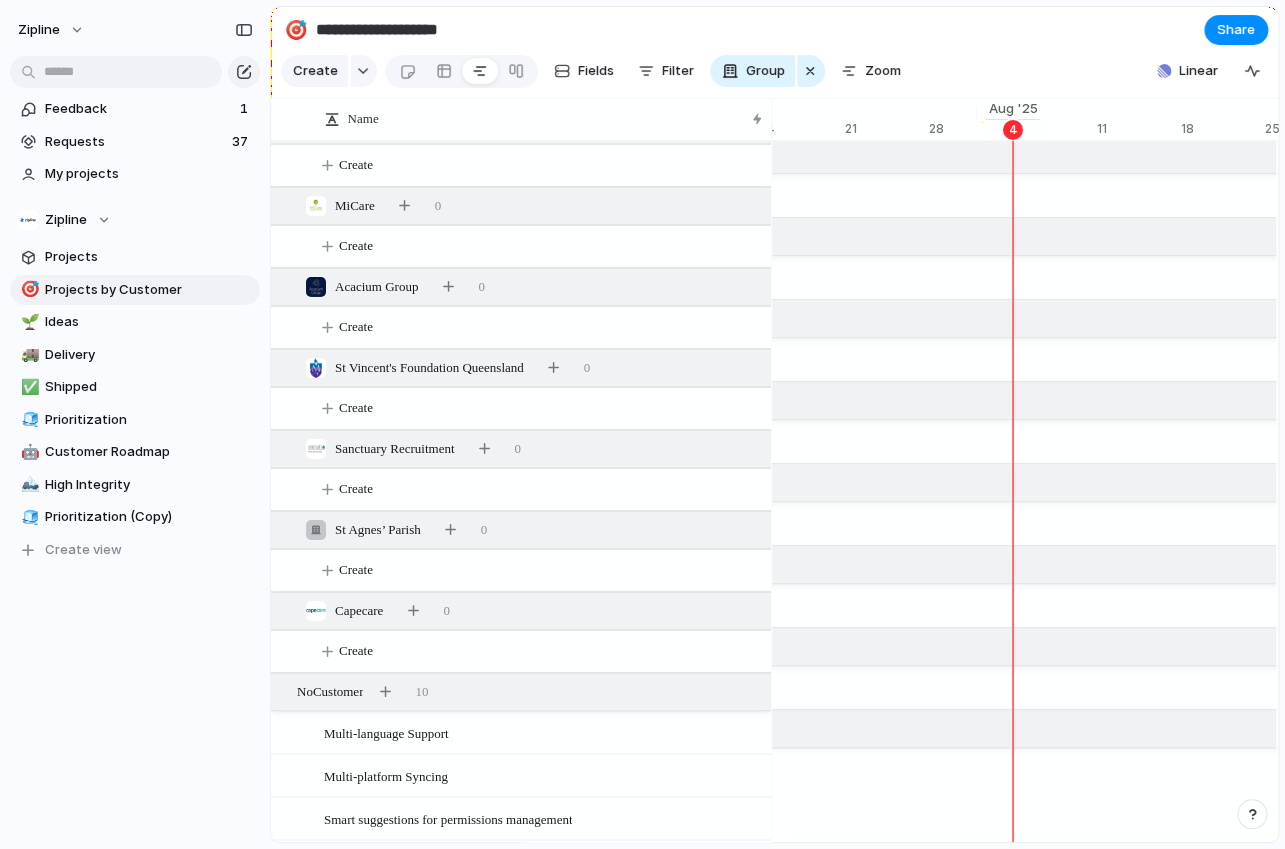 click at bounding box center [1163, 482] 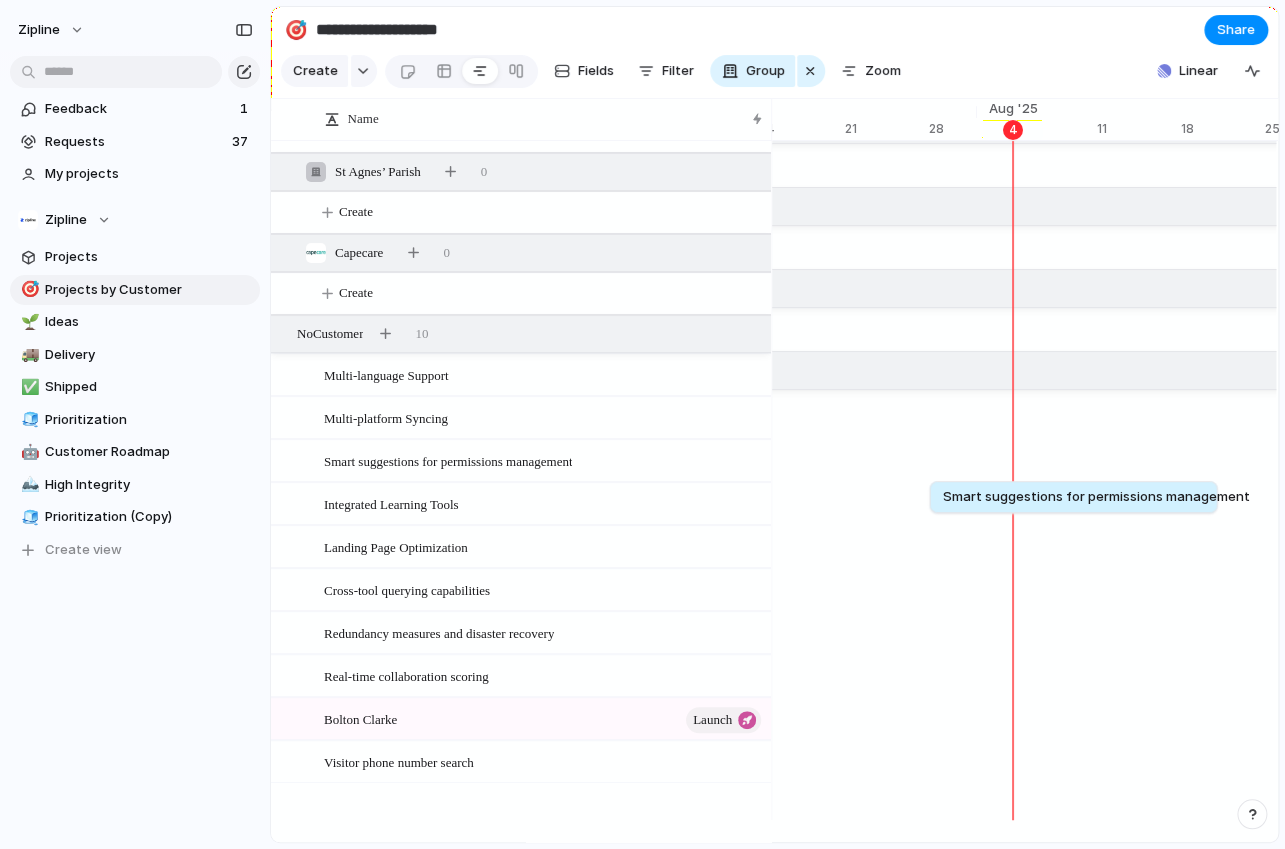 click on "Jul 28 Smart suggestions for permissions management Aug 21" at bounding box center (1163, 497) 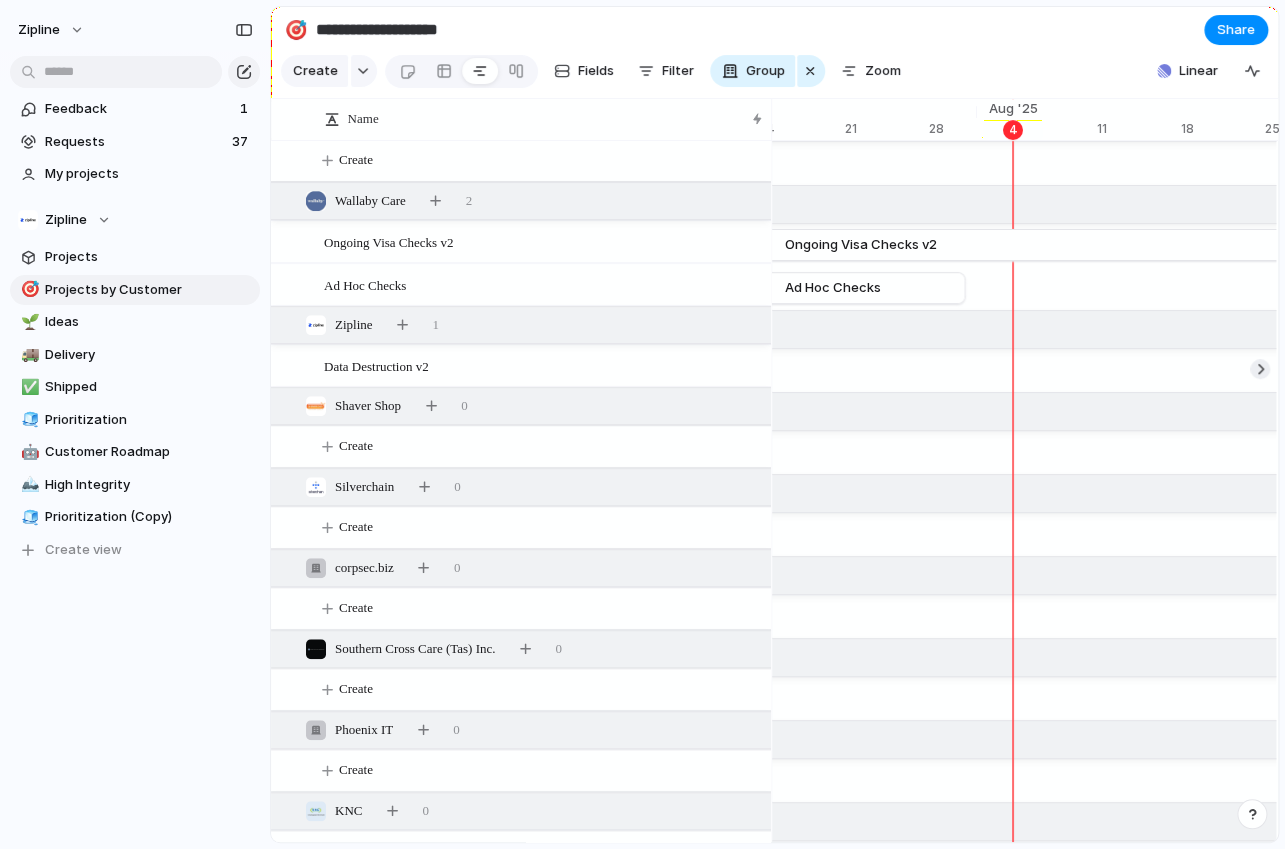 scroll, scrollTop: 0, scrollLeft: 0, axis: both 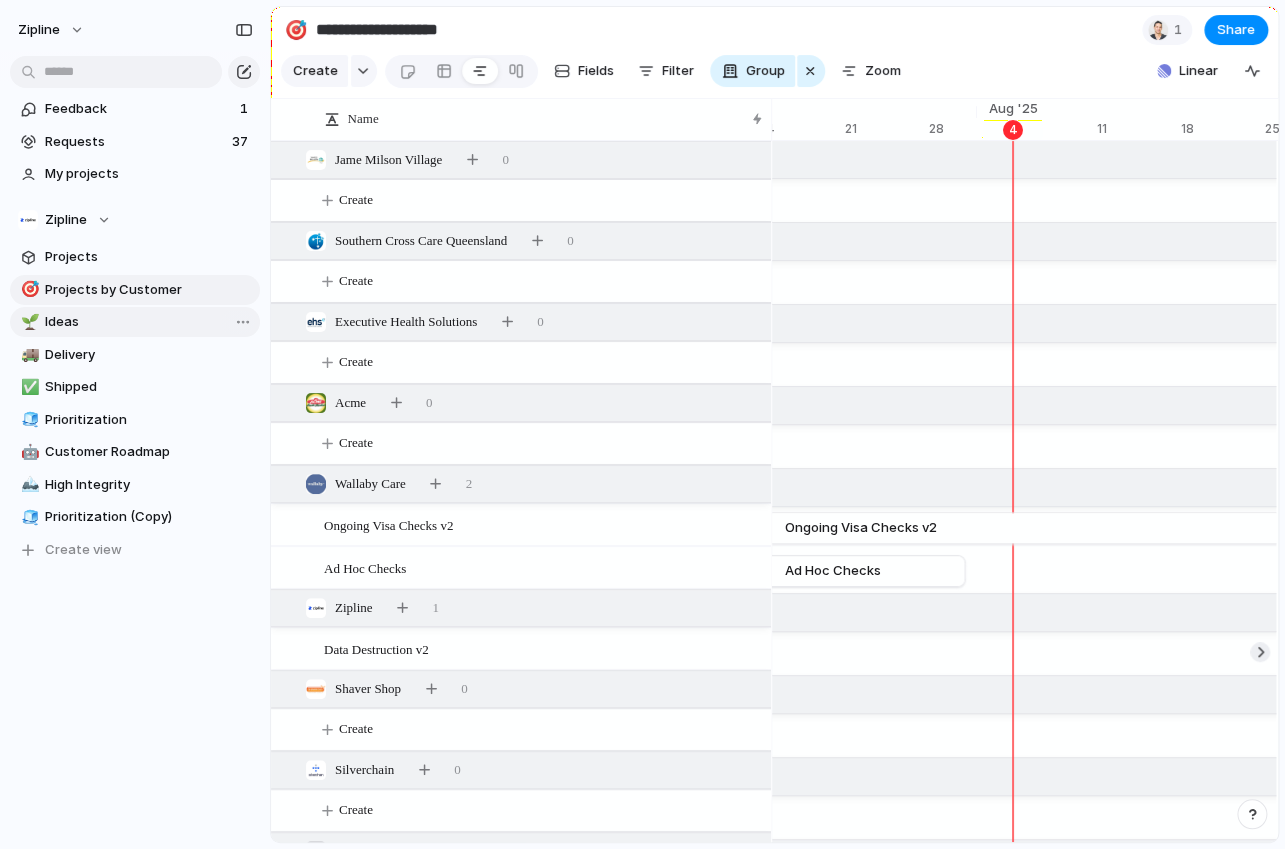 click on "🌱 Ideas" at bounding box center [135, 322] 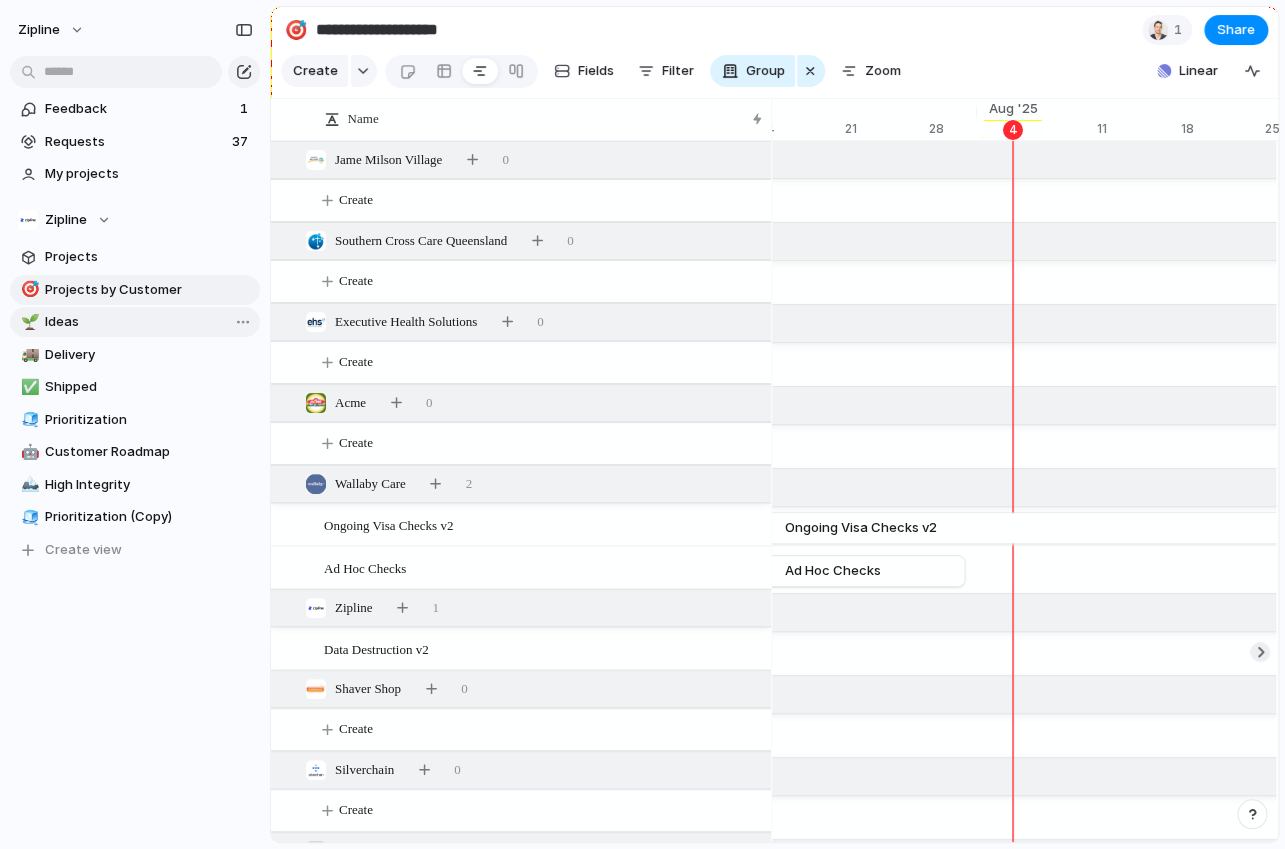 type on "*****" 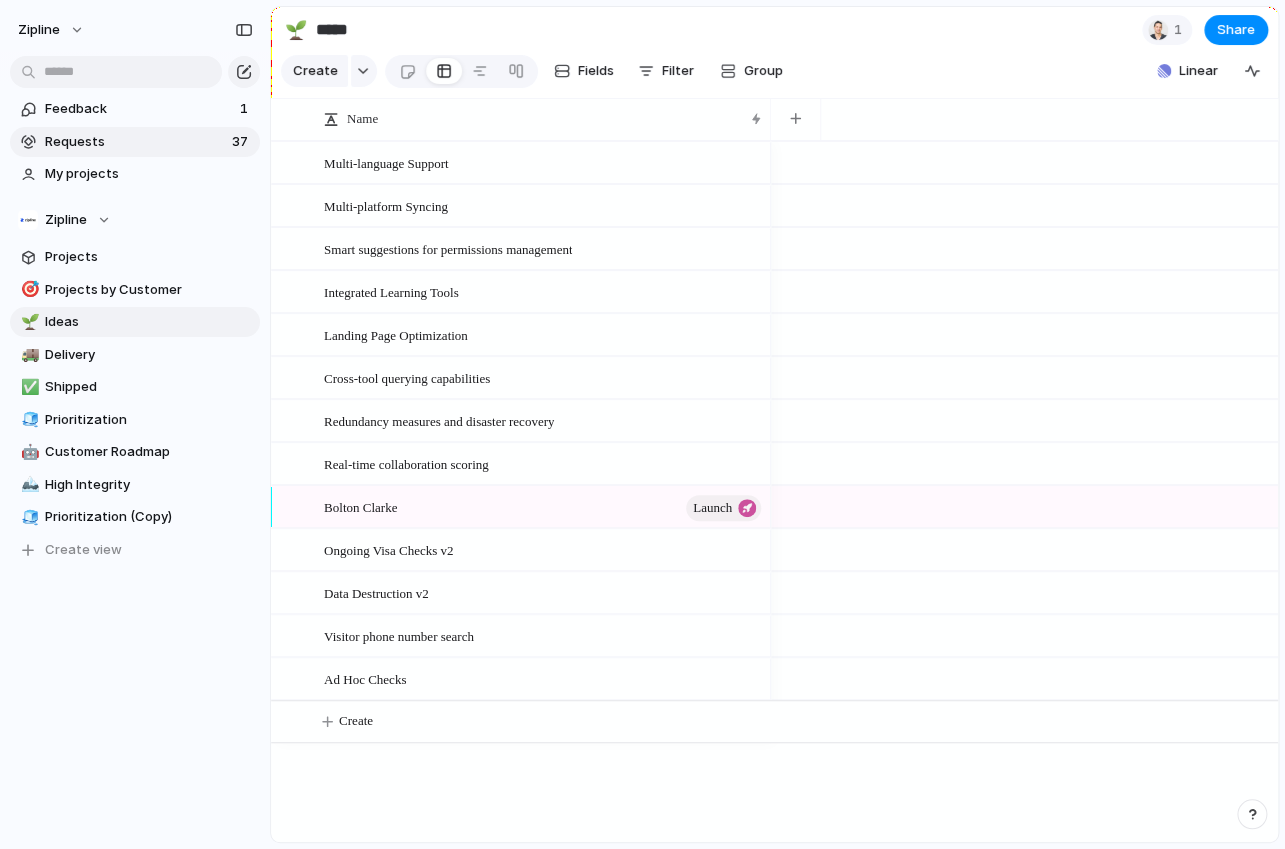 click on "Requests" at bounding box center [135, 142] 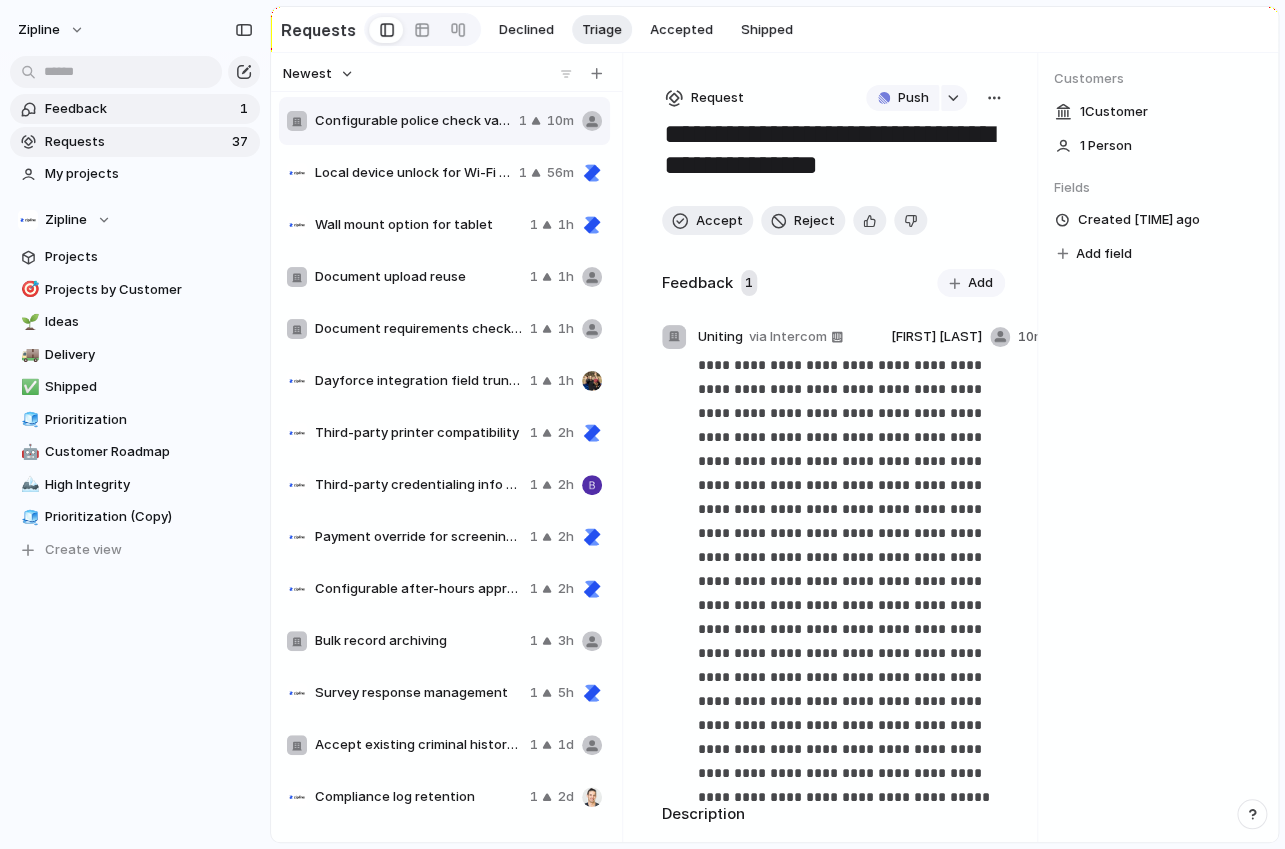 click on "Feedback" at bounding box center (139, 109) 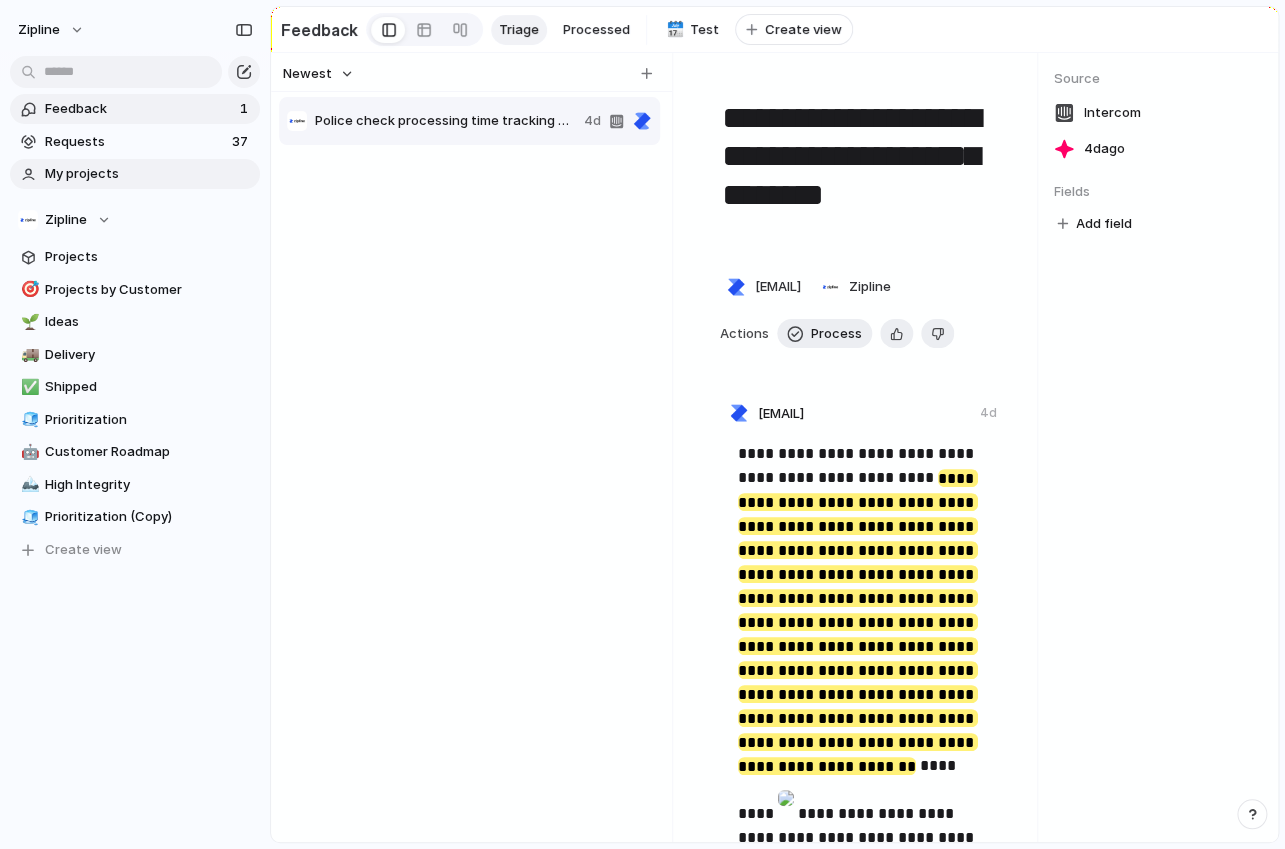 click on "My projects" at bounding box center (149, 174) 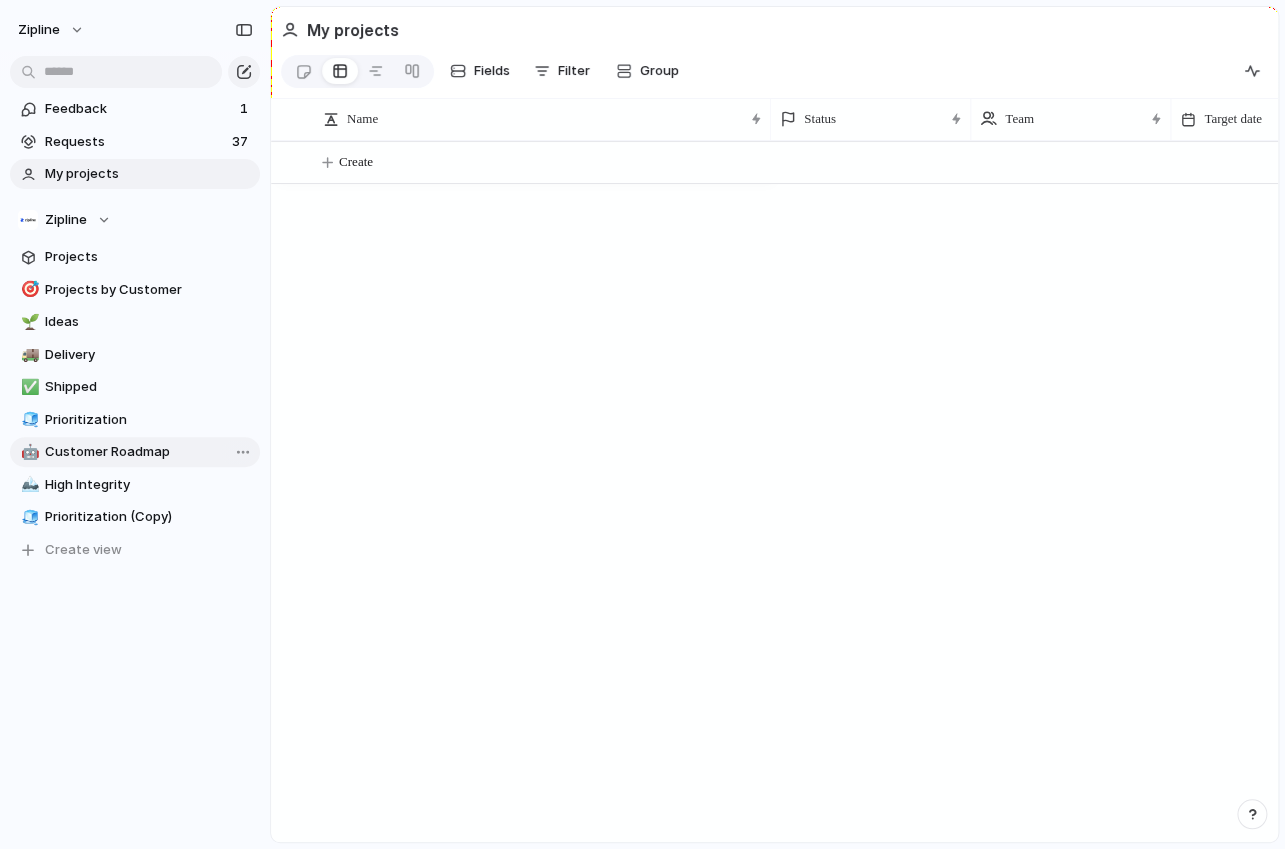 click on "Customer Roadmap" at bounding box center (149, 452) 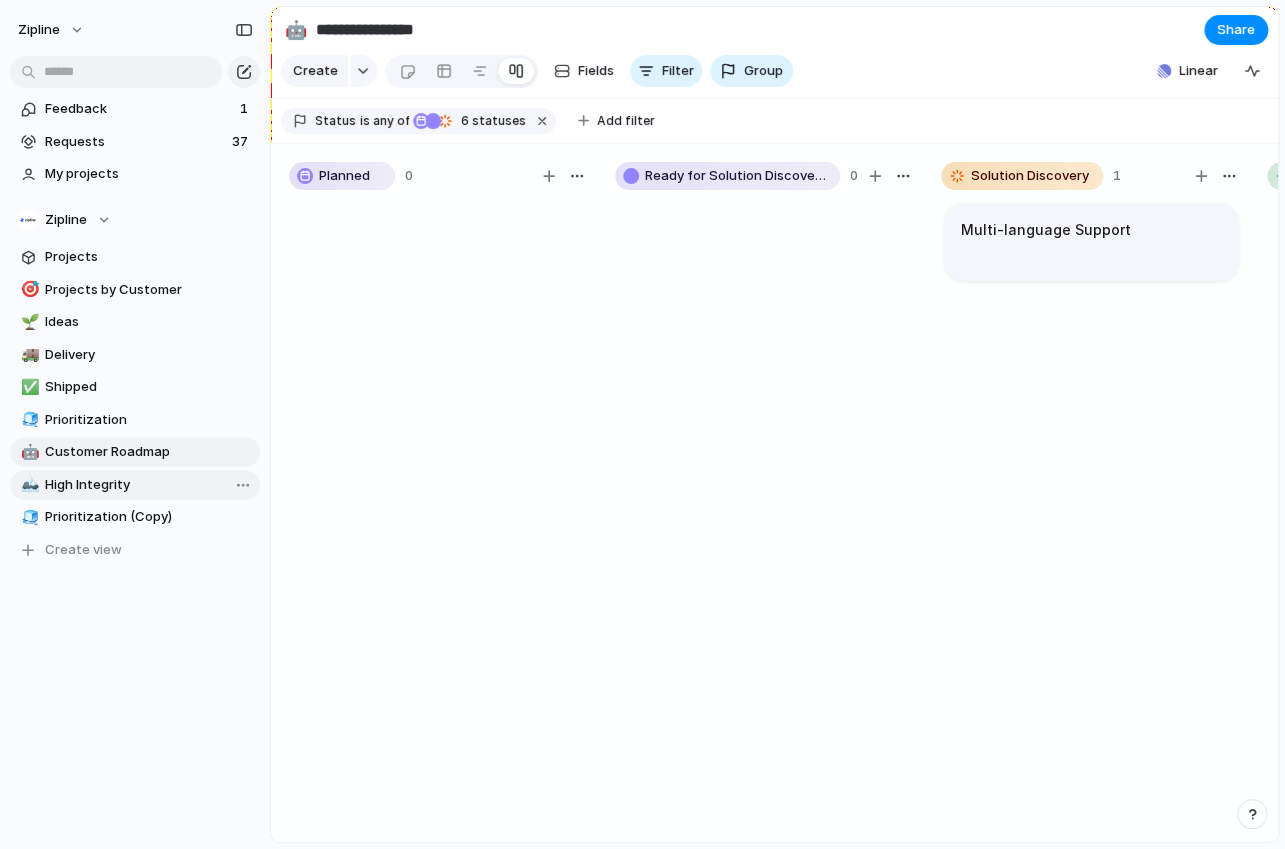 click on "High Integrity" at bounding box center [149, 485] 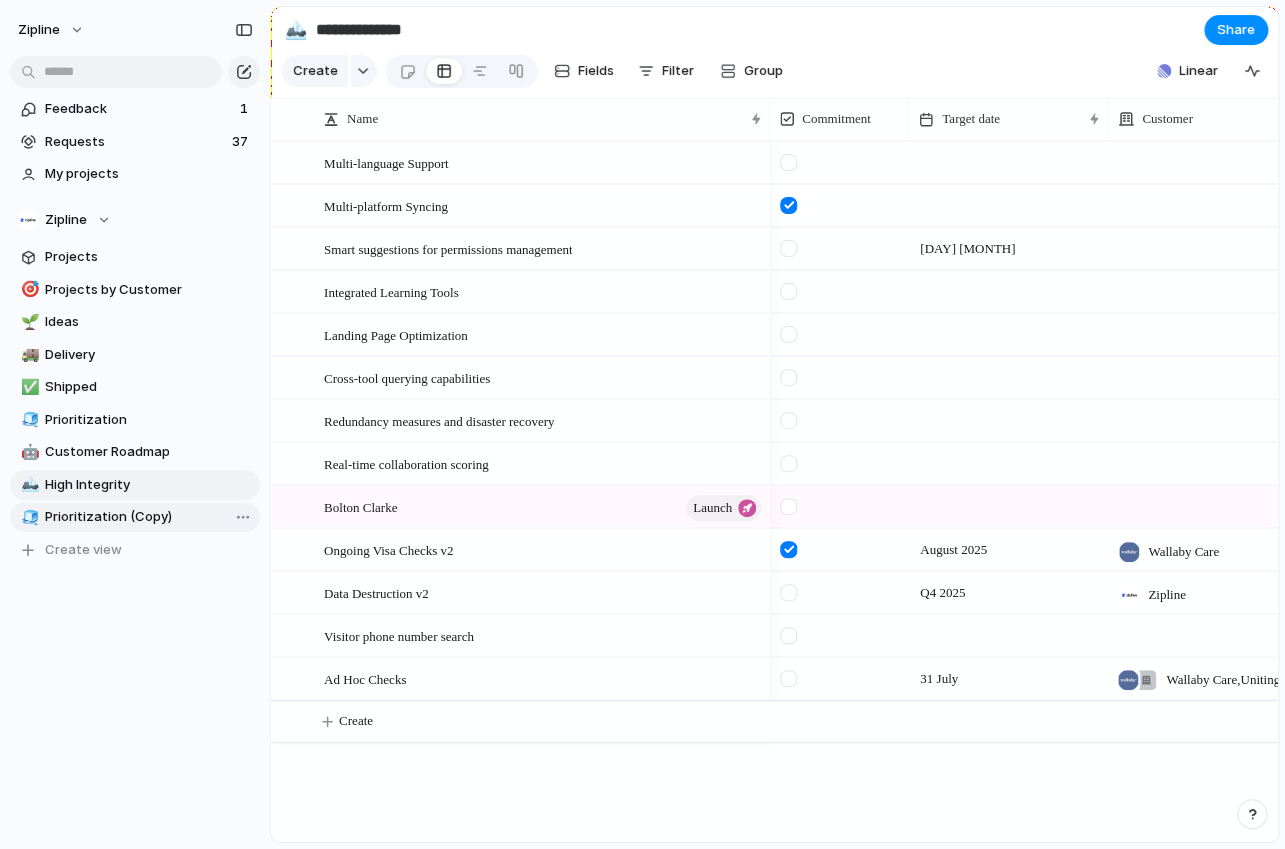 click on "Prioritization (Copy)" at bounding box center (149, 517) 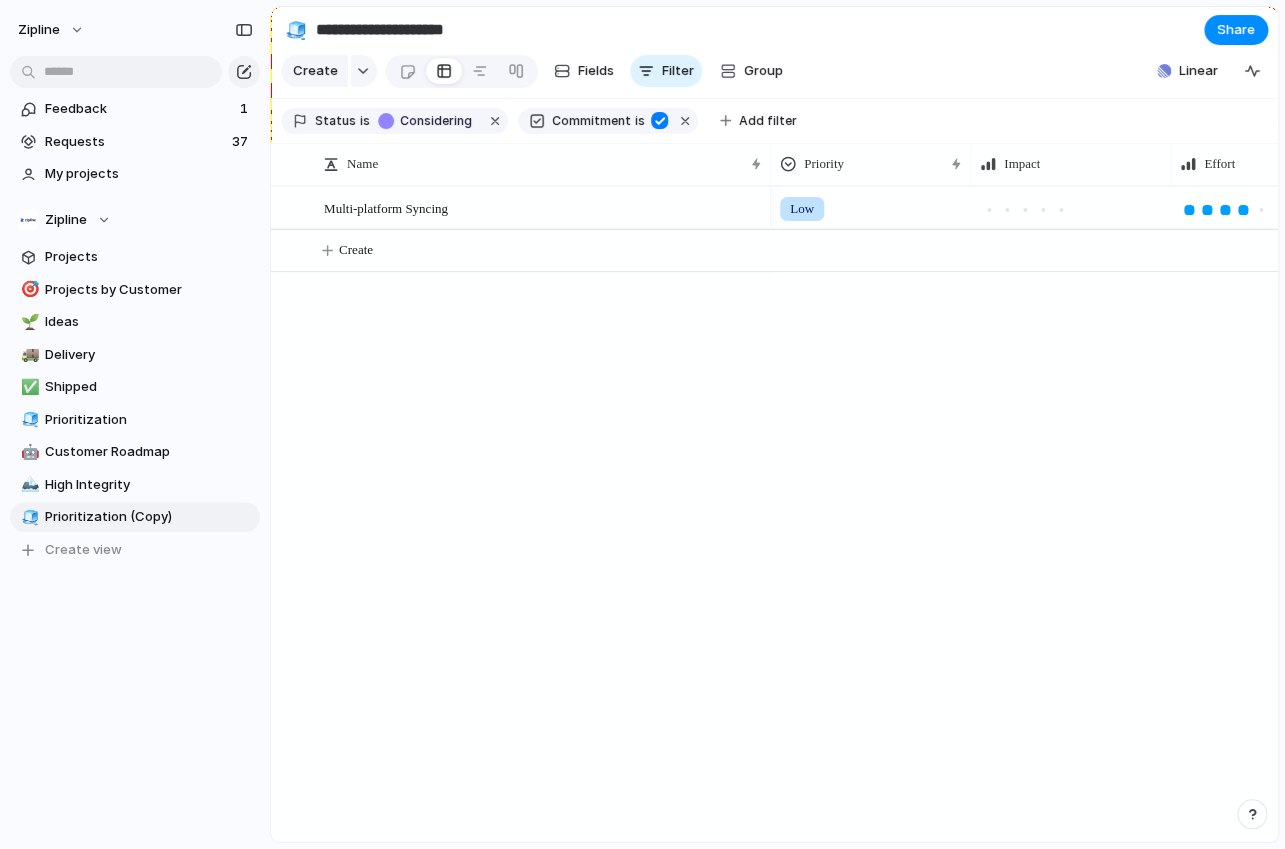 click on "🚚 Delivery" at bounding box center [135, 355] 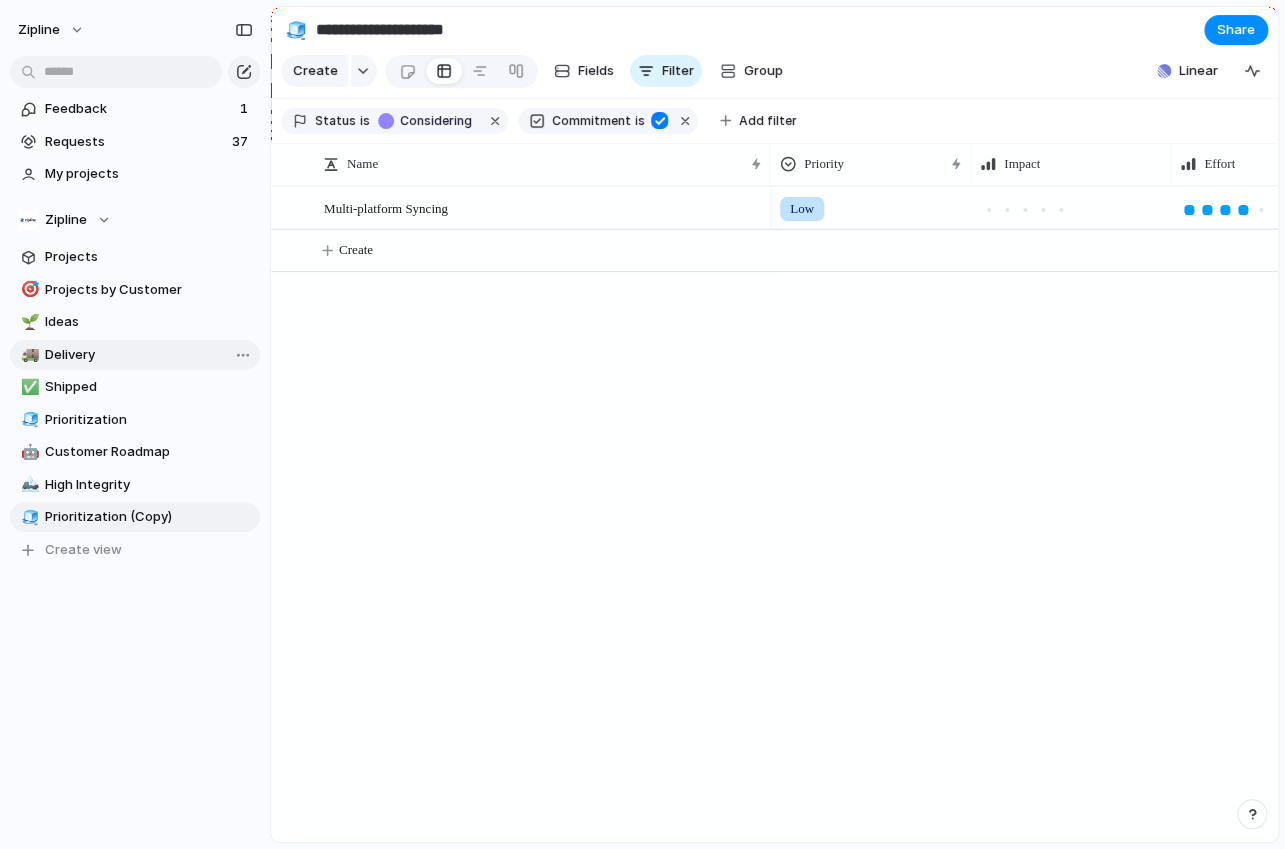 click on "Delivery" at bounding box center [149, 355] 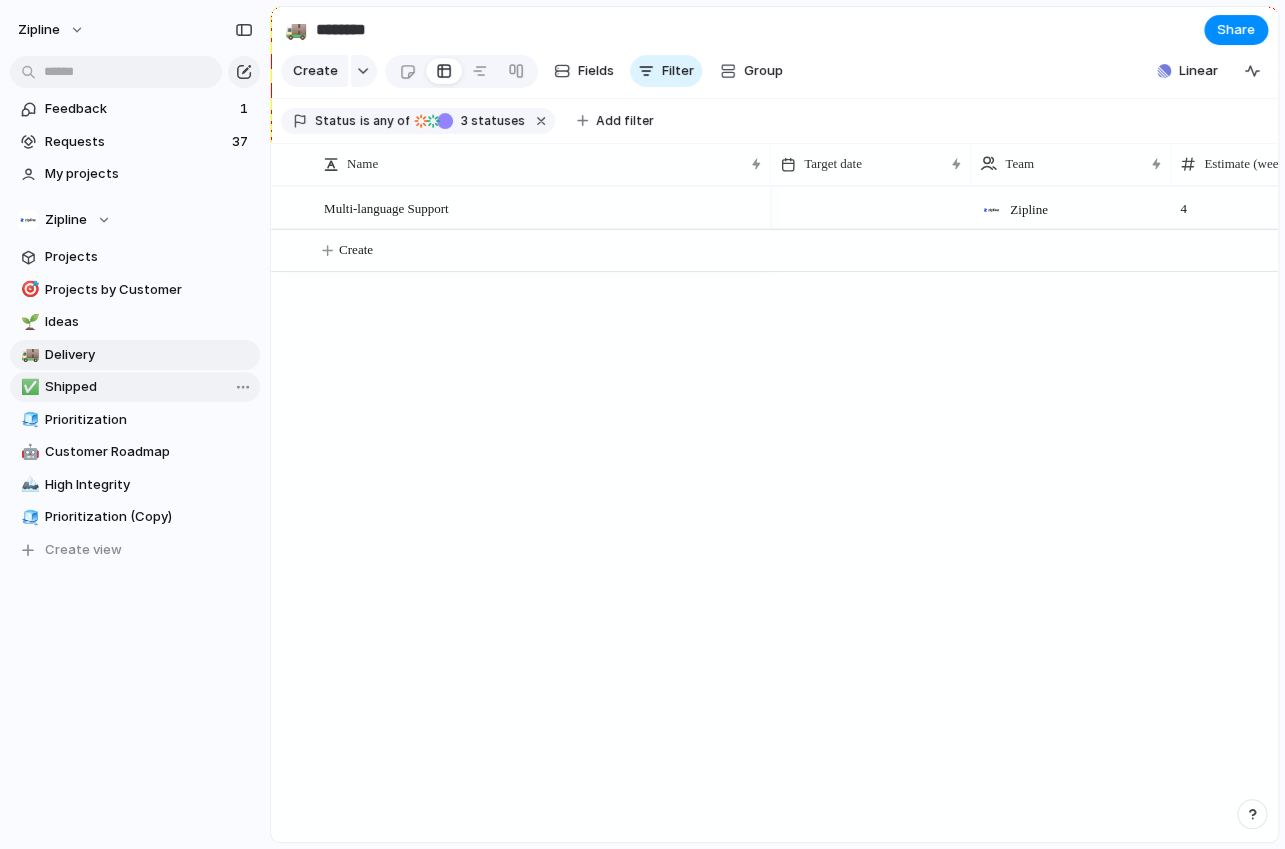 click on "Shipped" at bounding box center [149, 387] 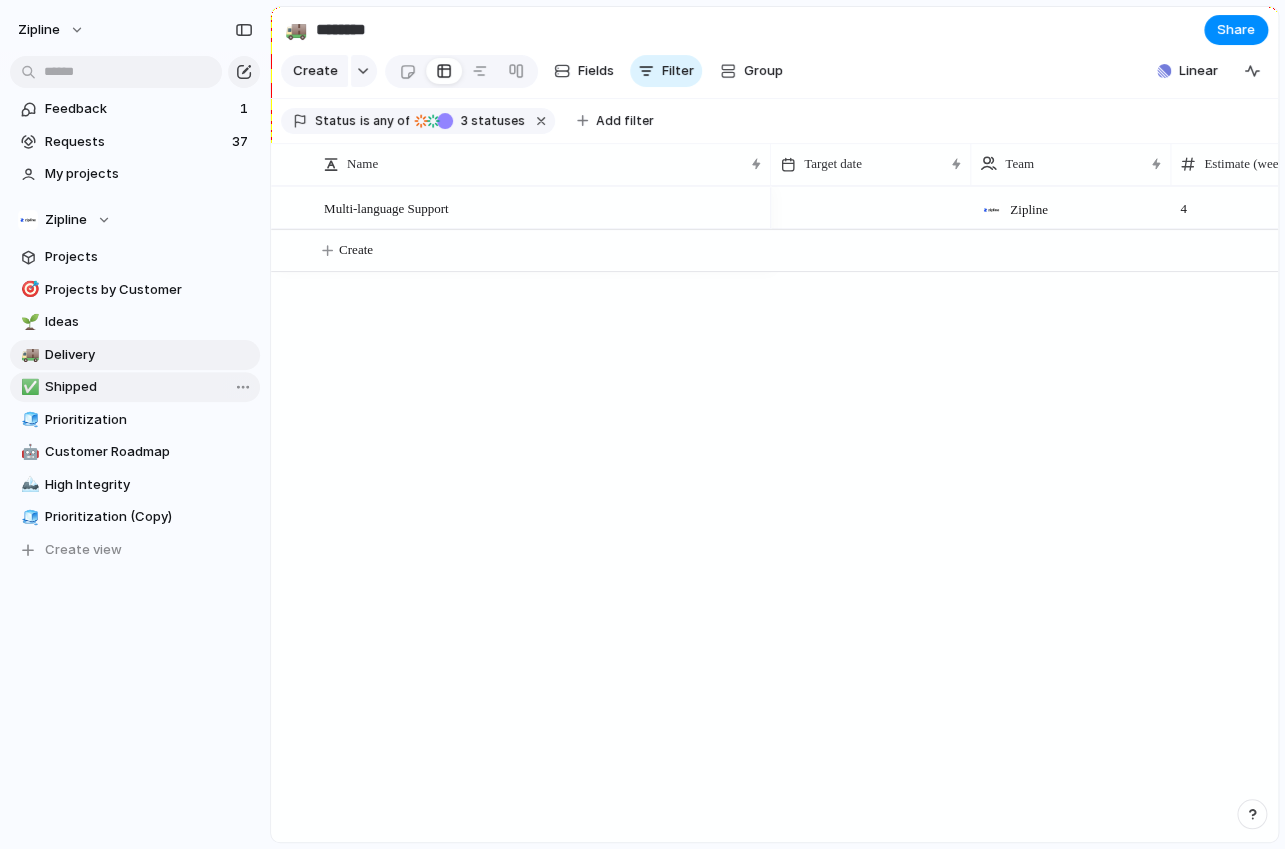 type on "*******" 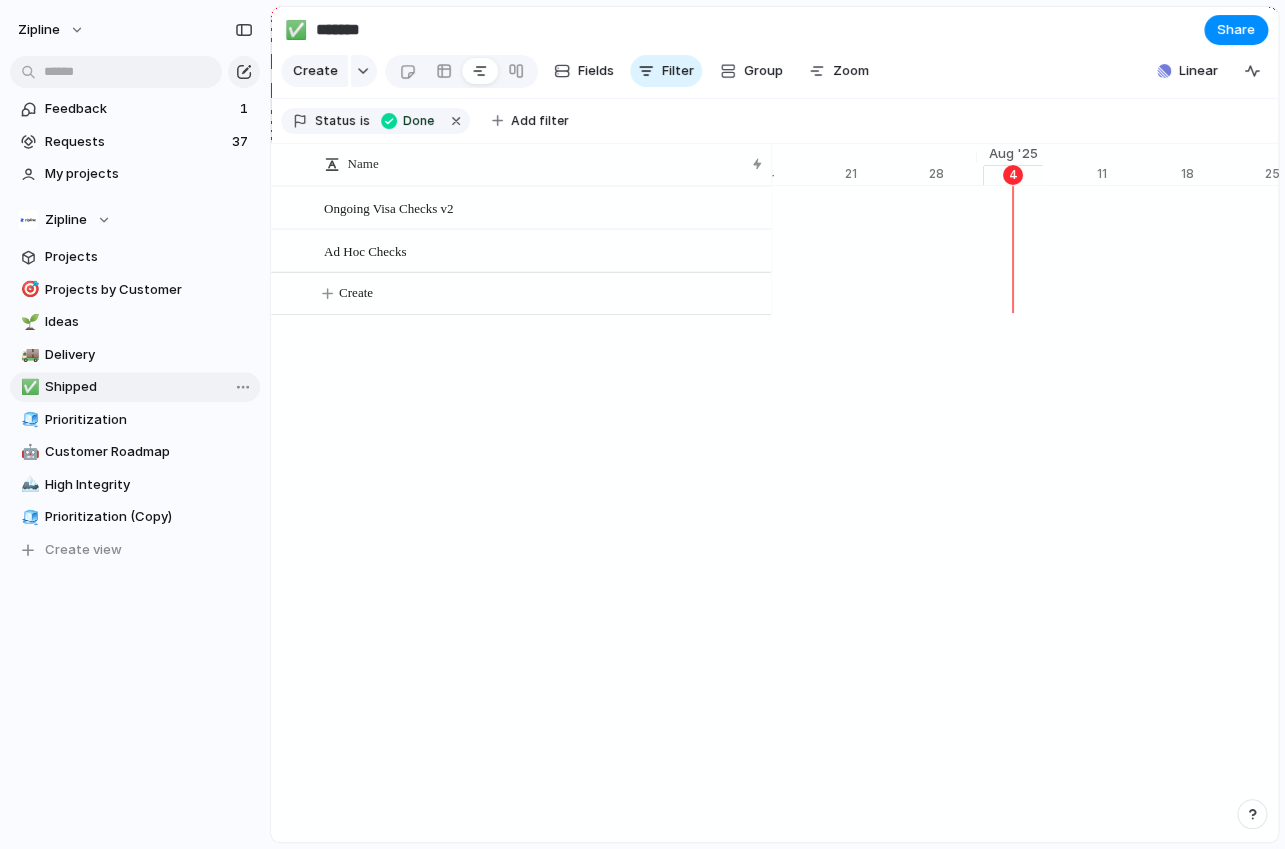 scroll, scrollTop: 0, scrollLeft: 12947, axis: horizontal 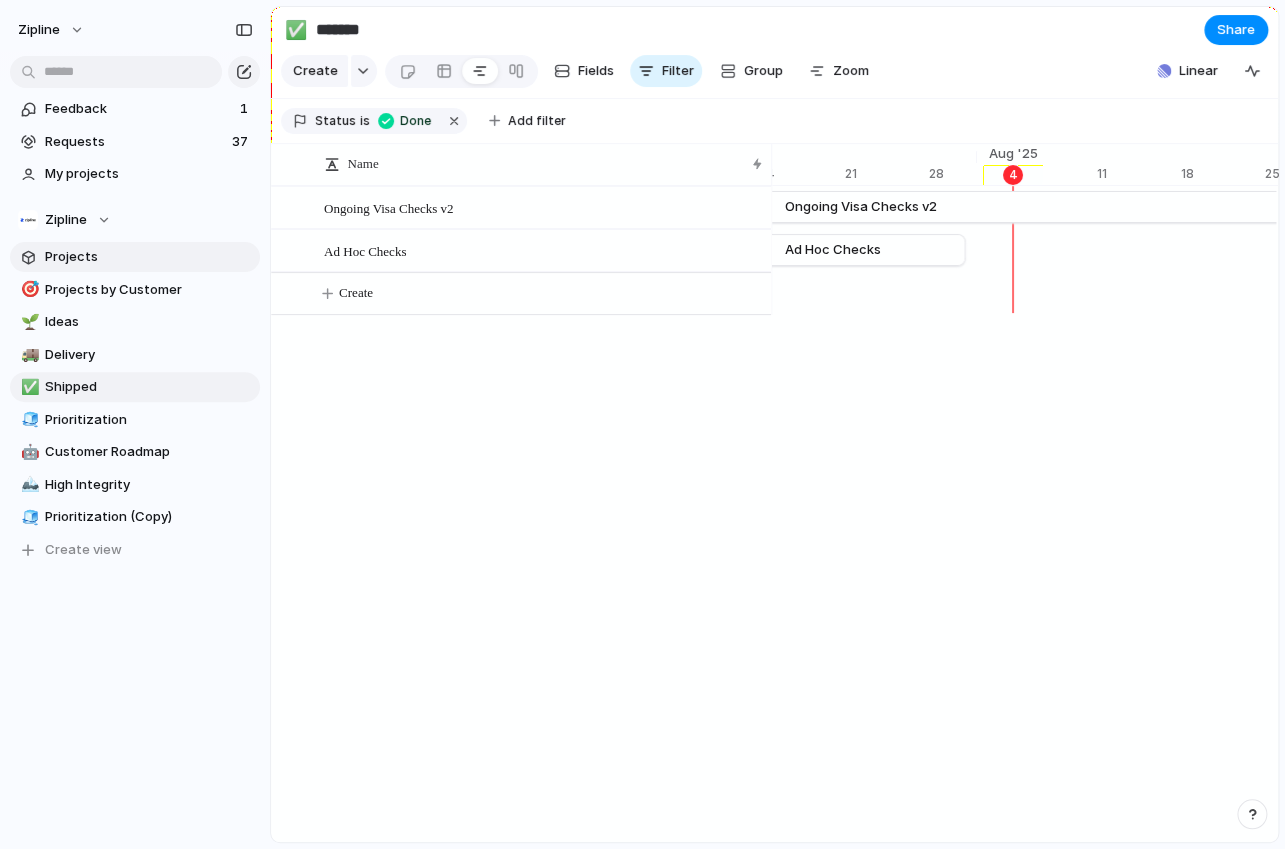 click on "Projects" at bounding box center (135, 257) 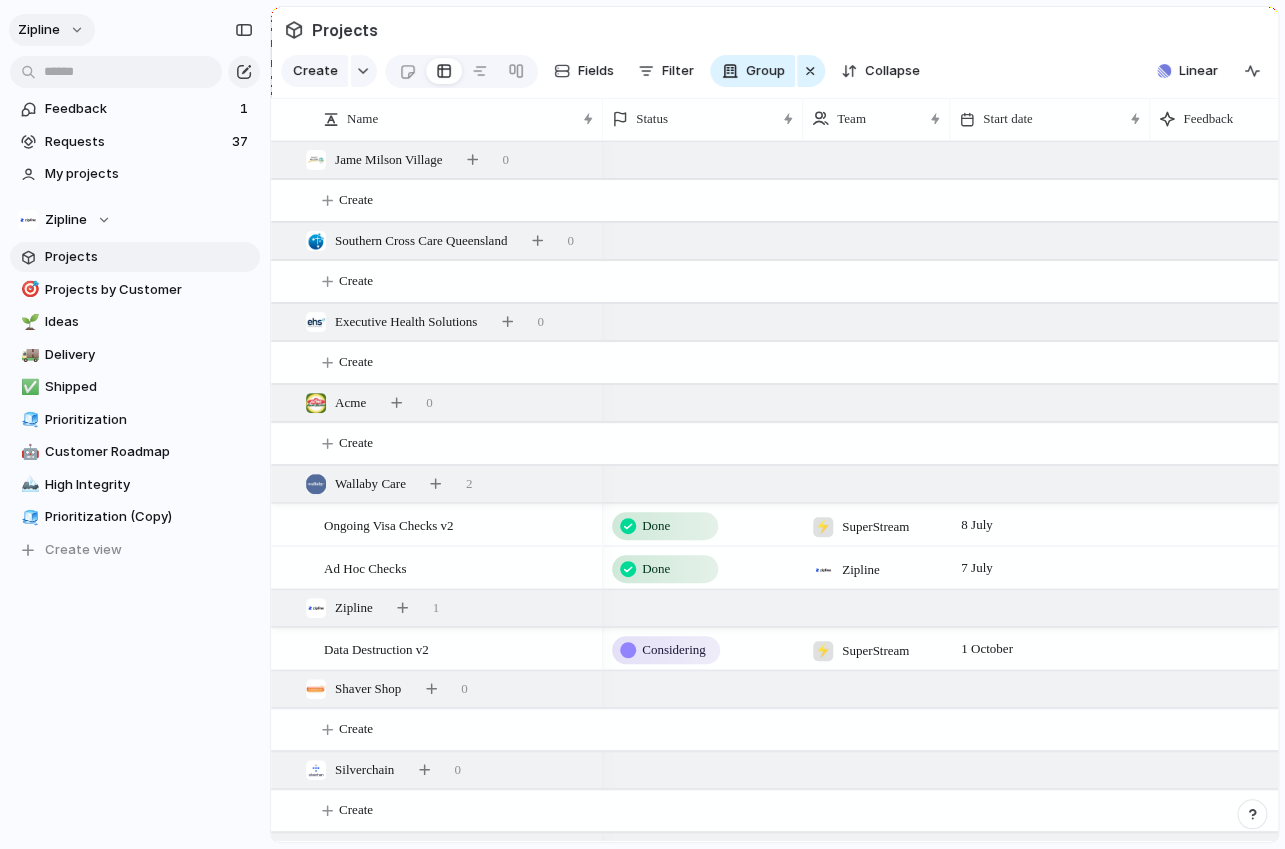 click on "zipline" at bounding box center (39, 30) 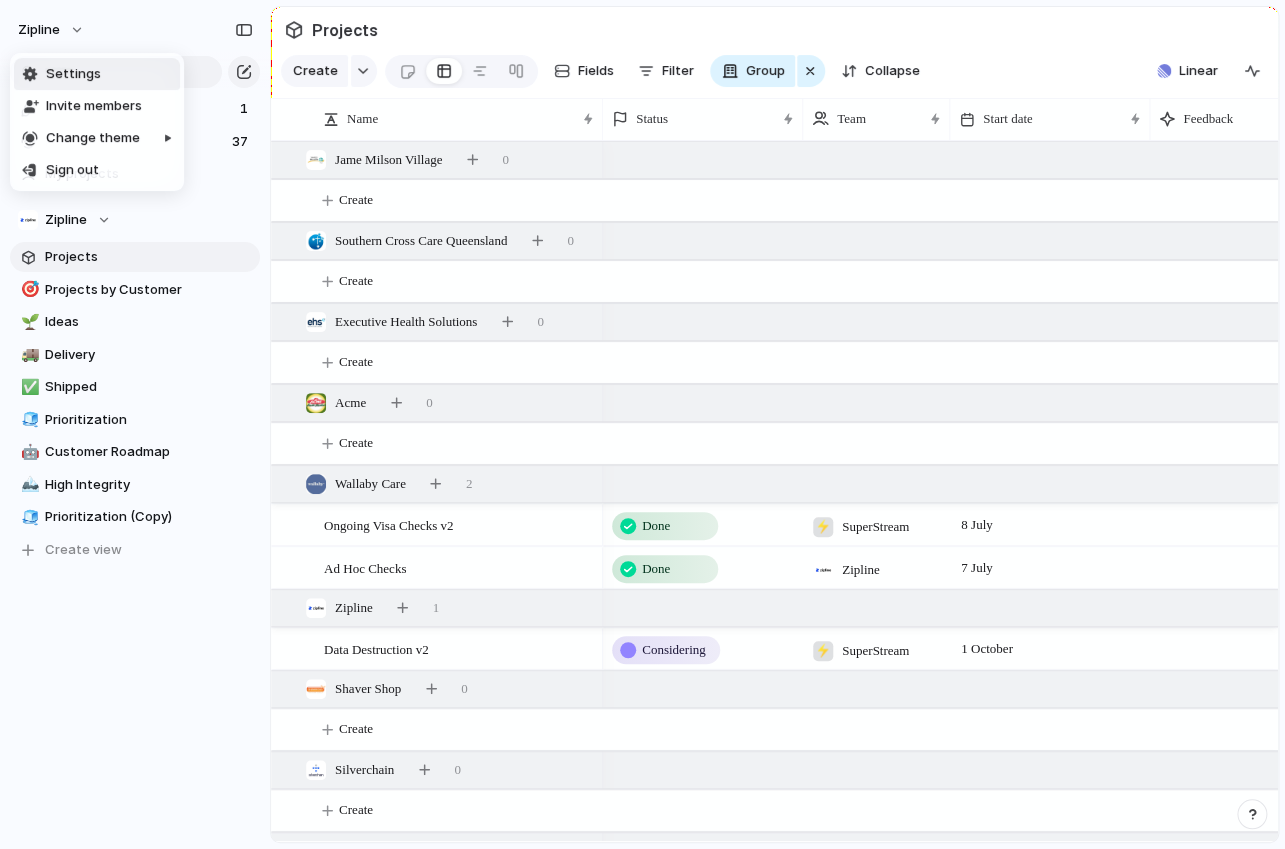 click on "Settings   Invite members   Change theme   Sign out" at bounding box center [642, 424] 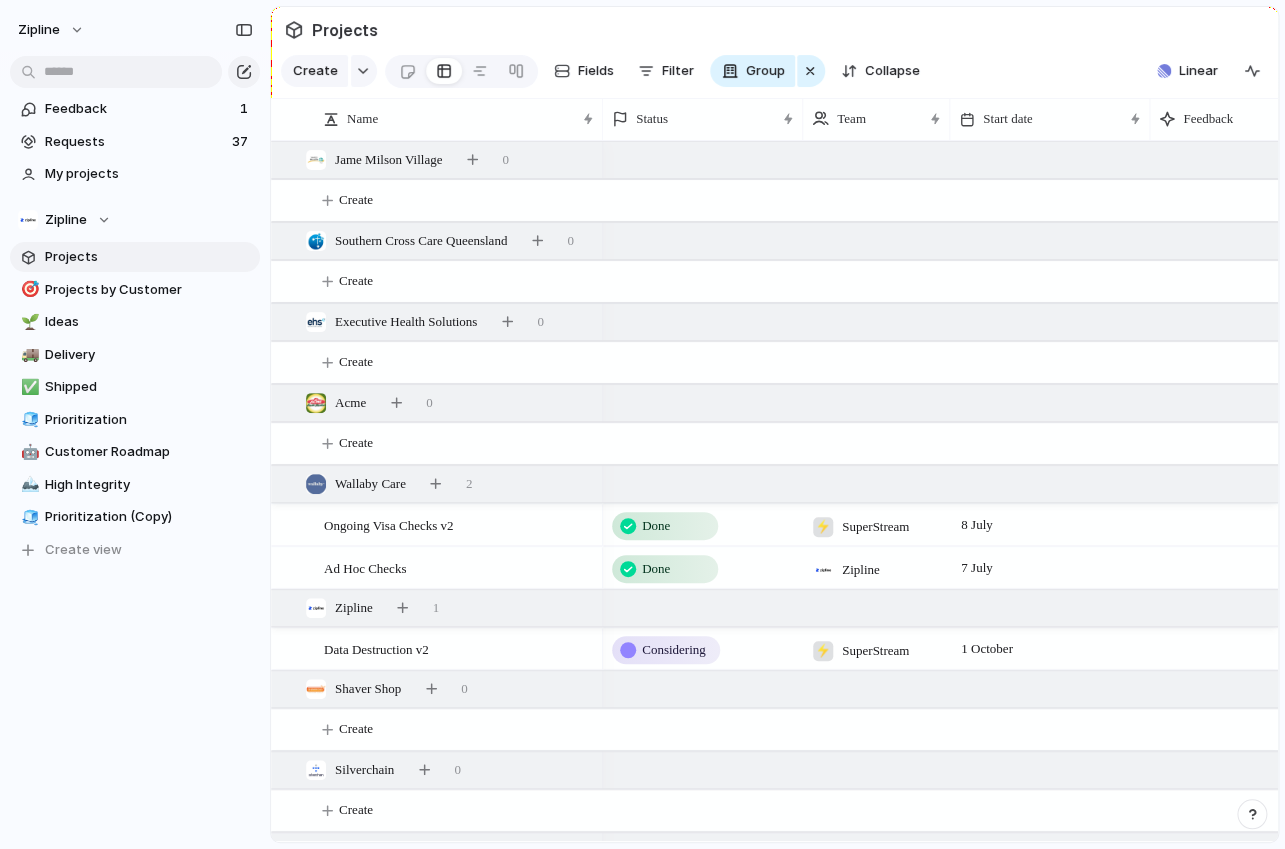 click on "zipline" at bounding box center (39, 30) 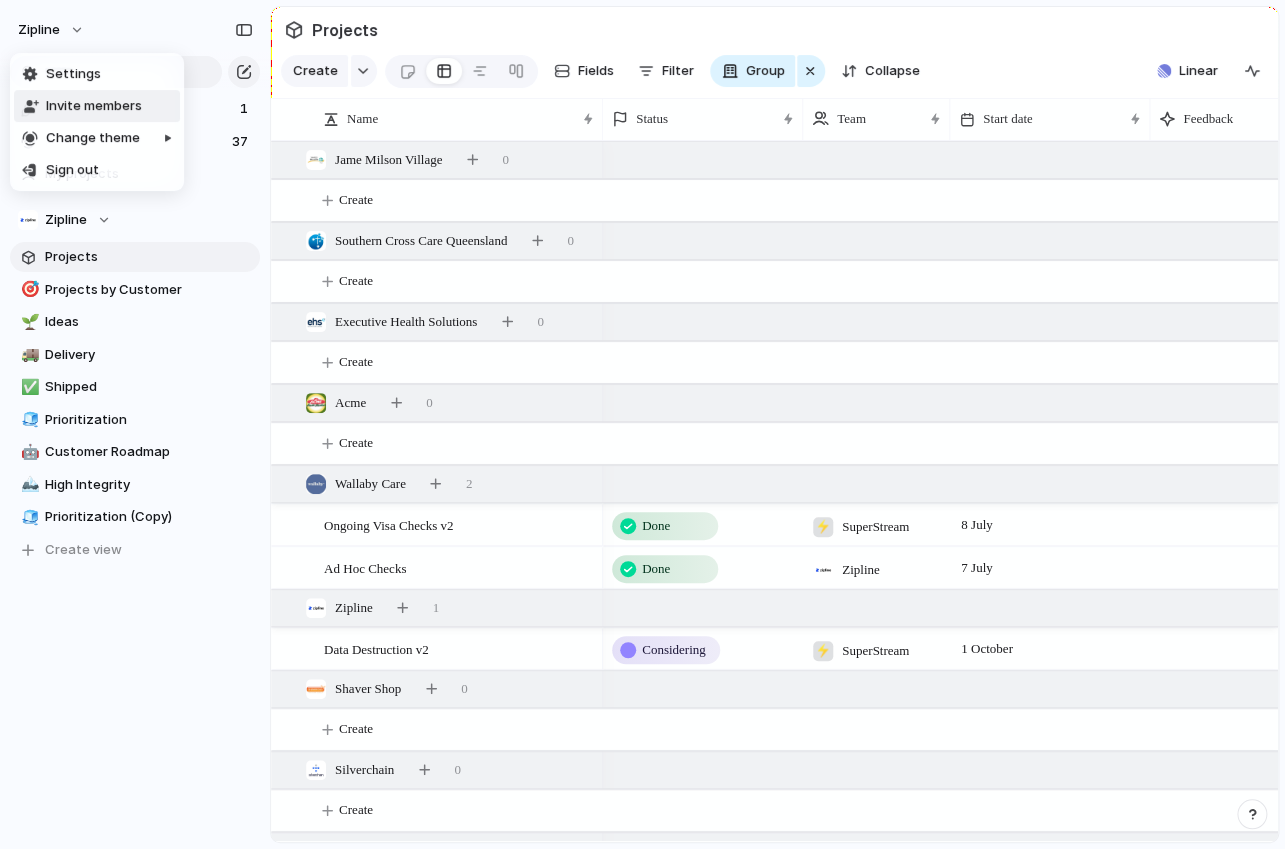 click on "Invite members" at bounding box center [94, 106] 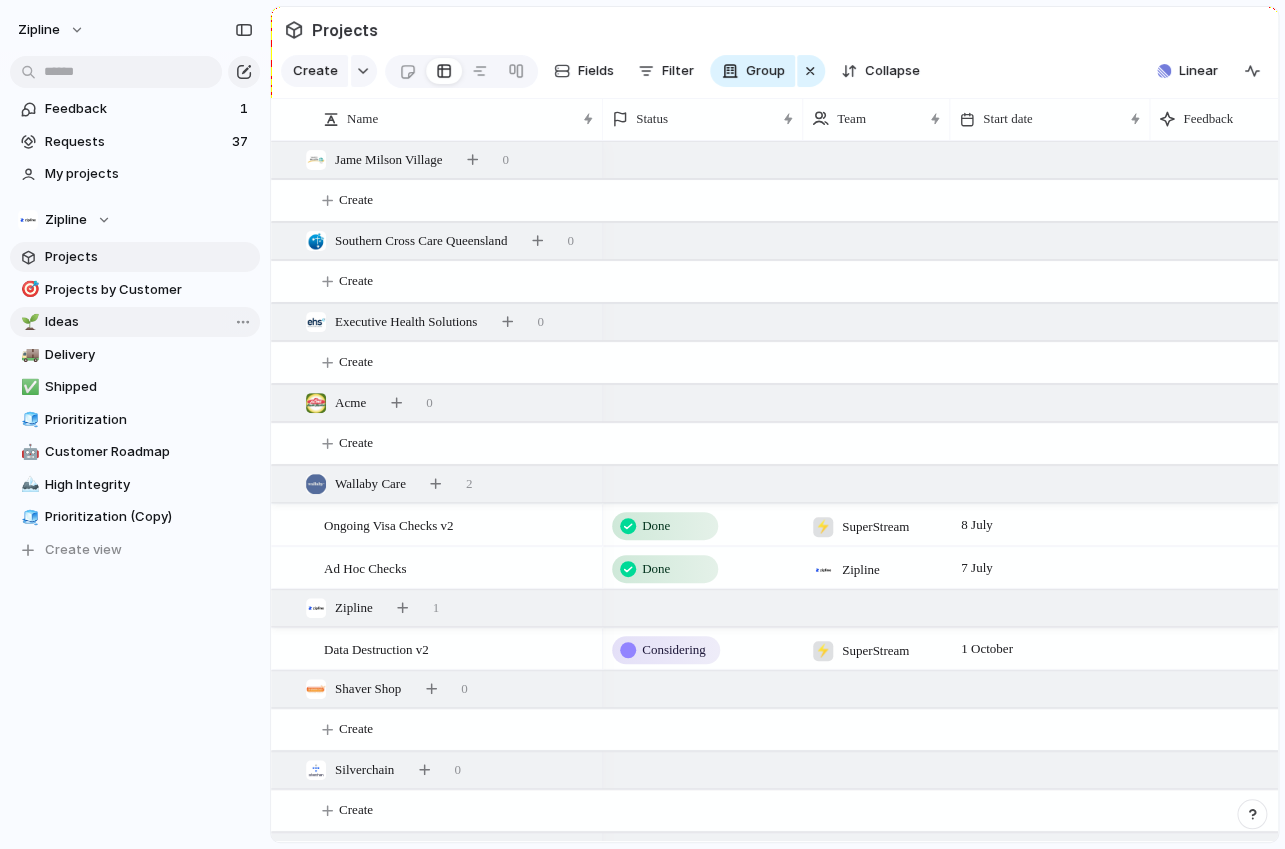 click on "🌱 Ideas" at bounding box center (135, 322) 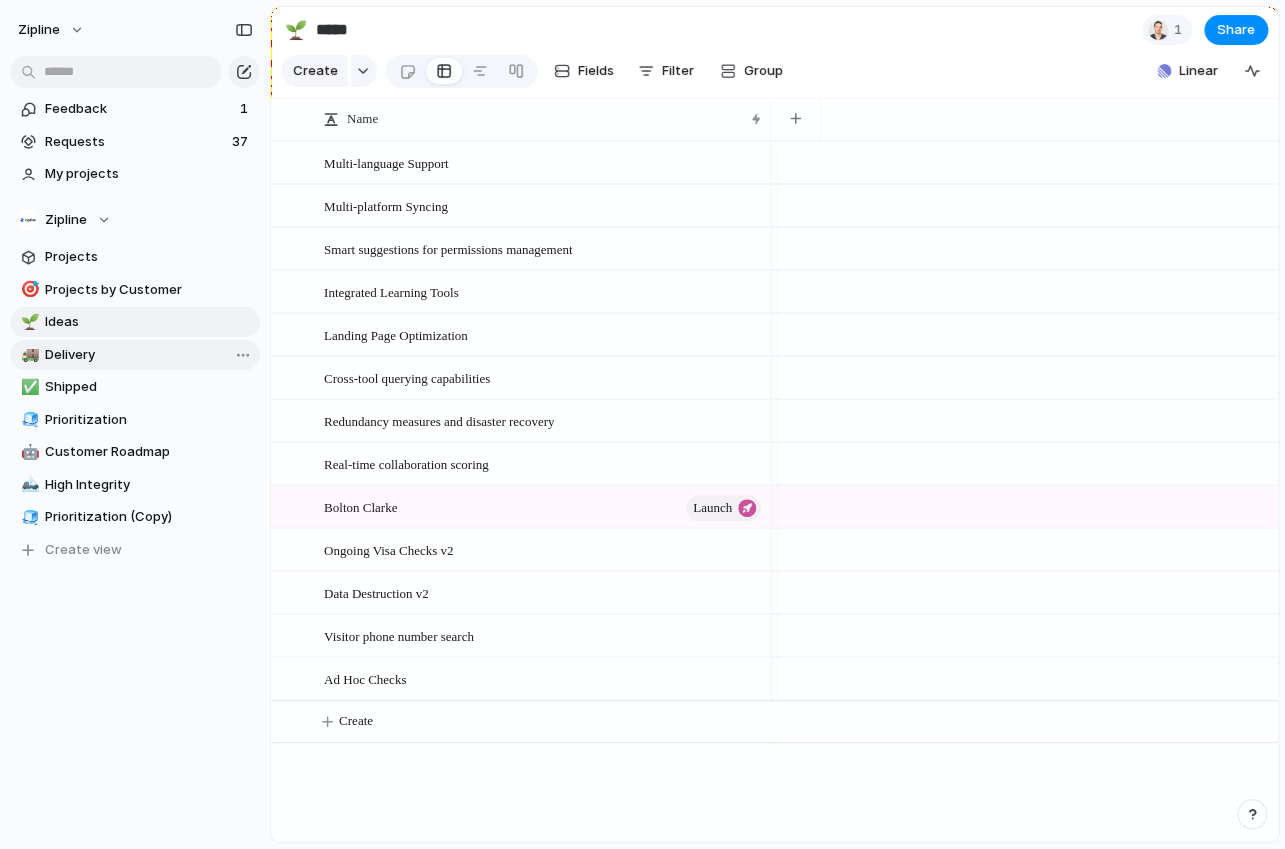 click on "Delivery" at bounding box center [149, 355] 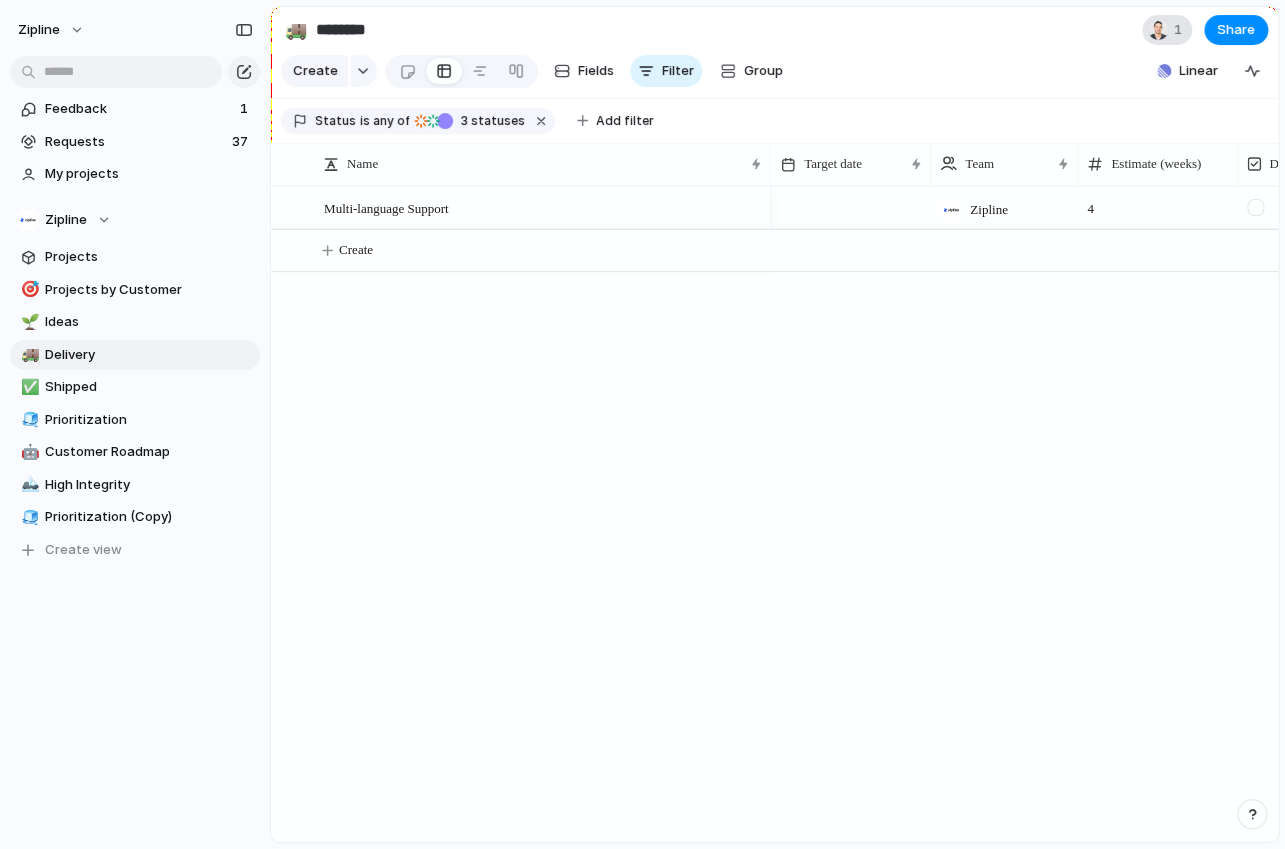 click at bounding box center (1158, 30) 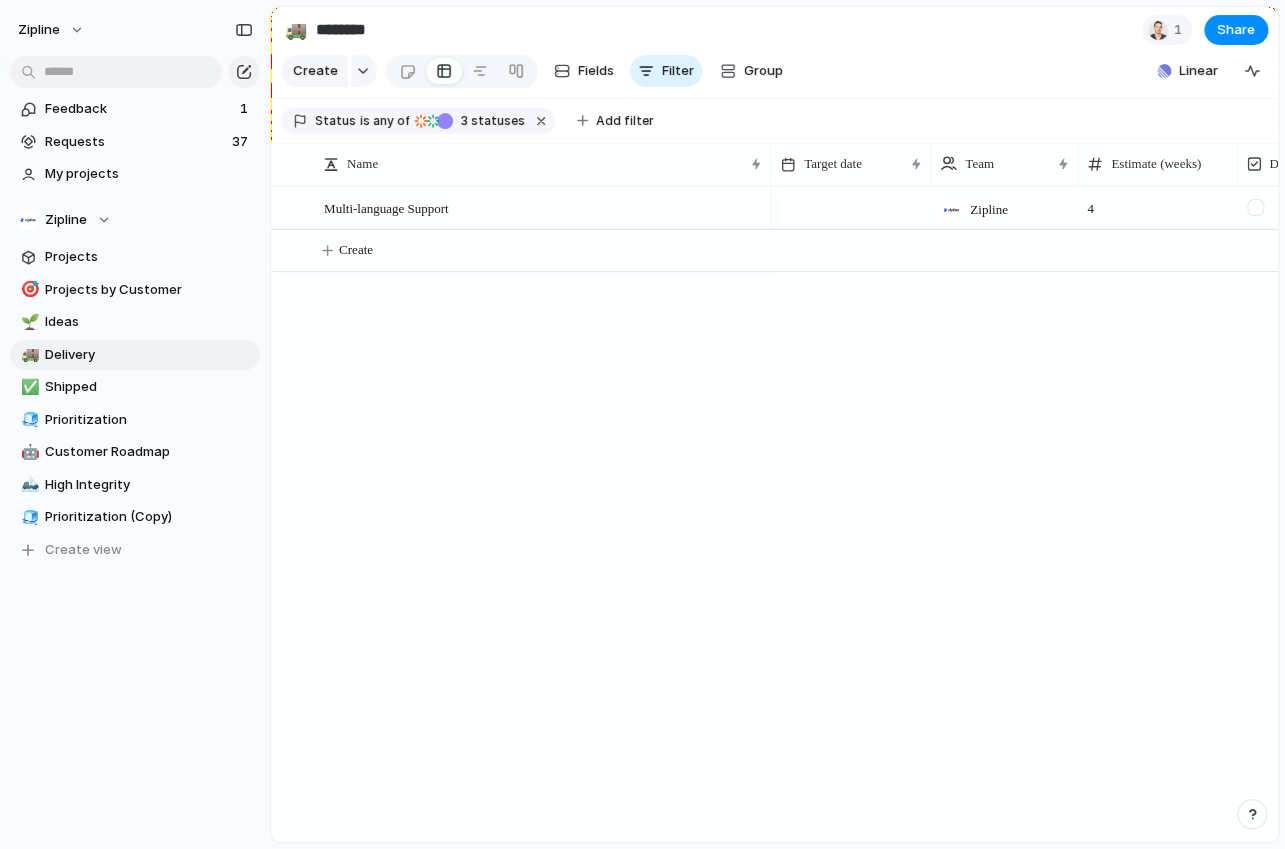 click on "Seen by [FIRST] [LAST]" at bounding box center (642, 424) 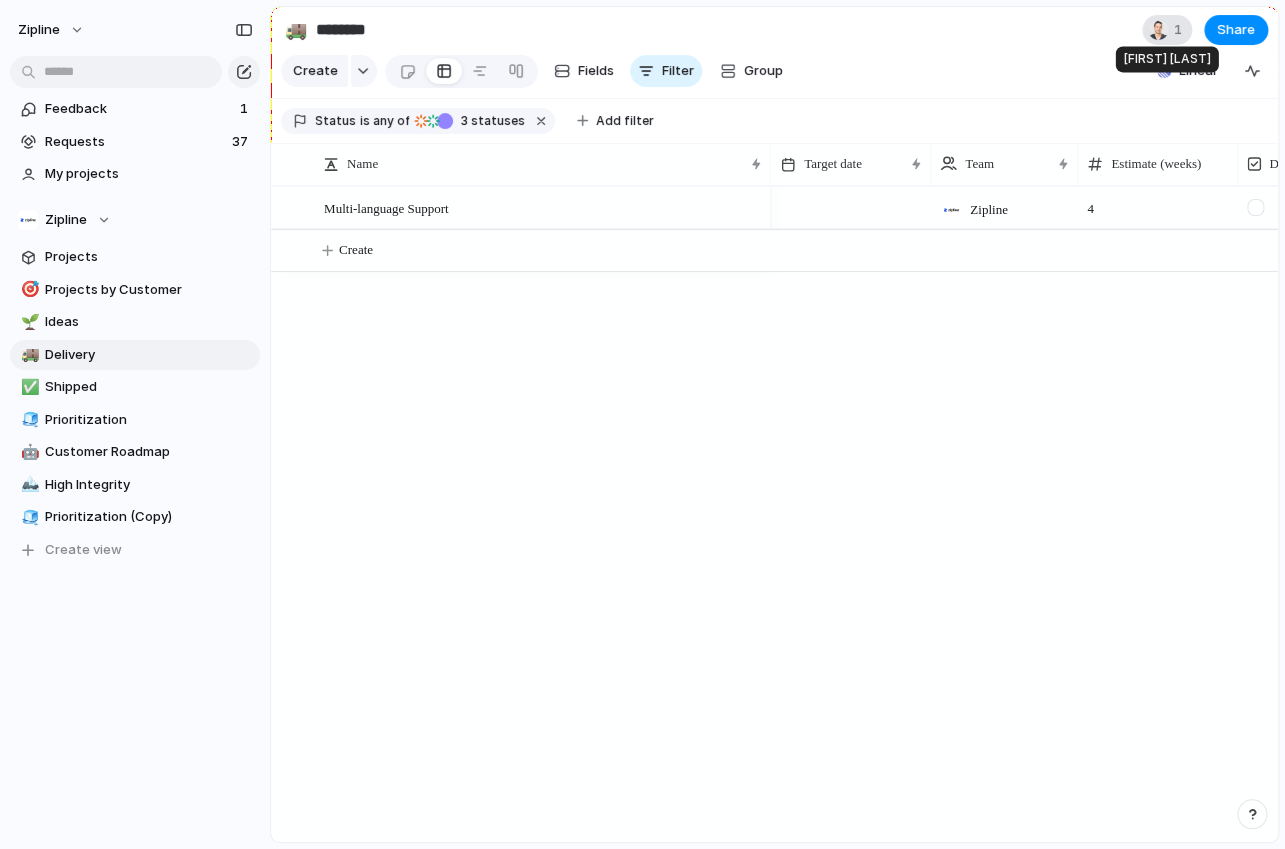 click at bounding box center (1158, 30) 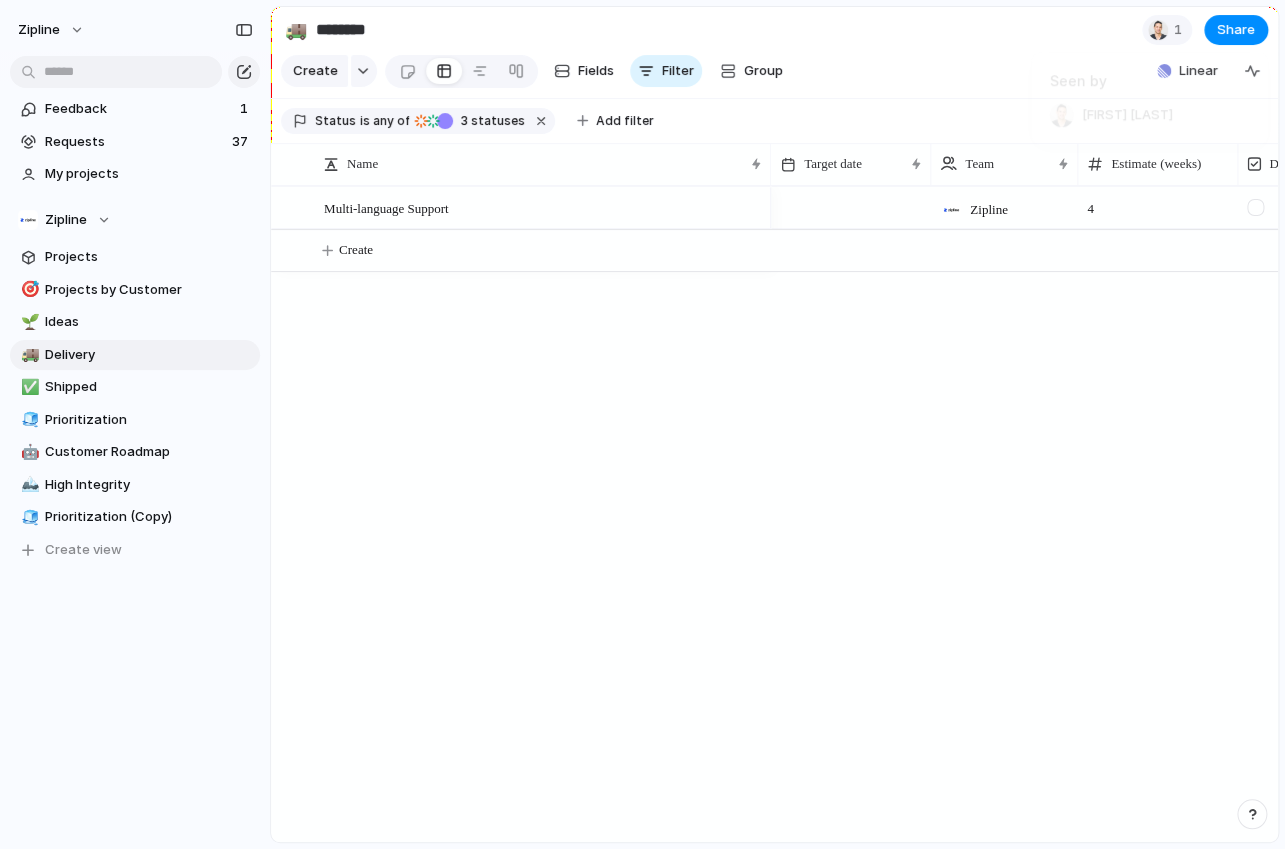click on "Seen by [FIRST] [LAST]" at bounding box center (642, 424) 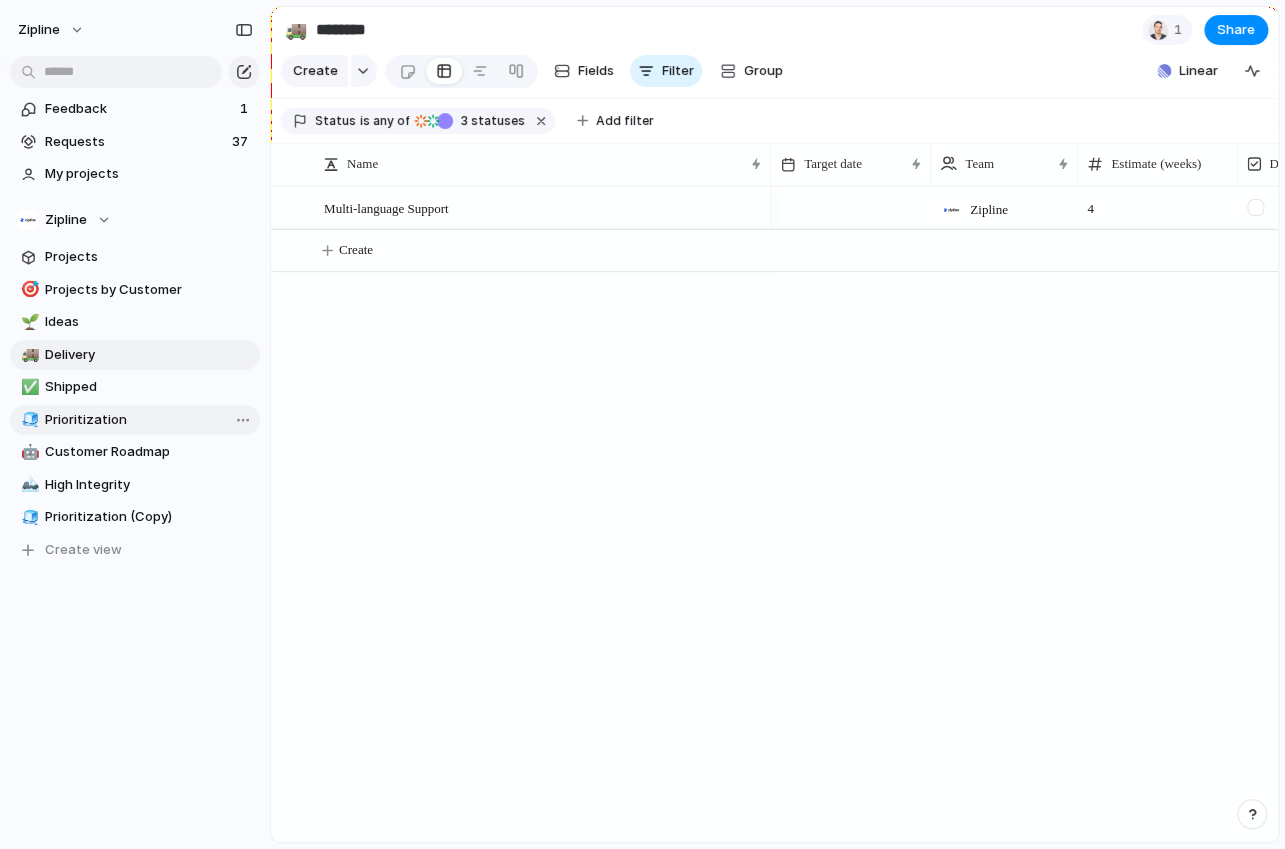 click on "Prioritization" at bounding box center [149, 420] 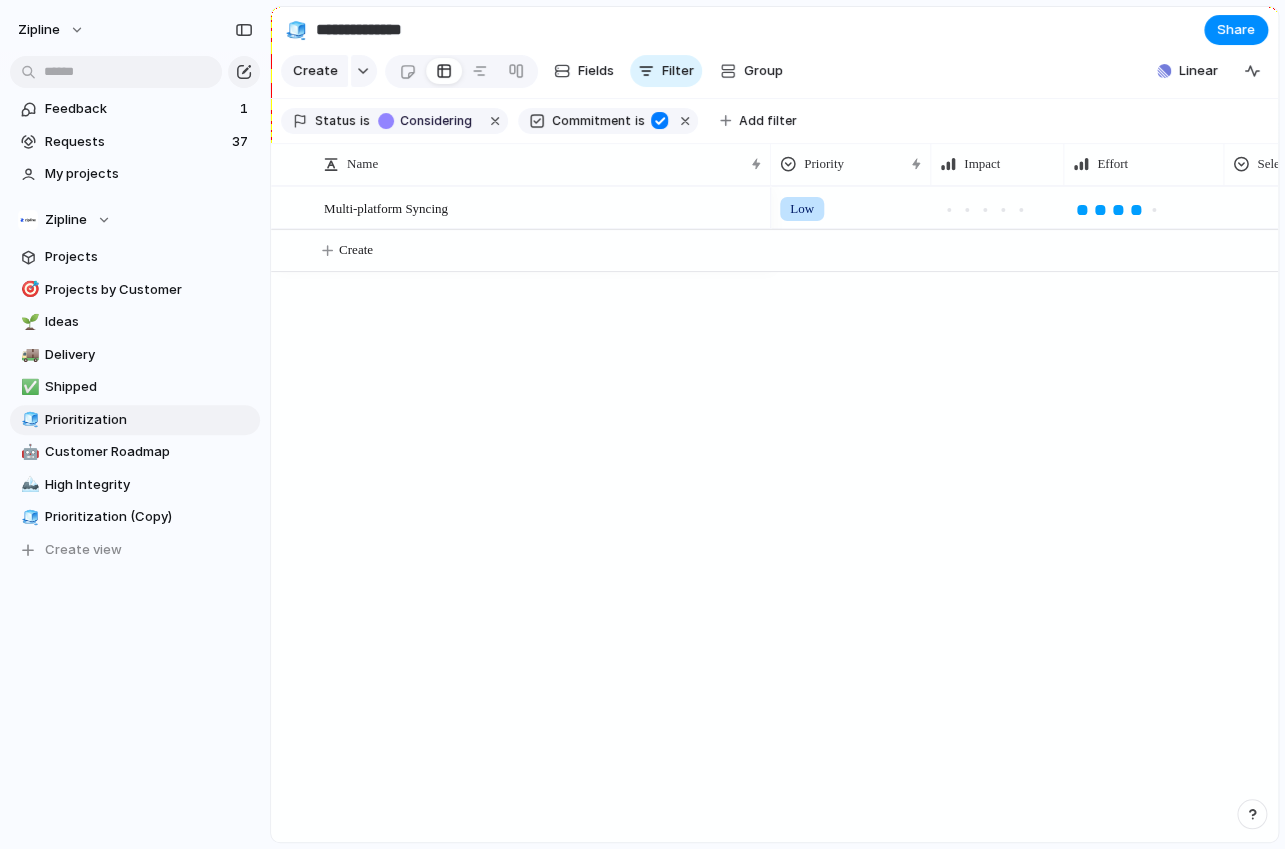 scroll, scrollTop: 0, scrollLeft: 58, axis: horizontal 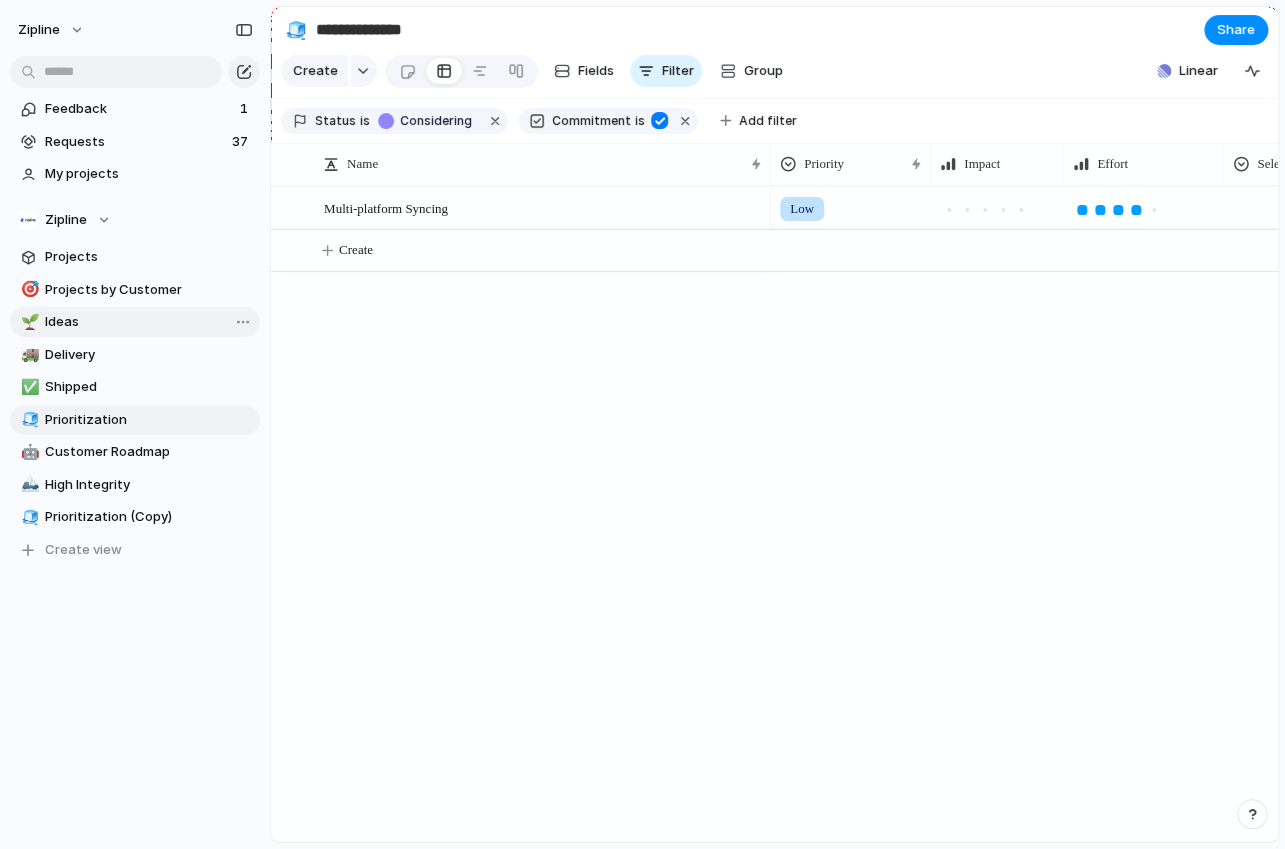 click on "Ideas" at bounding box center (149, 322) 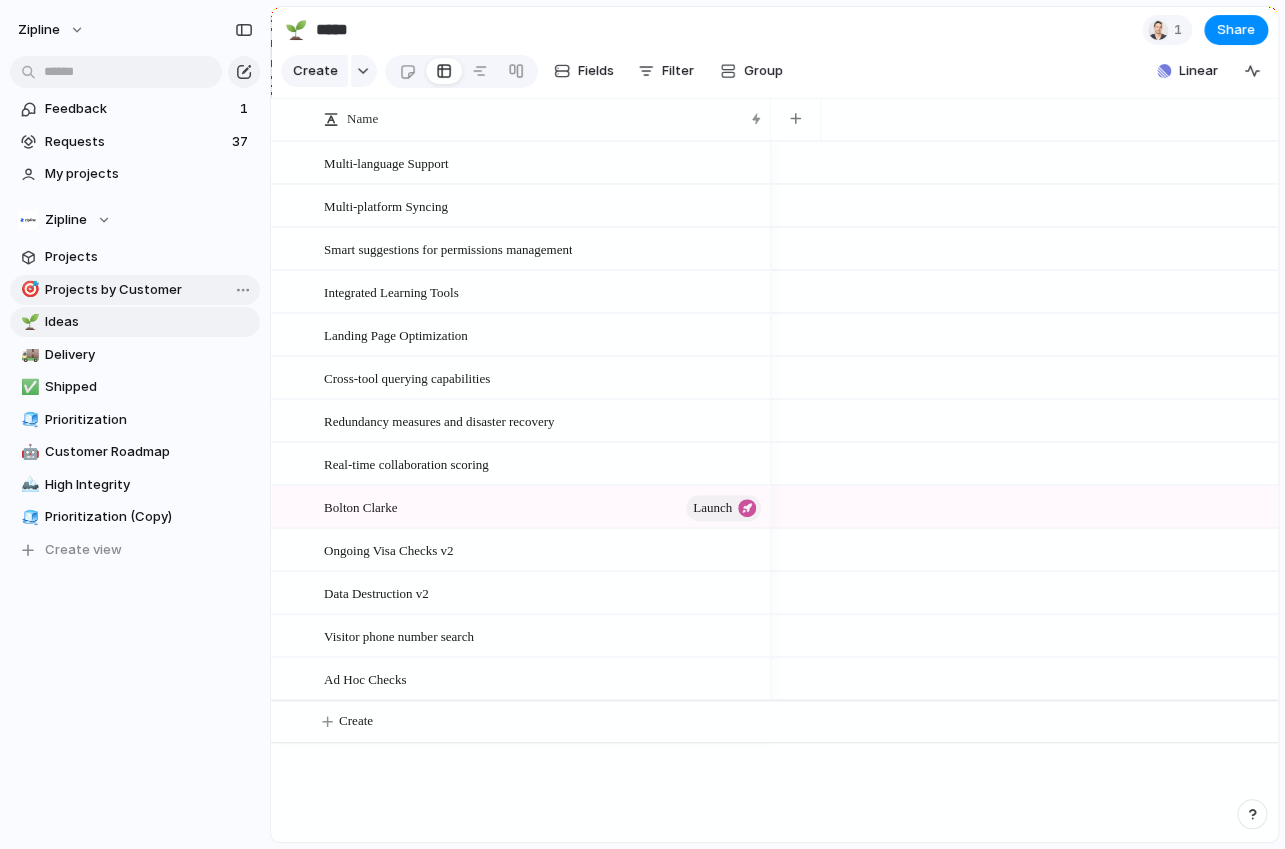 click on "🎯 Projects by Customer" at bounding box center (135, 290) 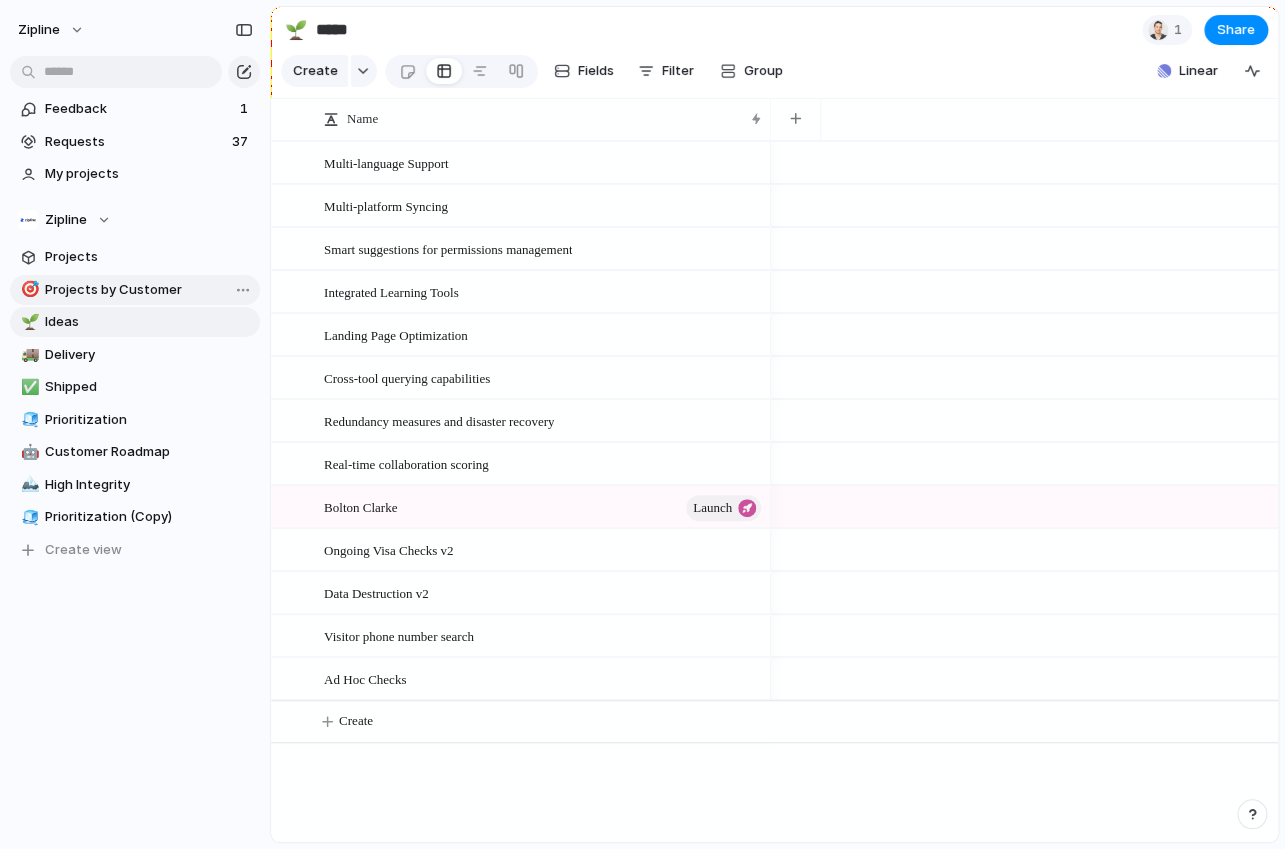 type on "**********" 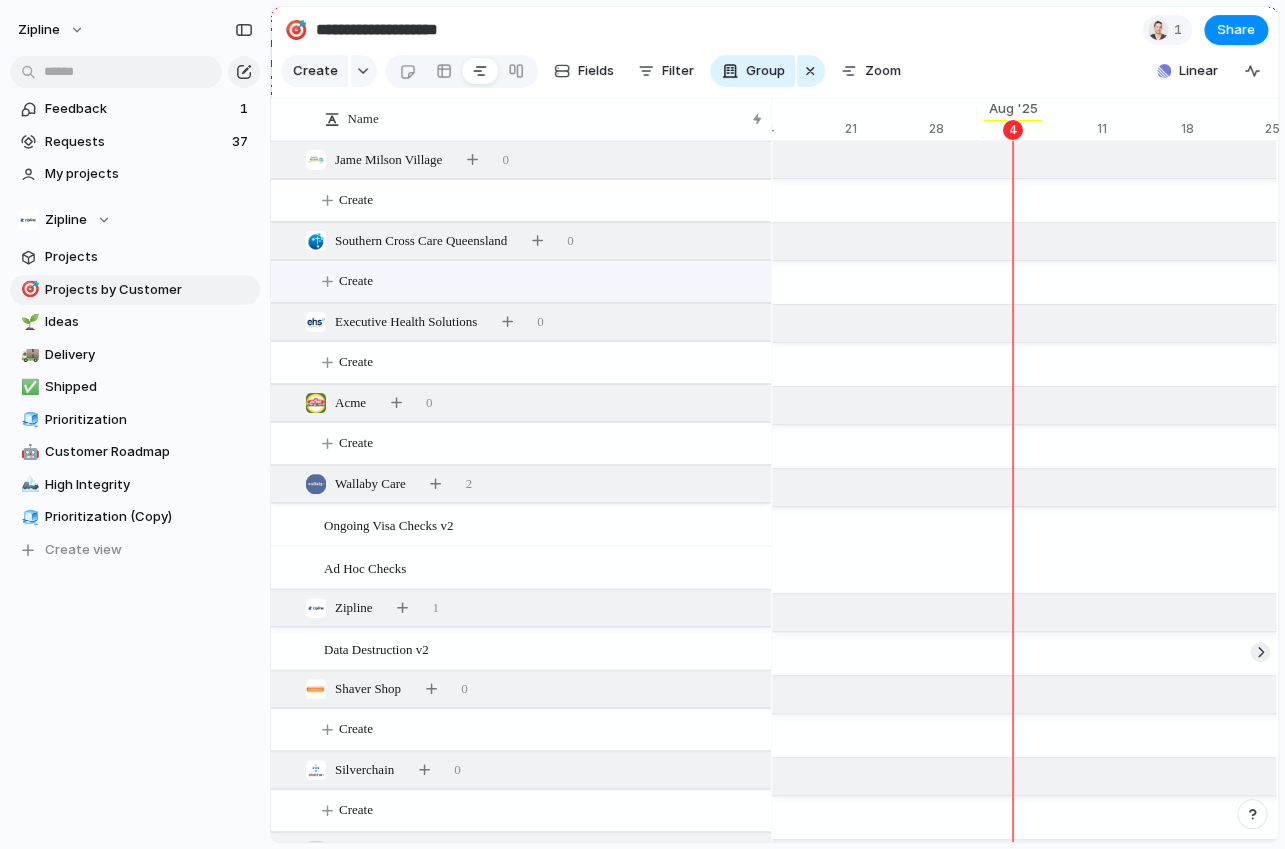 scroll, scrollTop: 0, scrollLeft: 12947, axis: horizontal 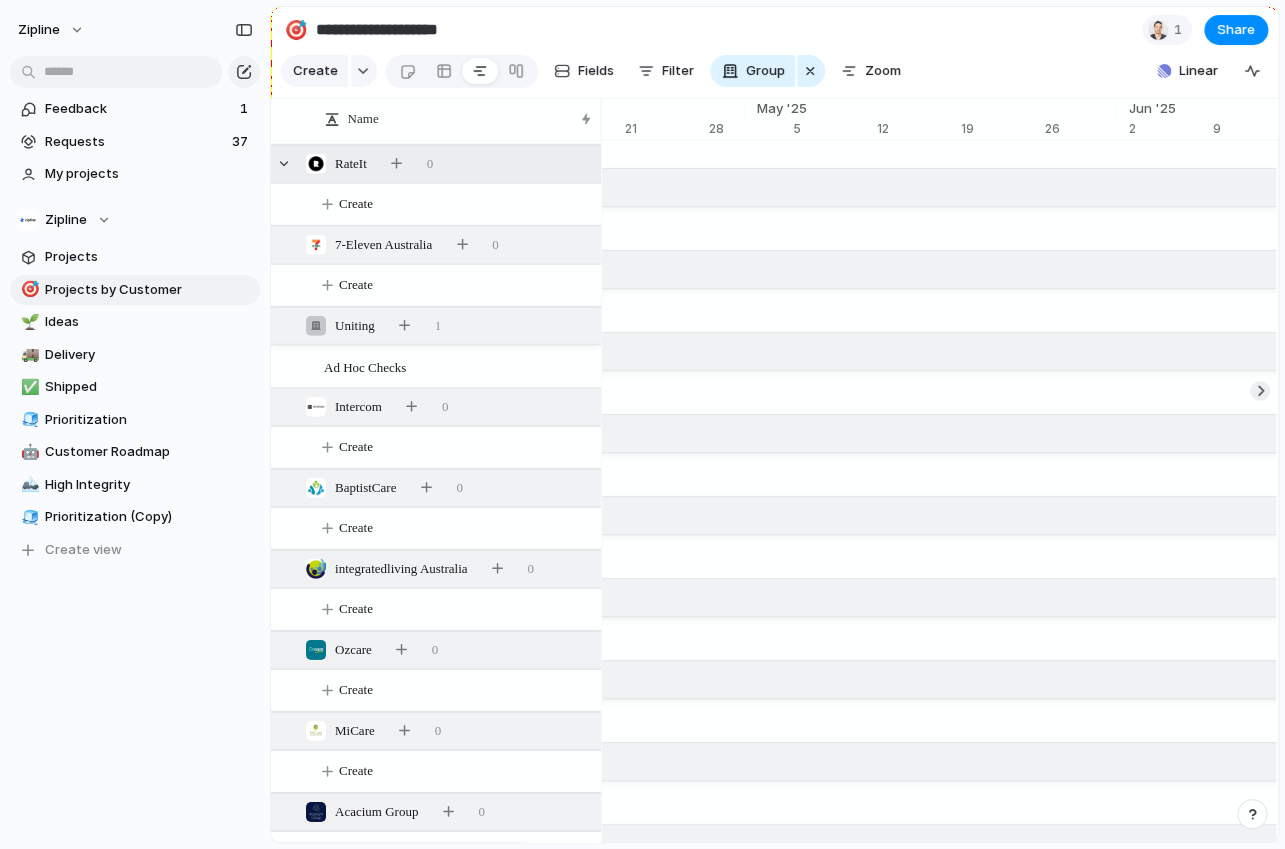drag, startPoint x: 770, startPoint y: 111, endPoint x: 599, endPoint y: 178, distance: 183.65729 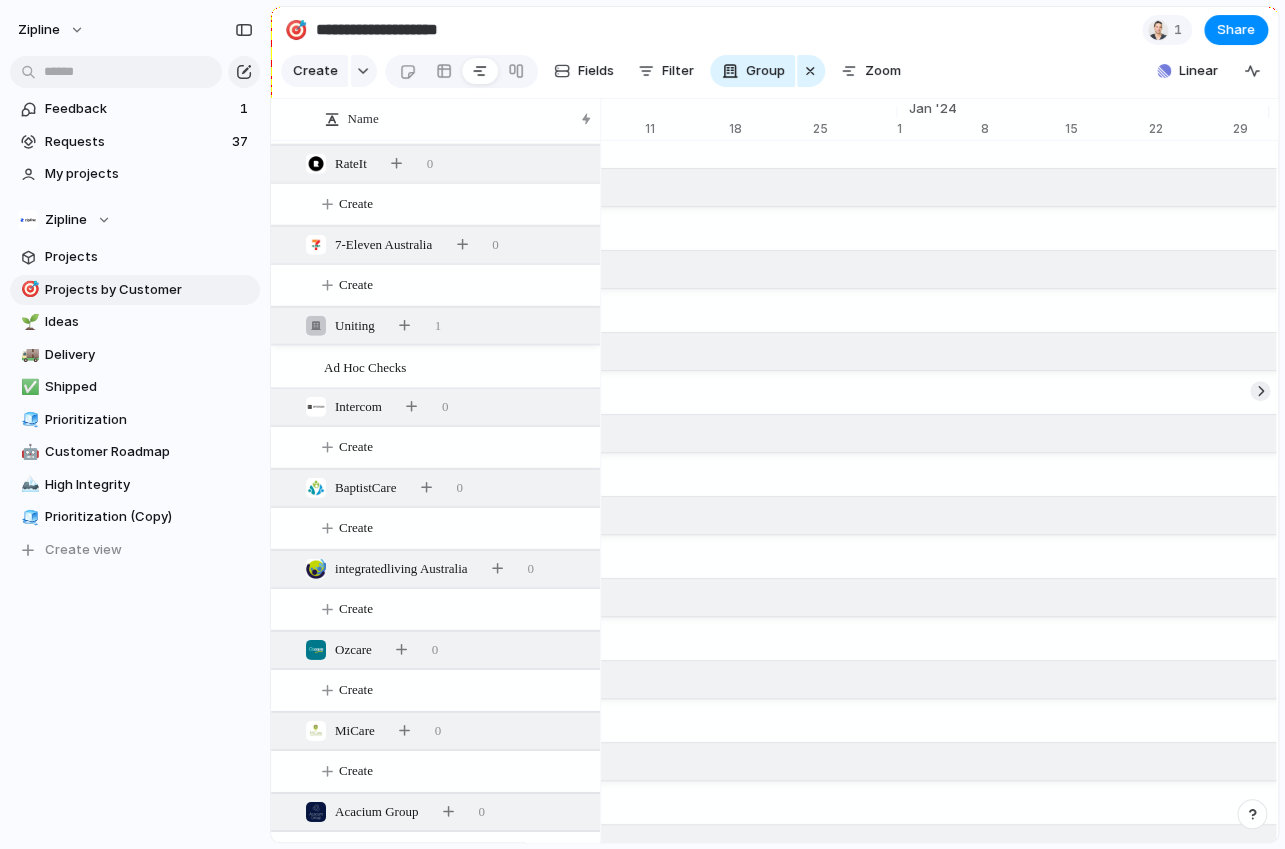 scroll, scrollTop: 0, scrollLeft: 5910, axis: horizontal 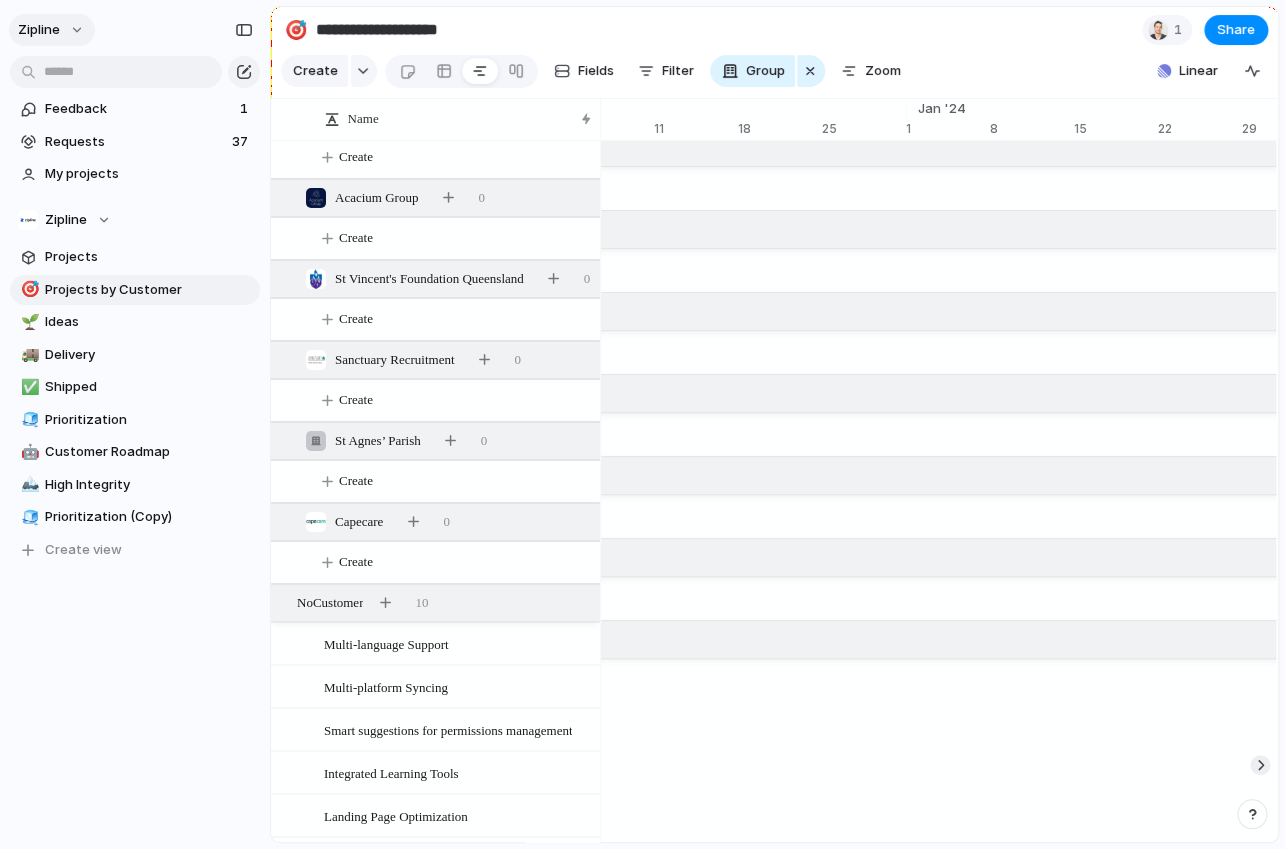 click on "zipline" at bounding box center (52, 30) 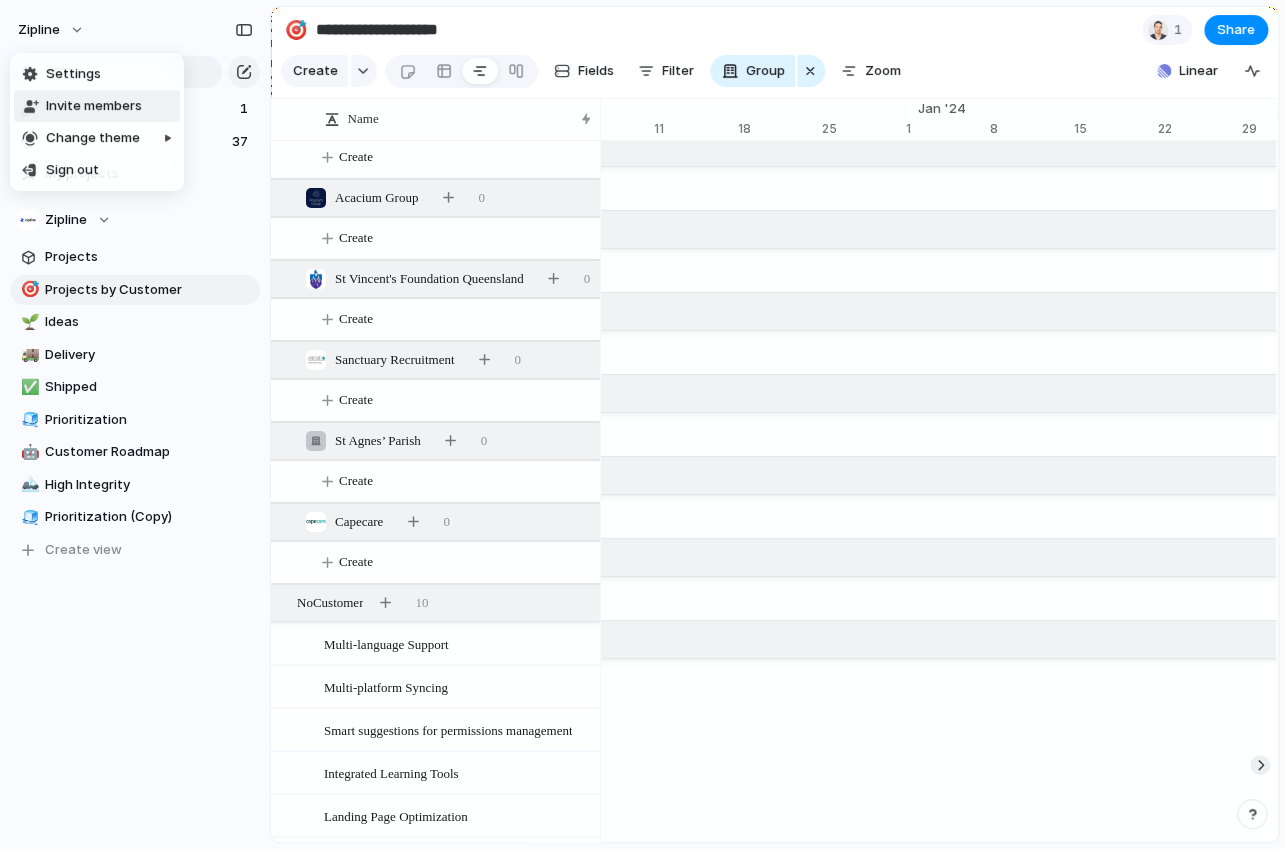 click on "Settings" at bounding box center (73, 74) 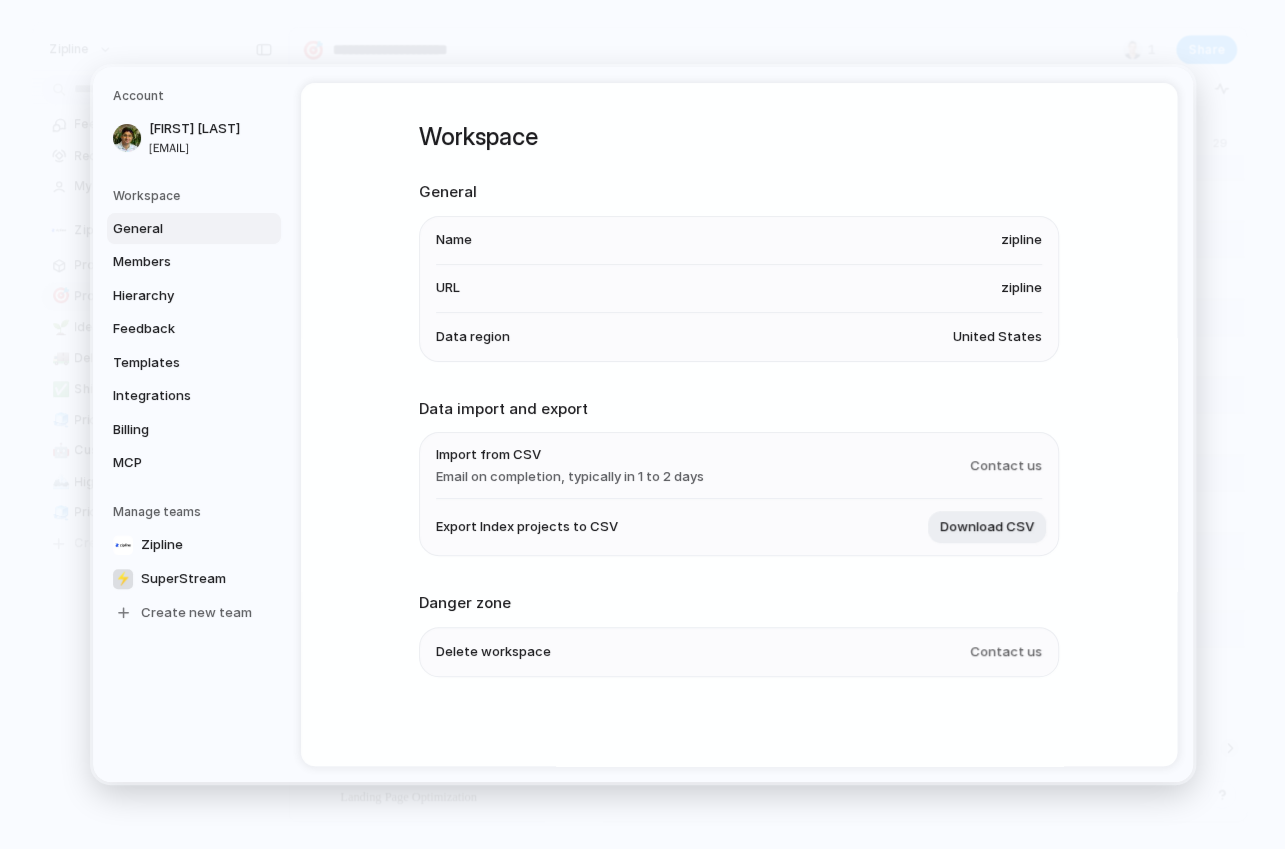 click on "United States" at bounding box center (997, 337) 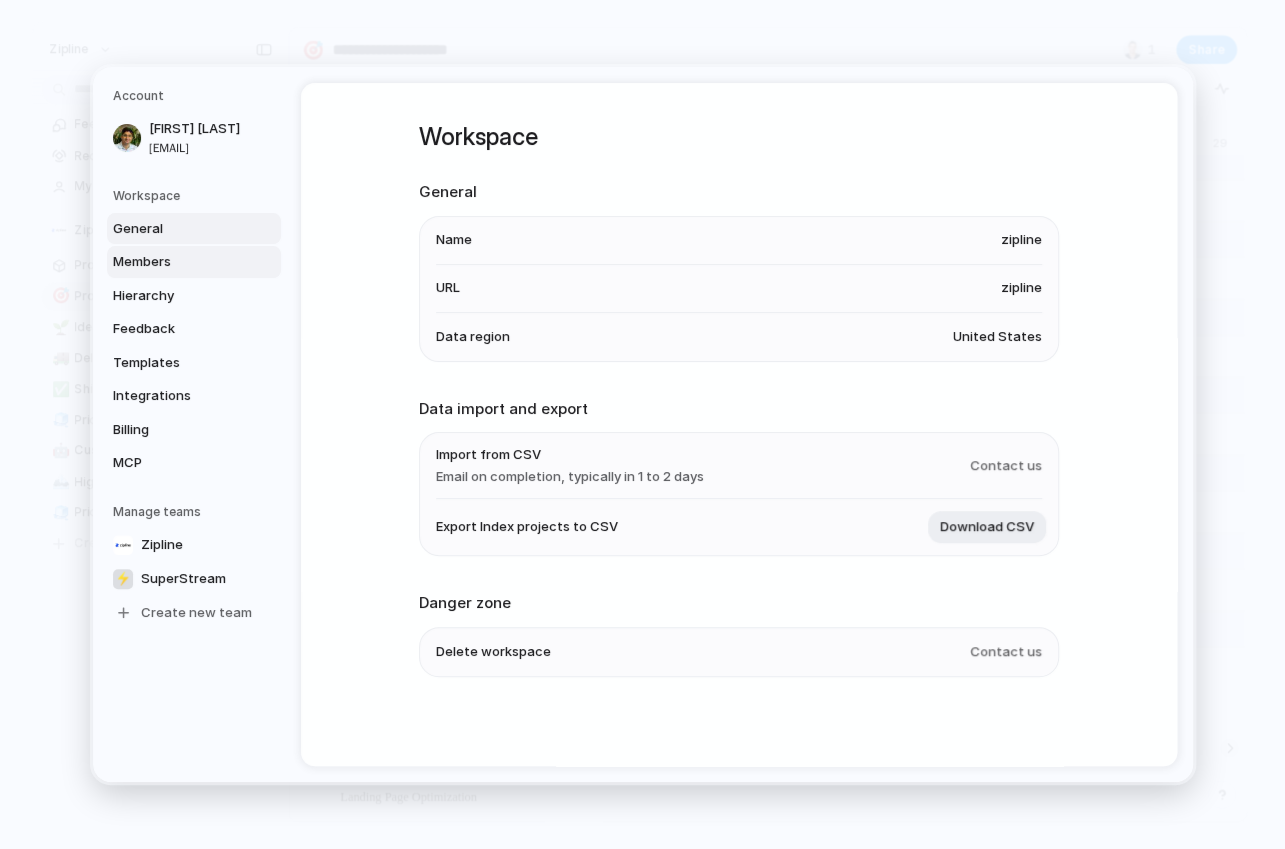click on "Members" at bounding box center [177, 262] 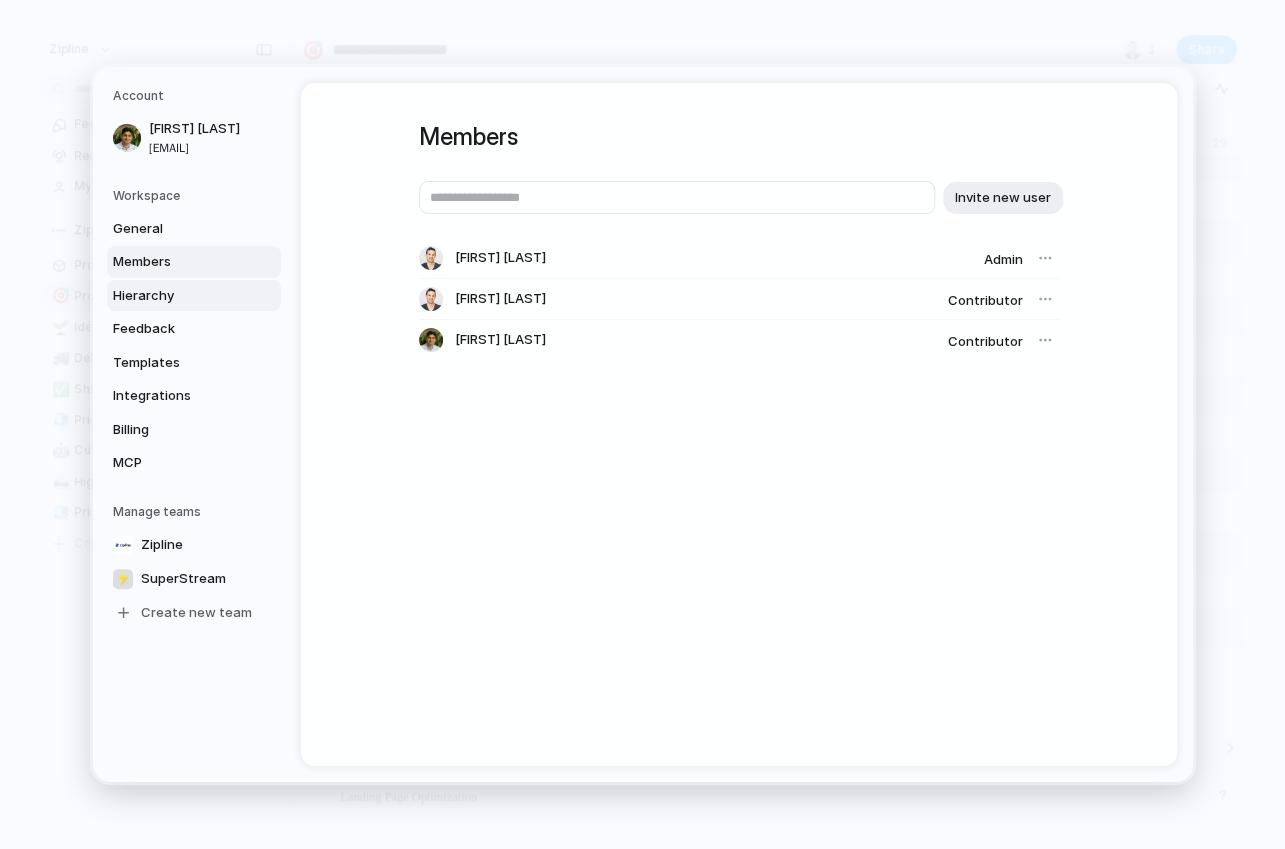 click on "Hierarchy" at bounding box center [177, 296] 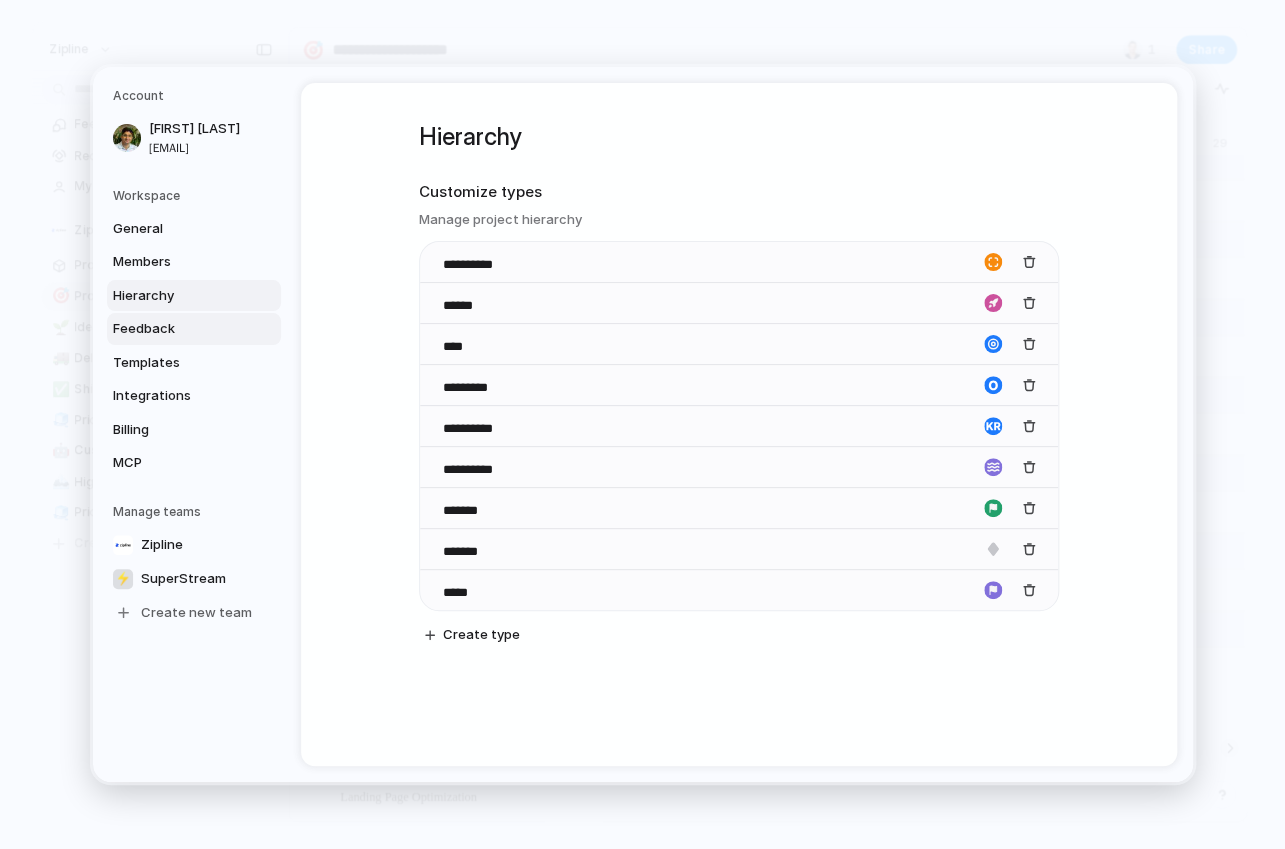 click on "Feedback" at bounding box center [177, 329] 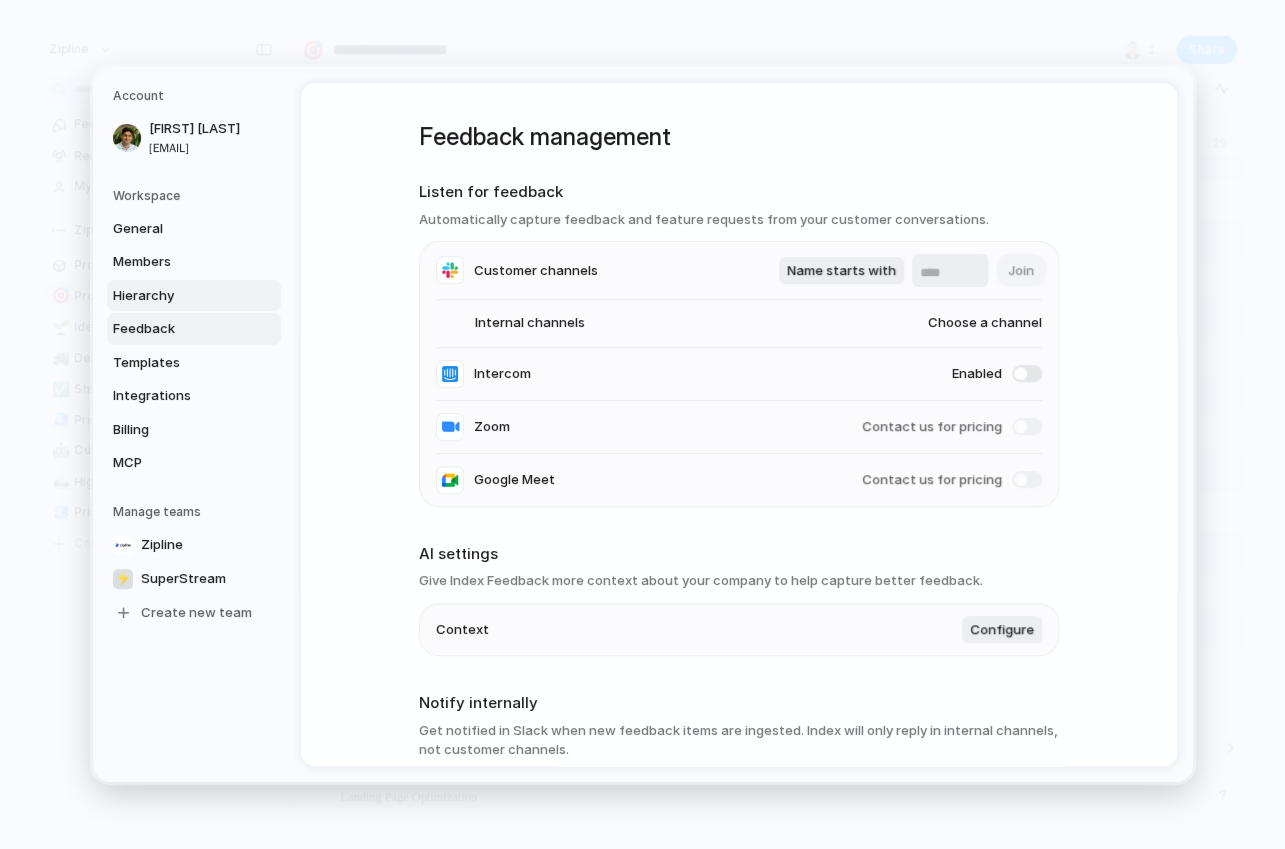click on "Hierarchy" at bounding box center (177, 296) 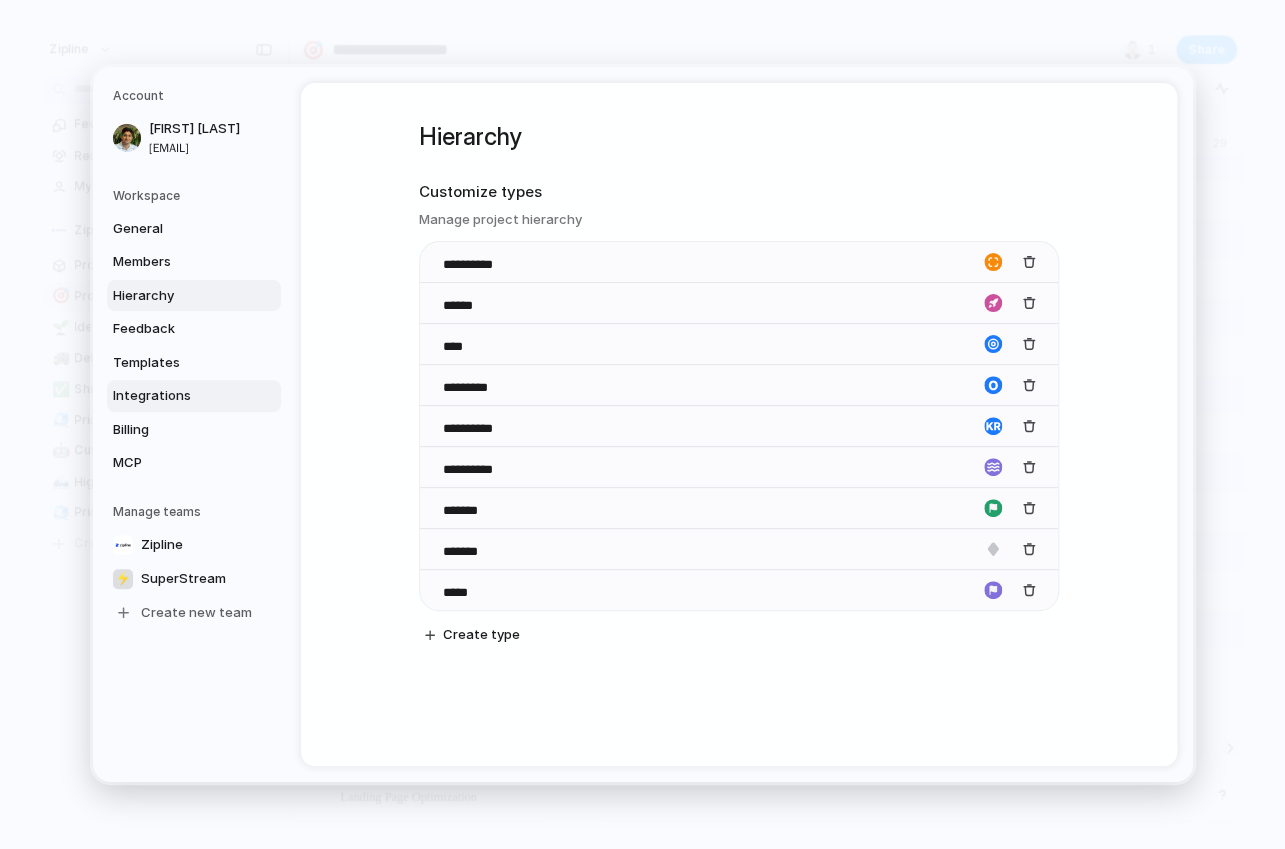 click on "Integrations" at bounding box center [194, 396] 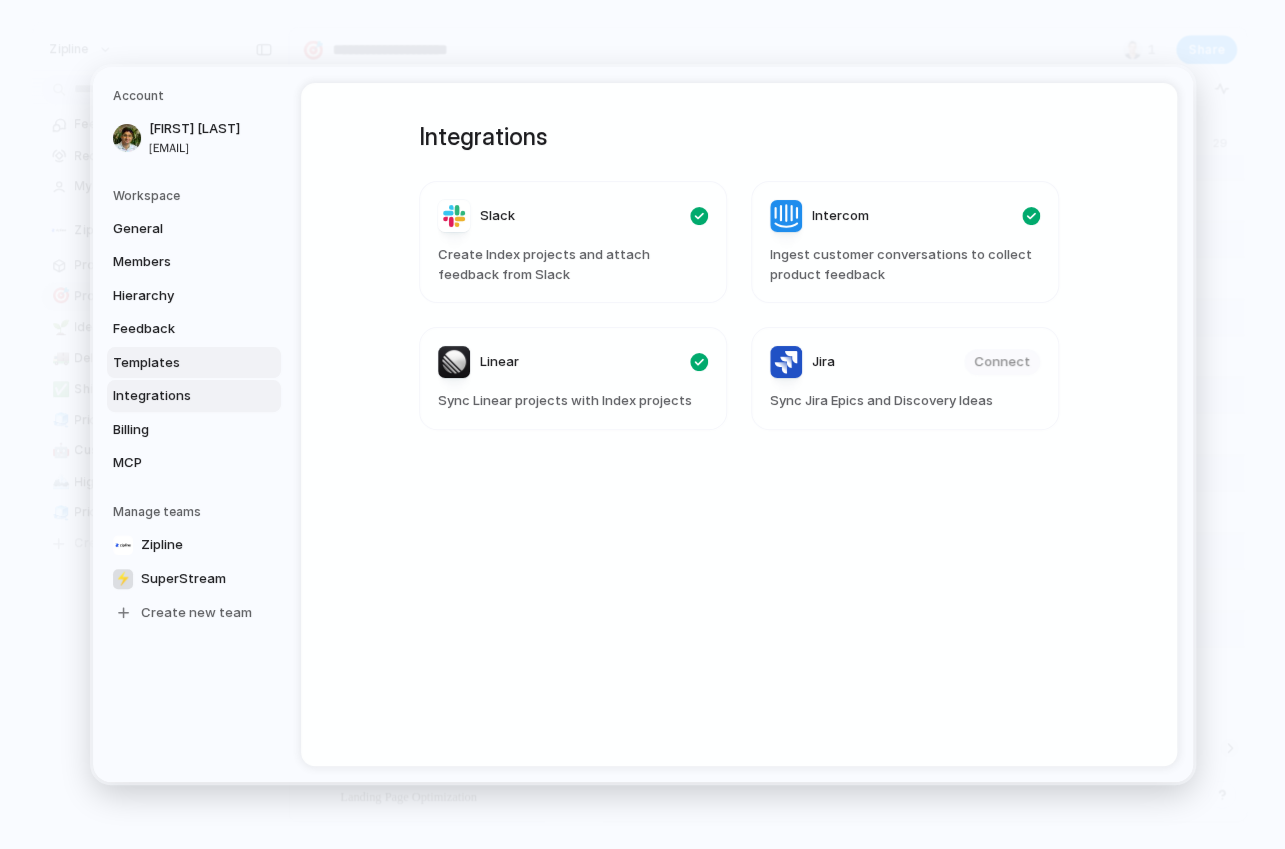 click on "Templates" at bounding box center [177, 363] 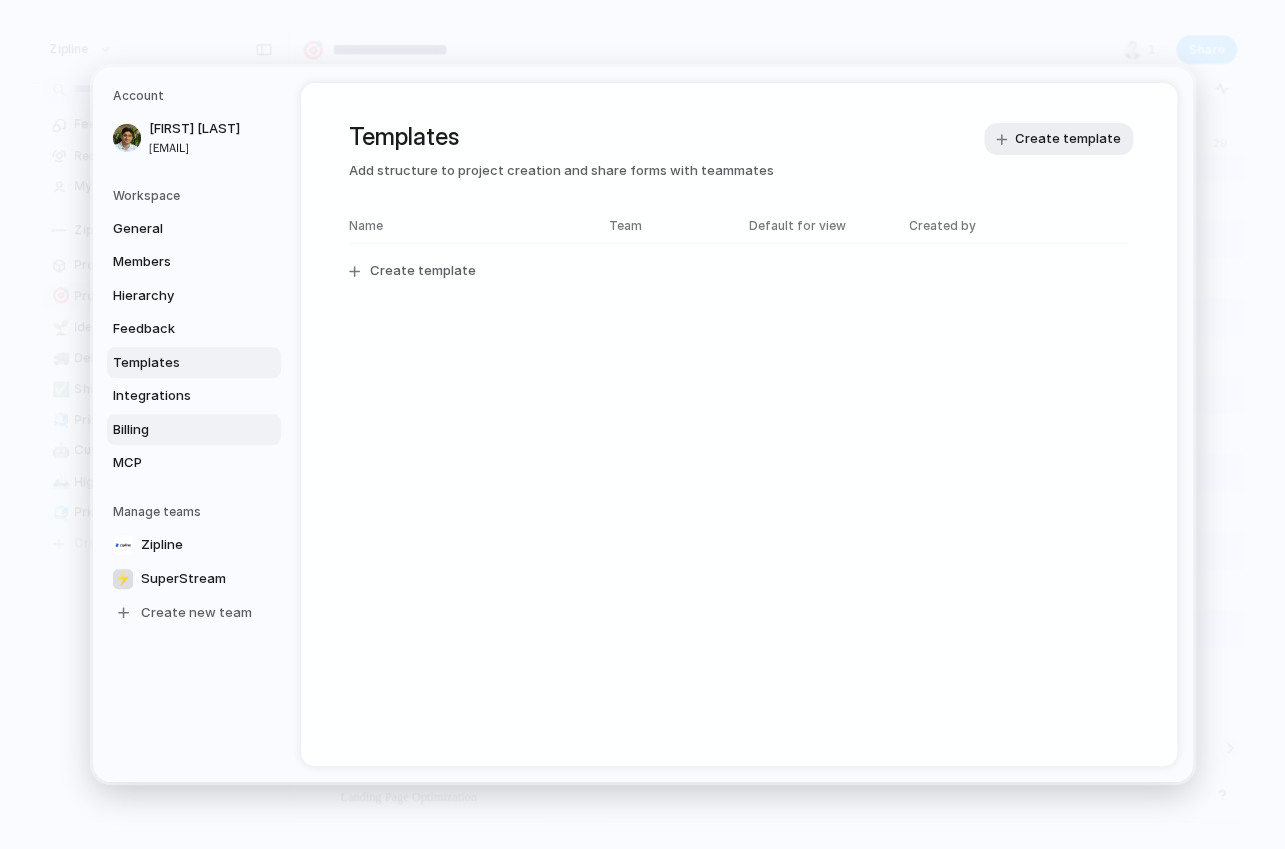 click on "Billing" at bounding box center [177, 430] 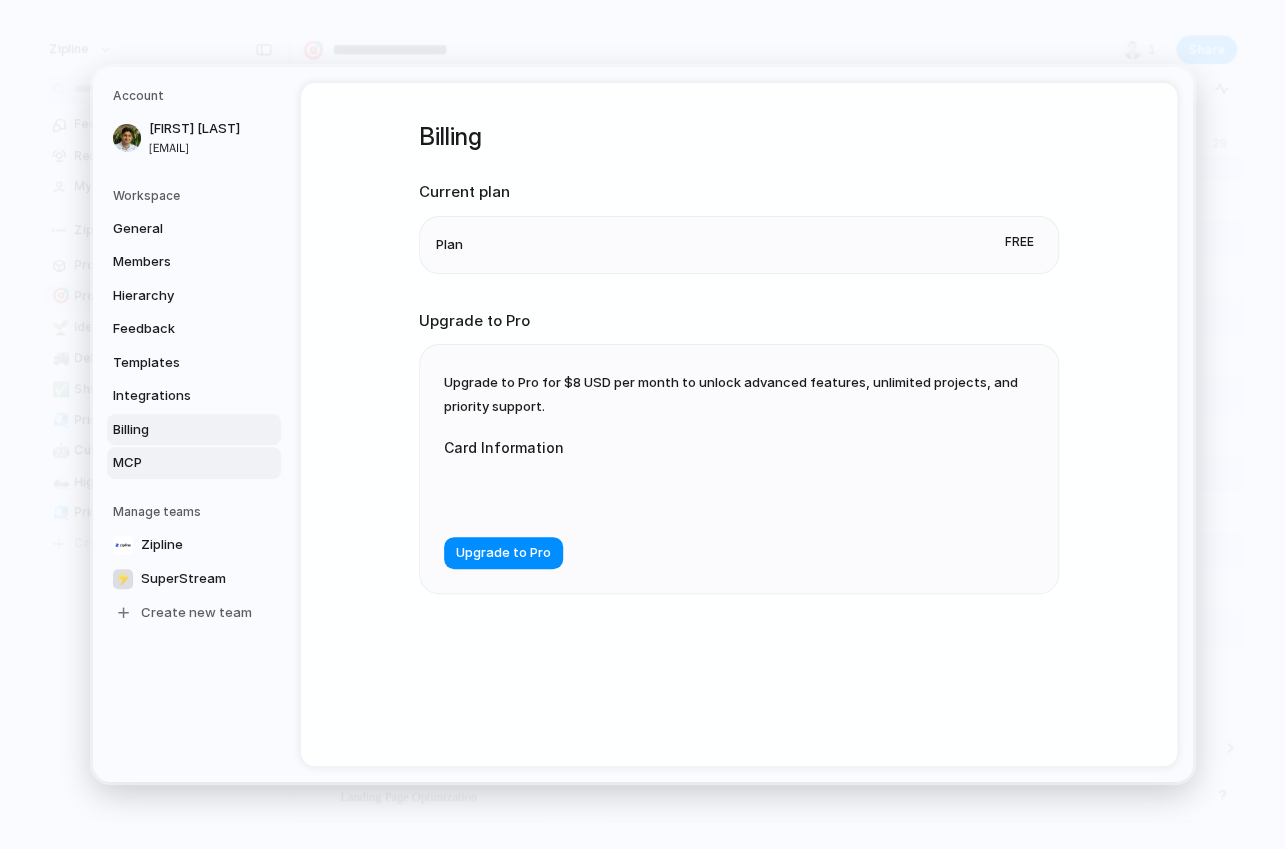 click on "MCP" at bounding box center (177, 463) 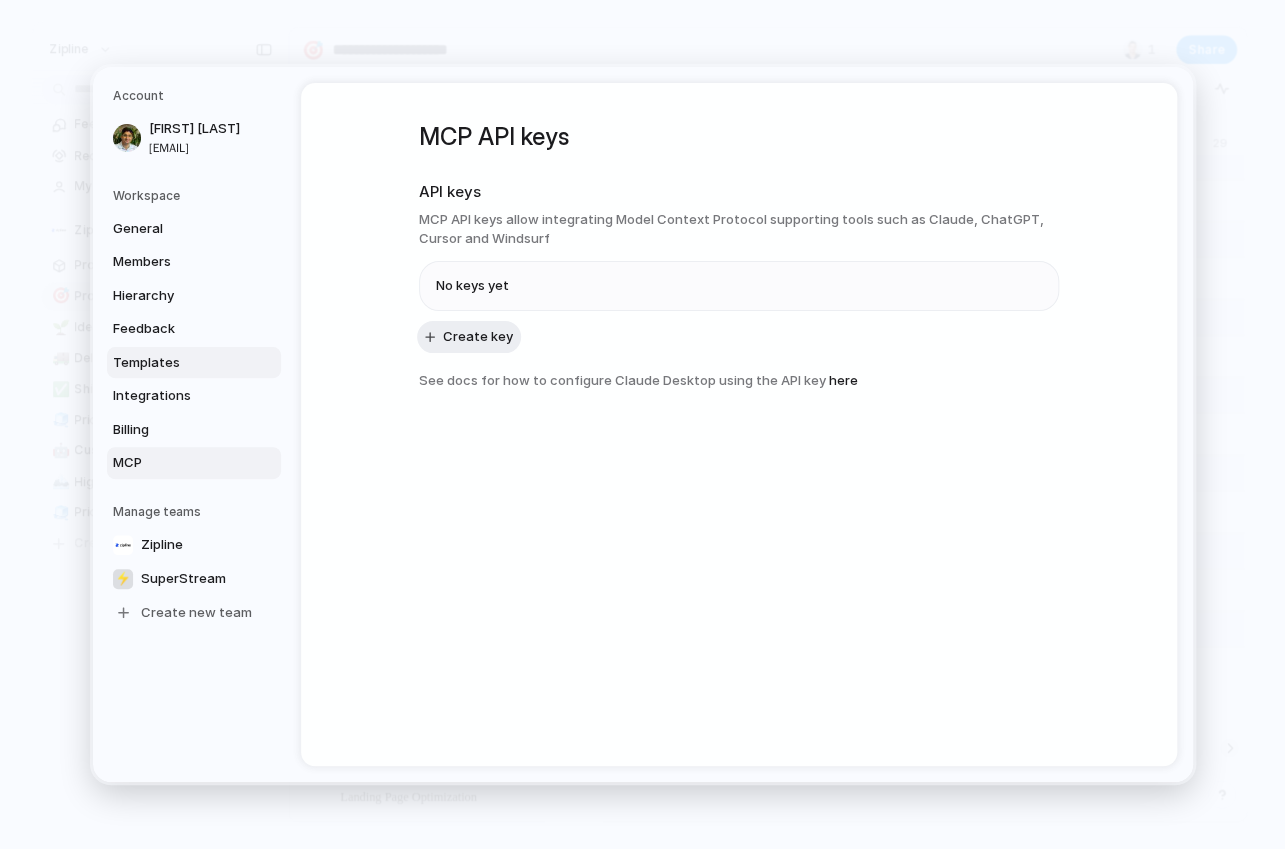 click on "Templates" at bounding box center (194, 363) 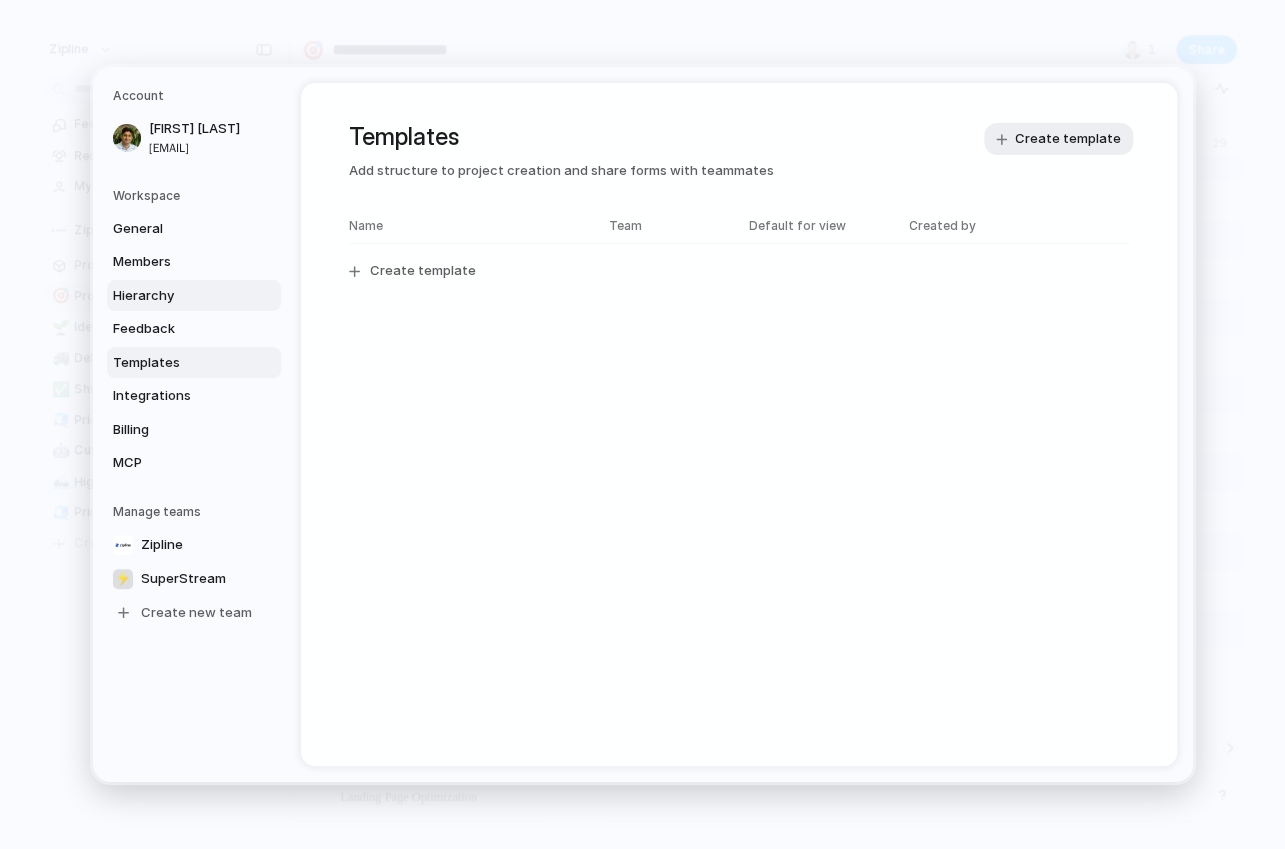 click on "Hierarchy" at bounding box center (194, 296) 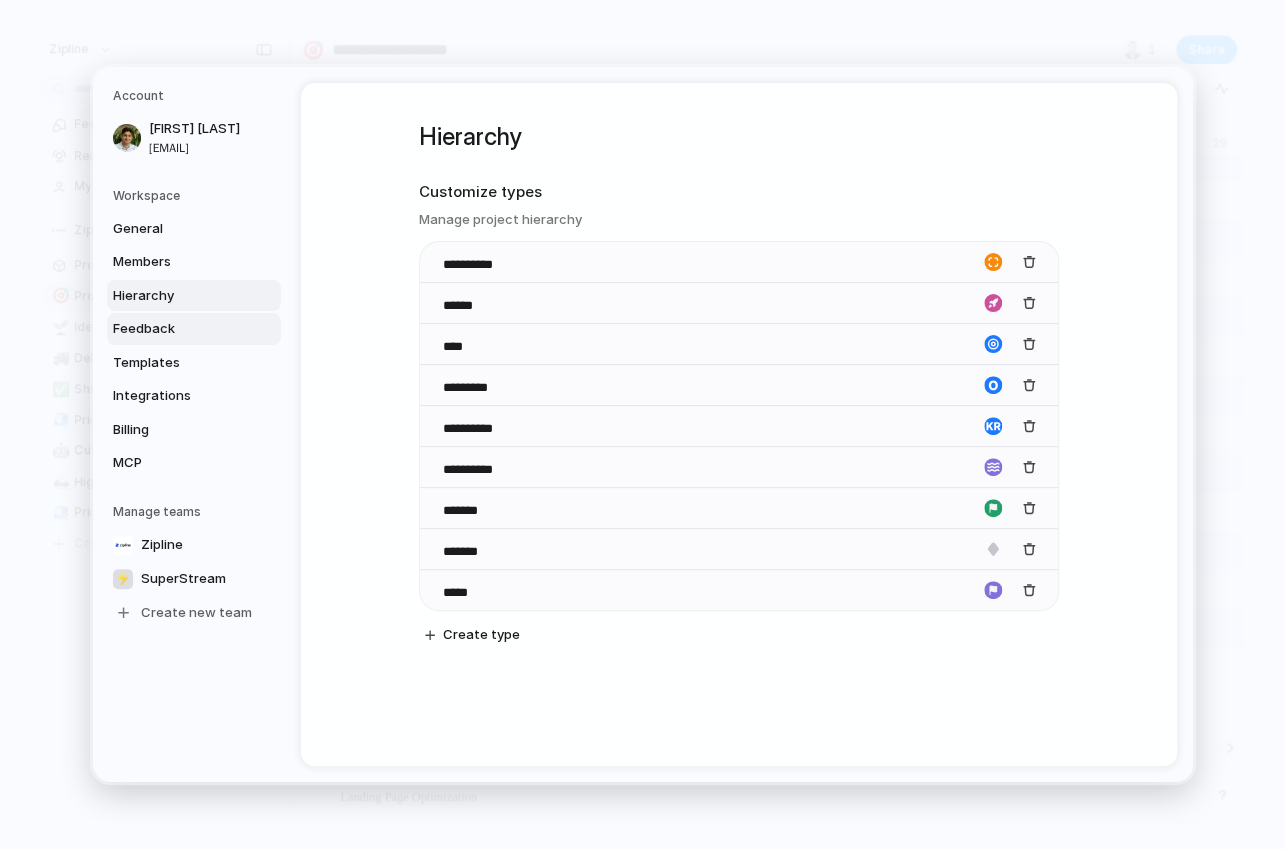 click on "Feedback" at bounding box center (177, 329) 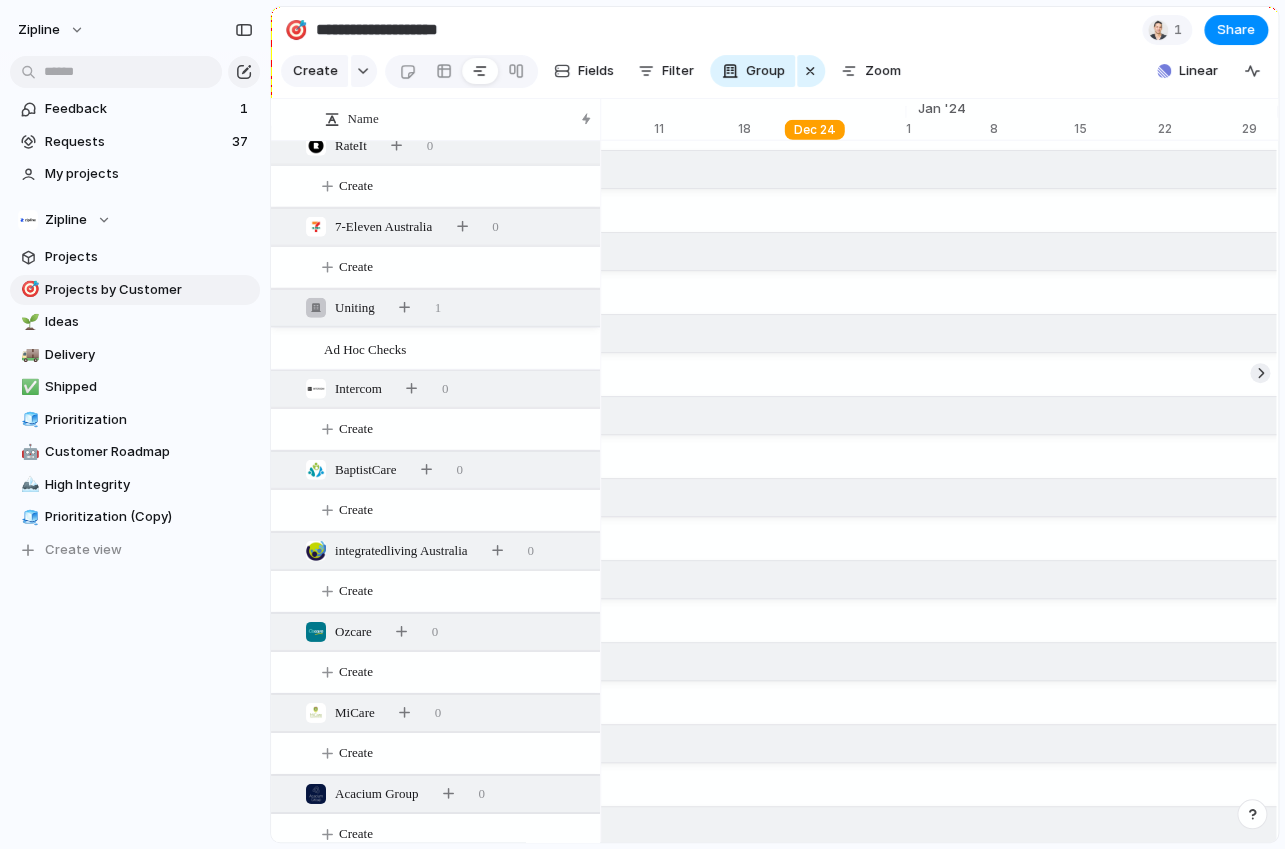 scroll, scrollTop: 1650, scrollLeft: 0, axis: vertical 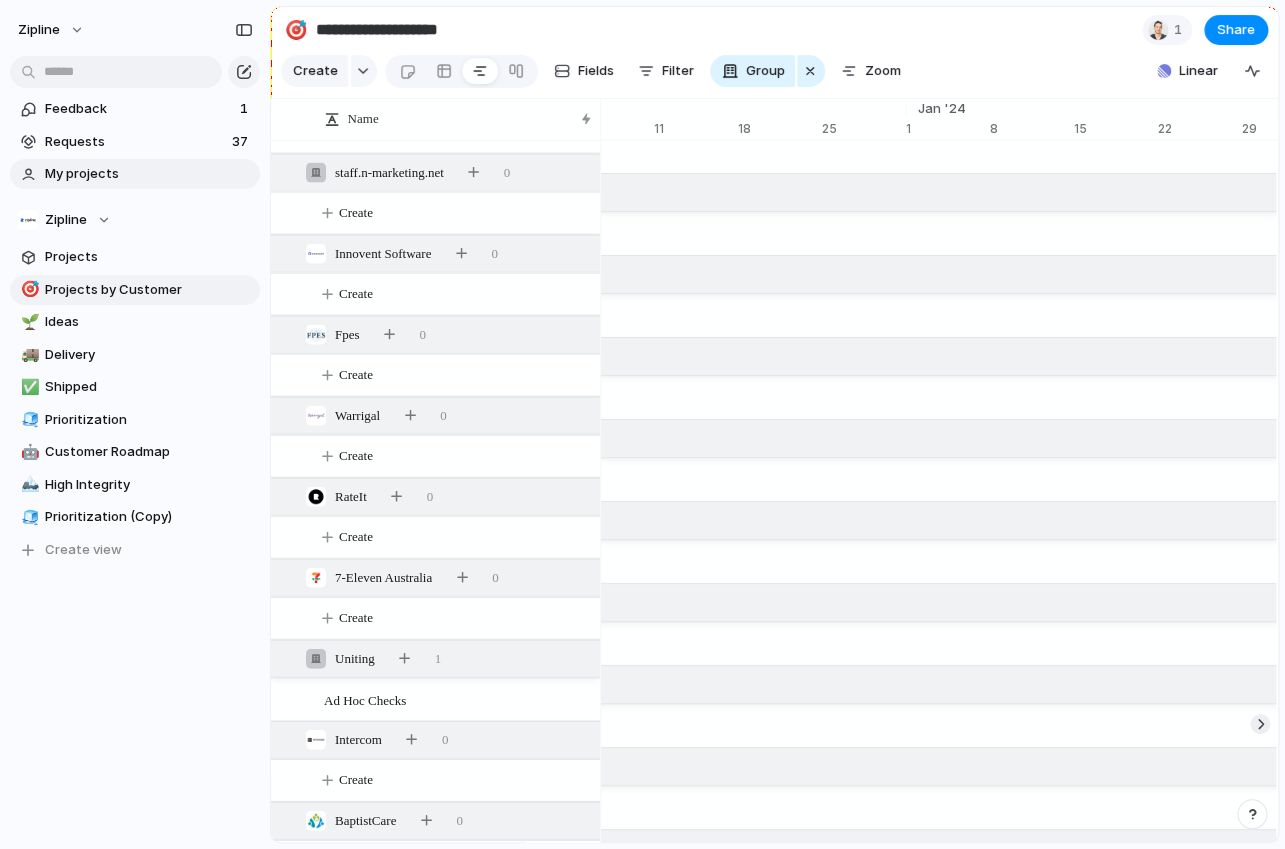 click on "My projects" at bounding box center (149, 174) 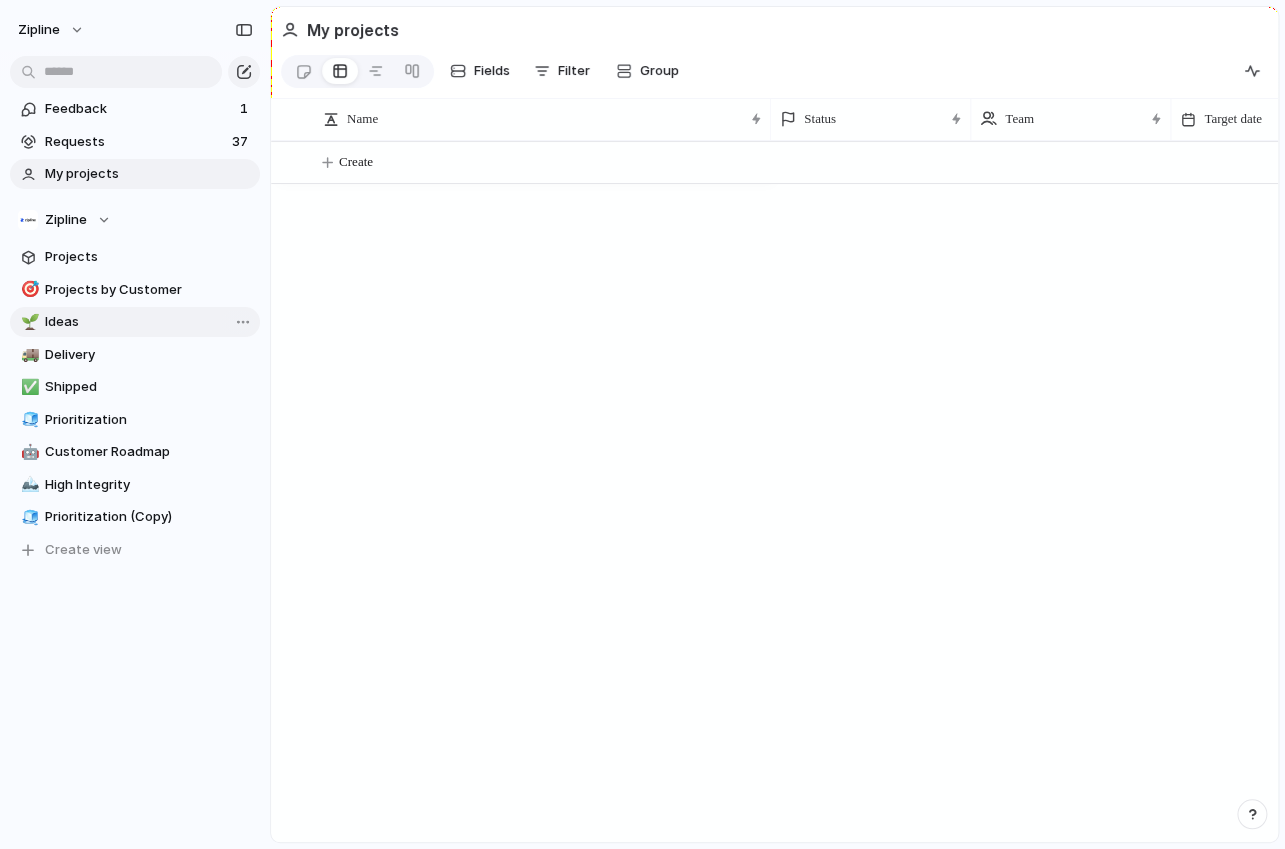 click on "Ideas" at bounding box center (149, 322) 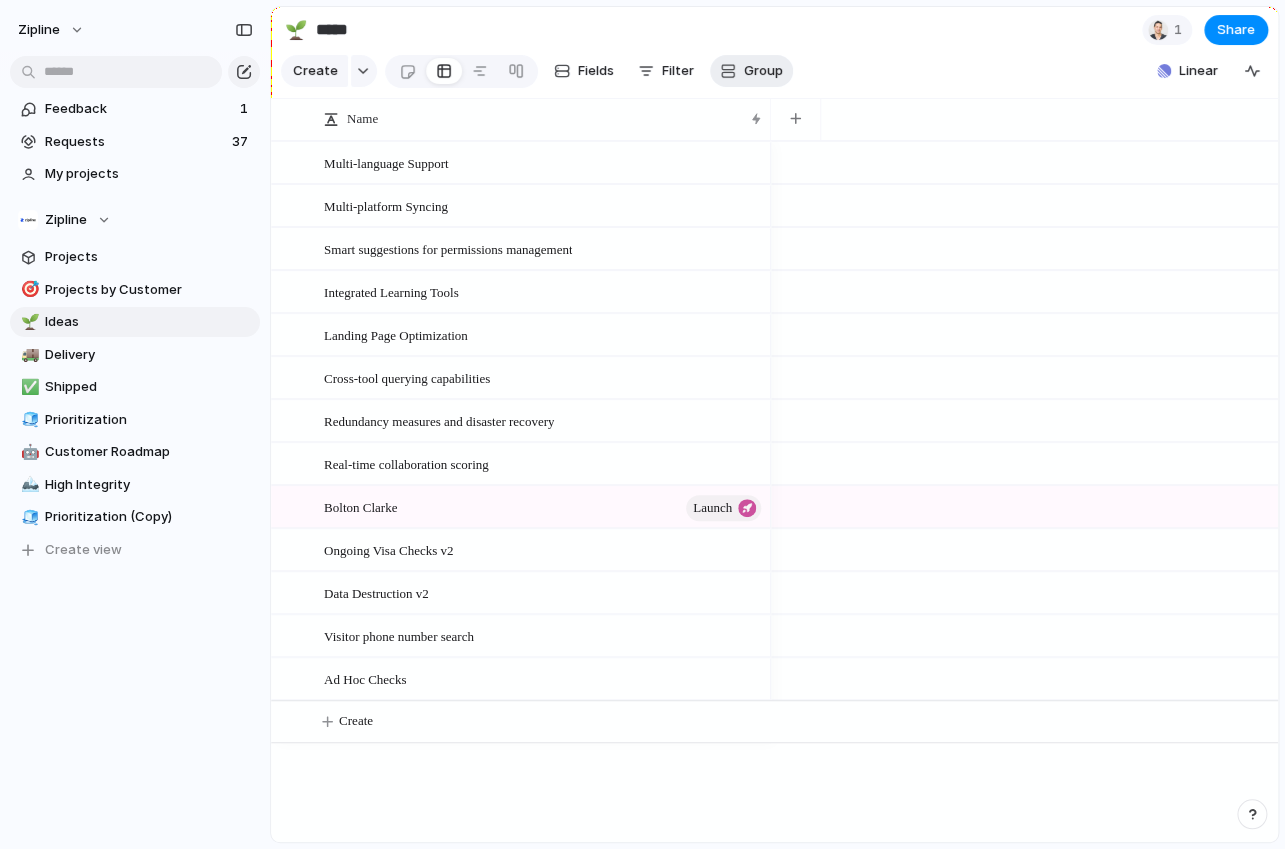 click on "Group" at bounding box center [751, 71] 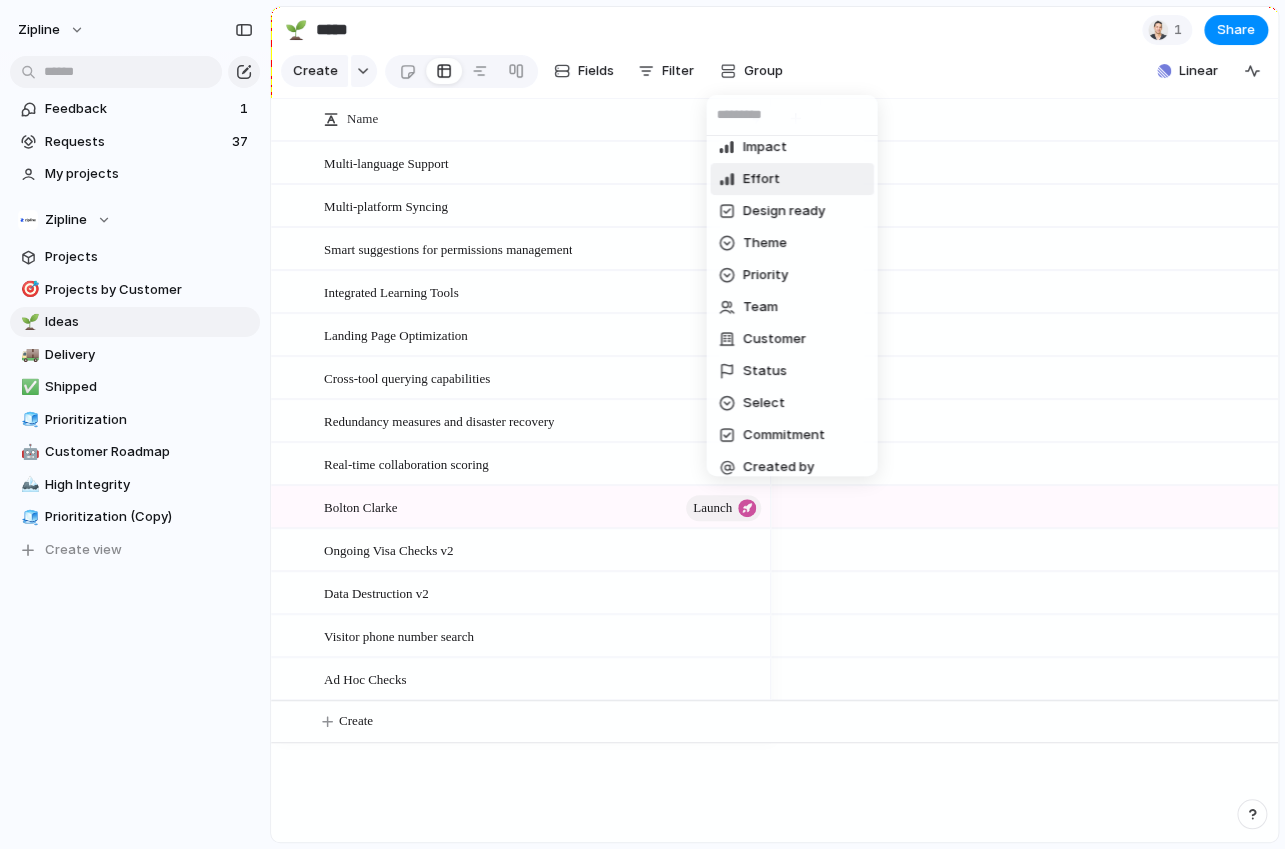 scroll, scrollTop: 0, scrollLeft: 0, axis: both 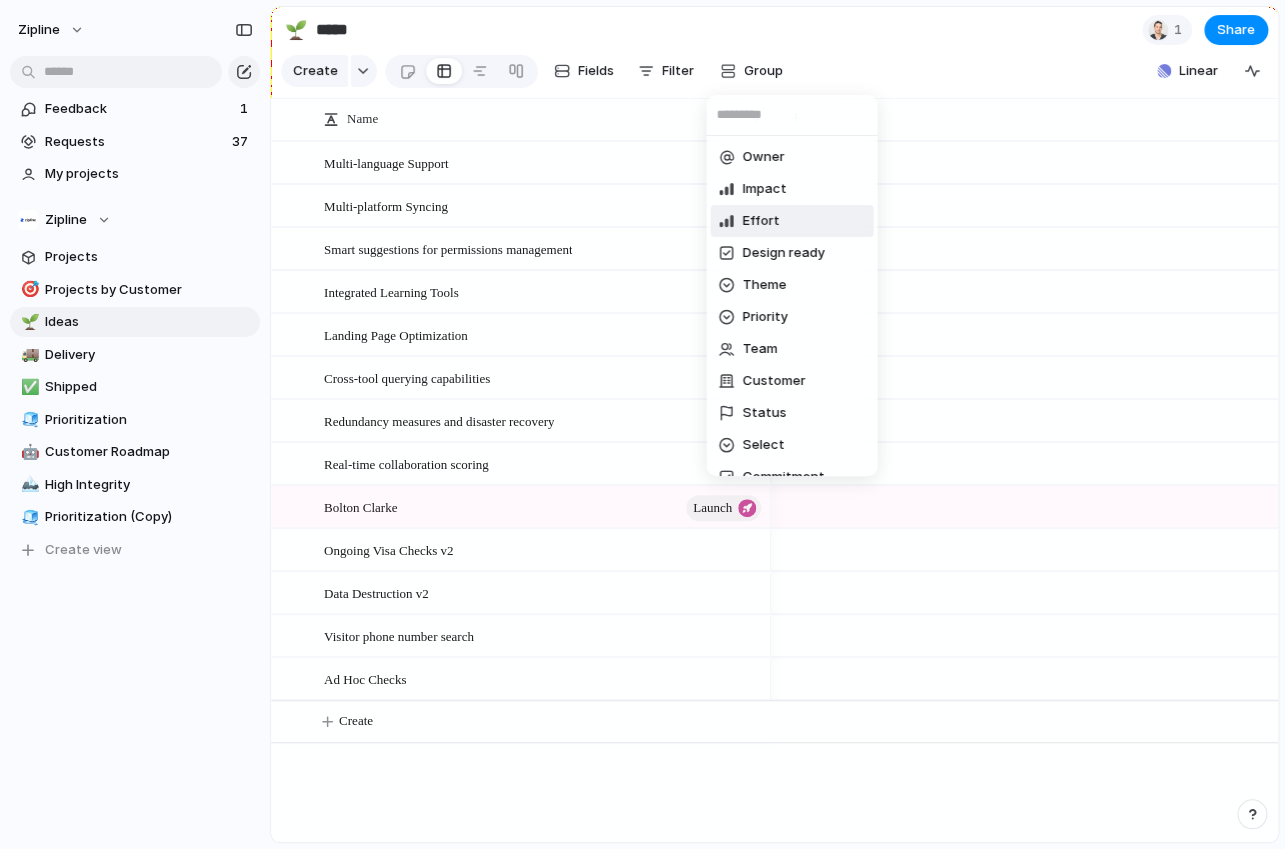 click on "Owner   Impact   Effort   Design ready   Theme   Priority   Team   Customer   Status   Select   Commitment             Created by" at bounding box center (642, 424) 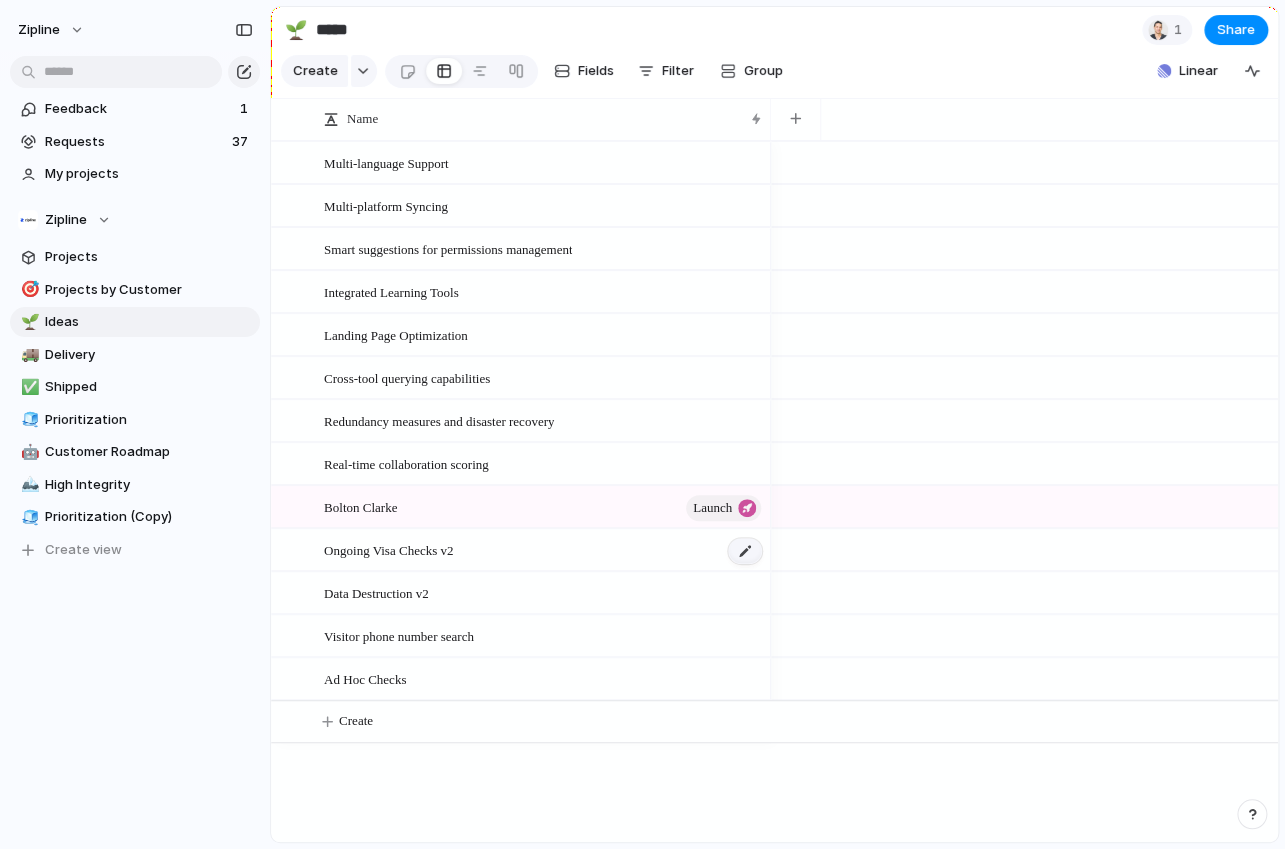 click at bounding box center [745, 551] 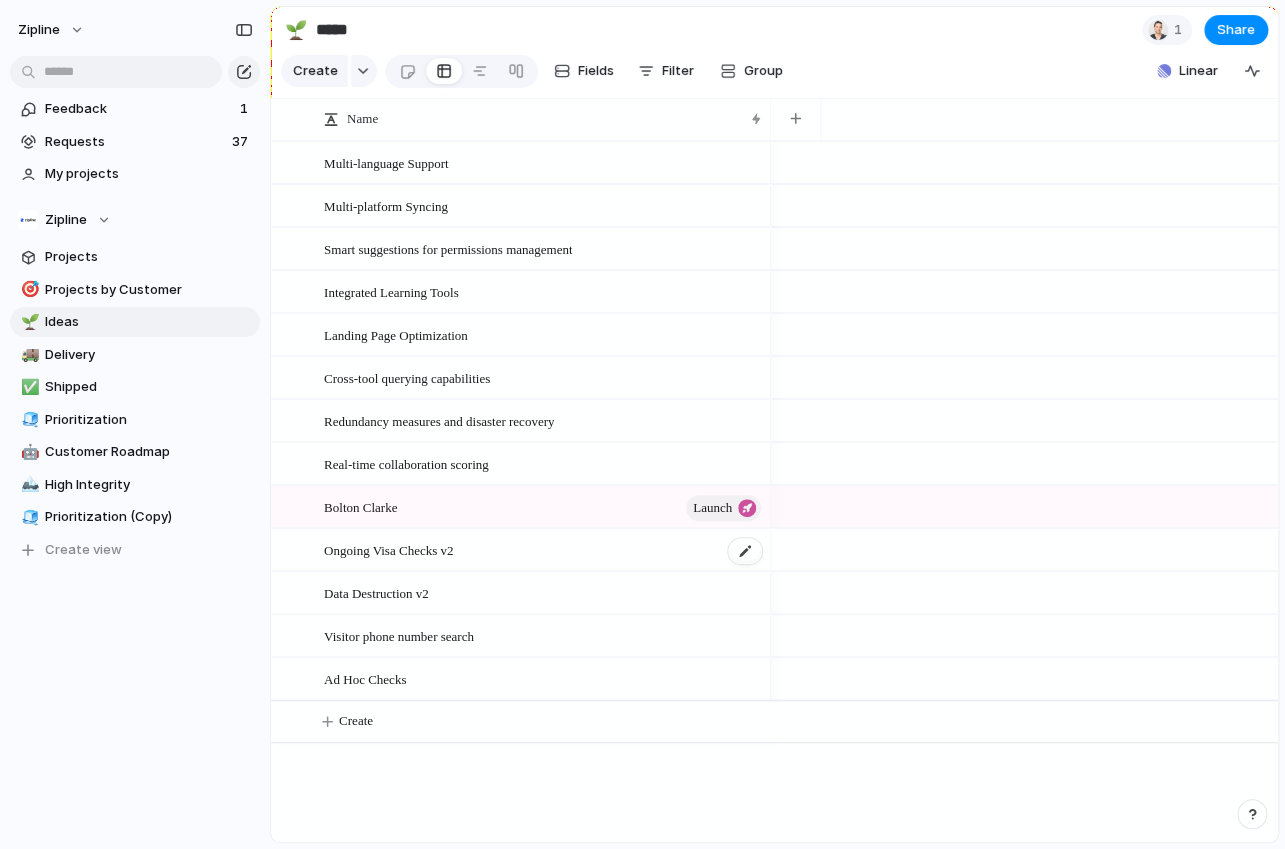 click on "Ongoing Visa Checks v2" at bounding box center (544, 550) 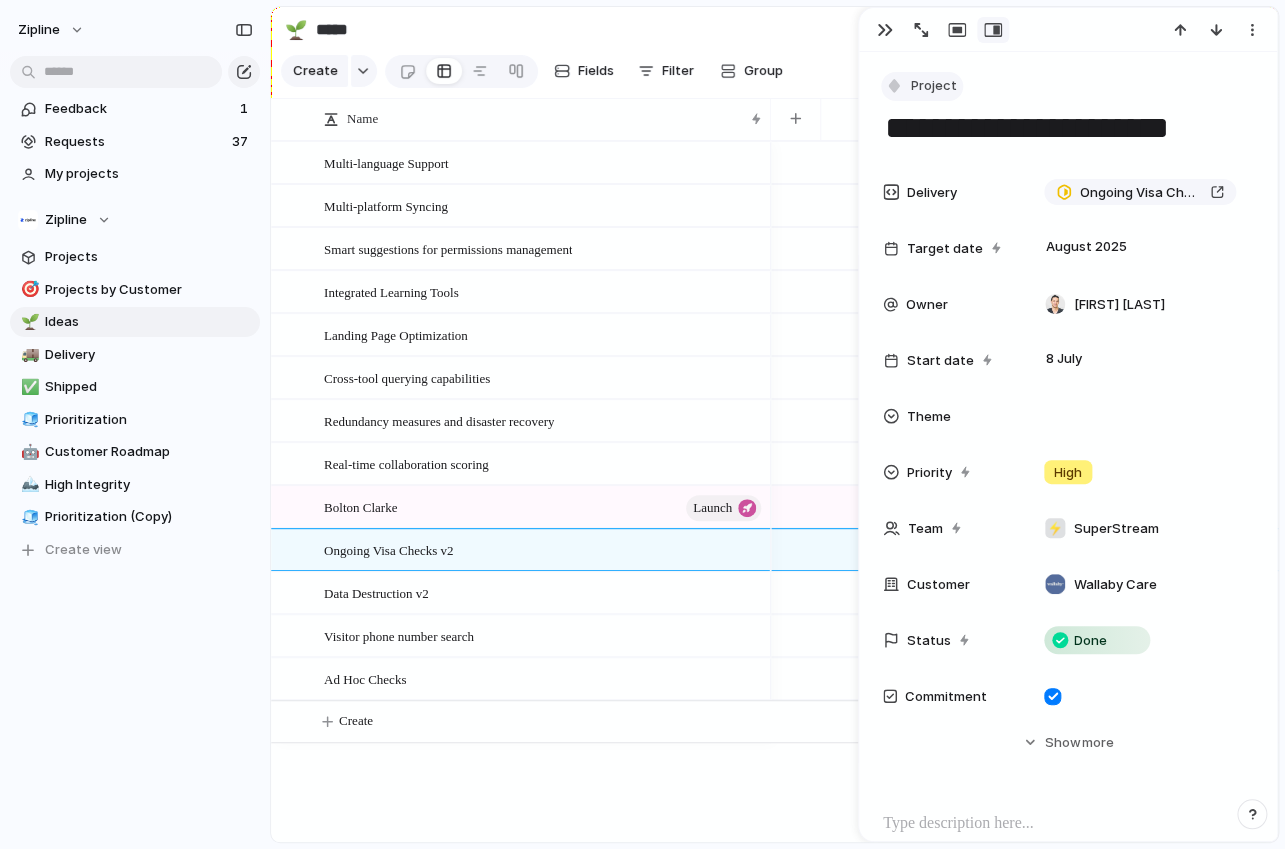 click on "Project" at bounding box center (934, 86) 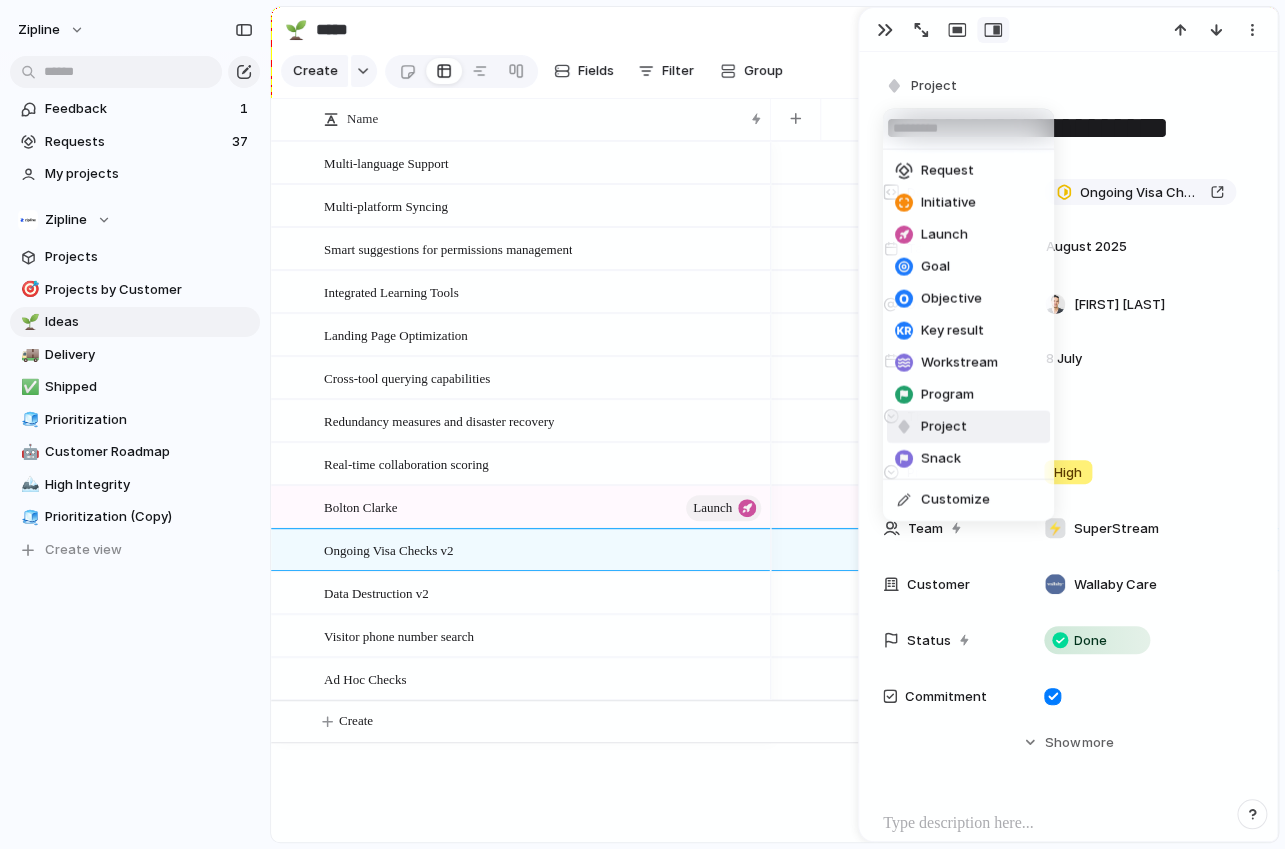 click on "Request   Initiative   Launch   Goal   Objective   Key result   Workstream   Program   Project   Snack   Customize" at bounding box center (642, 424) 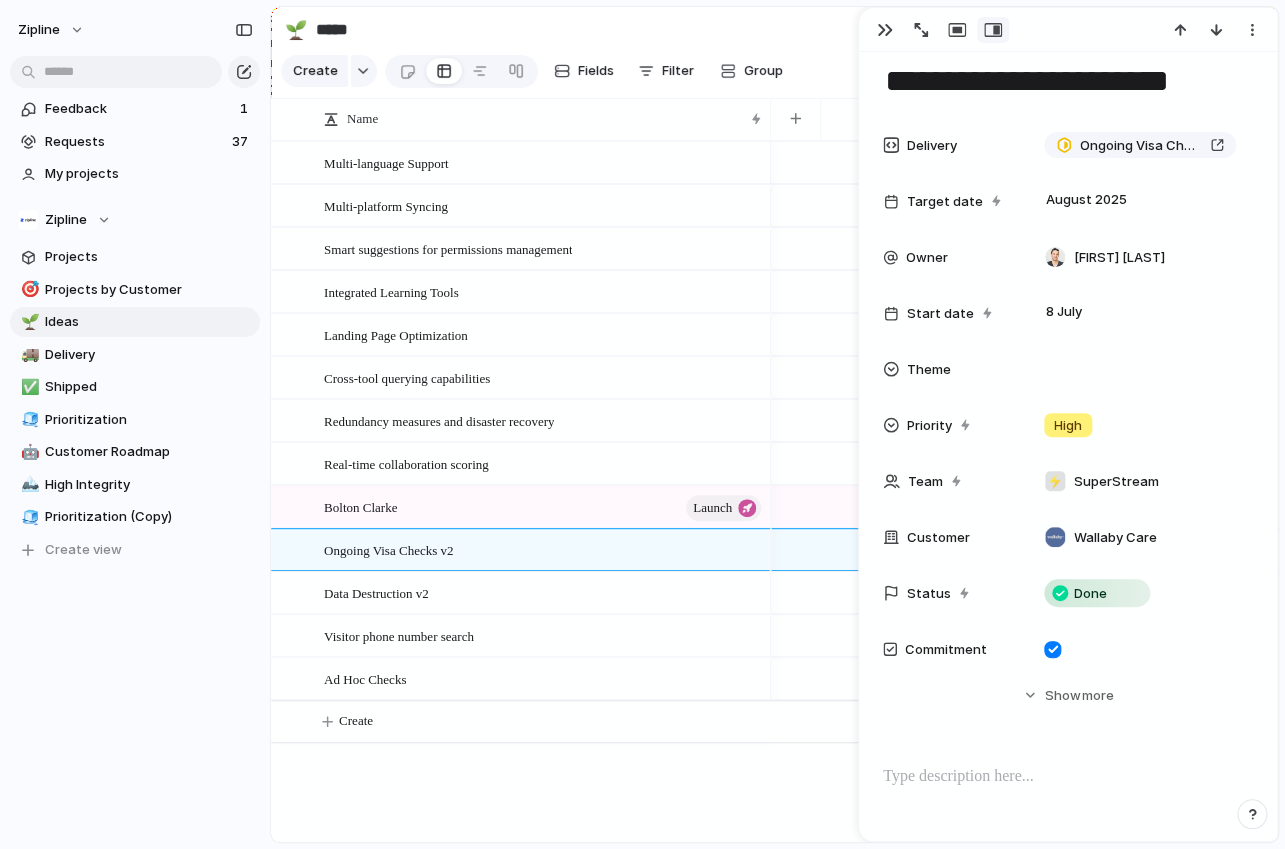 scroll, scrollTop: 44, scrollLeft: 0, axis: vertical 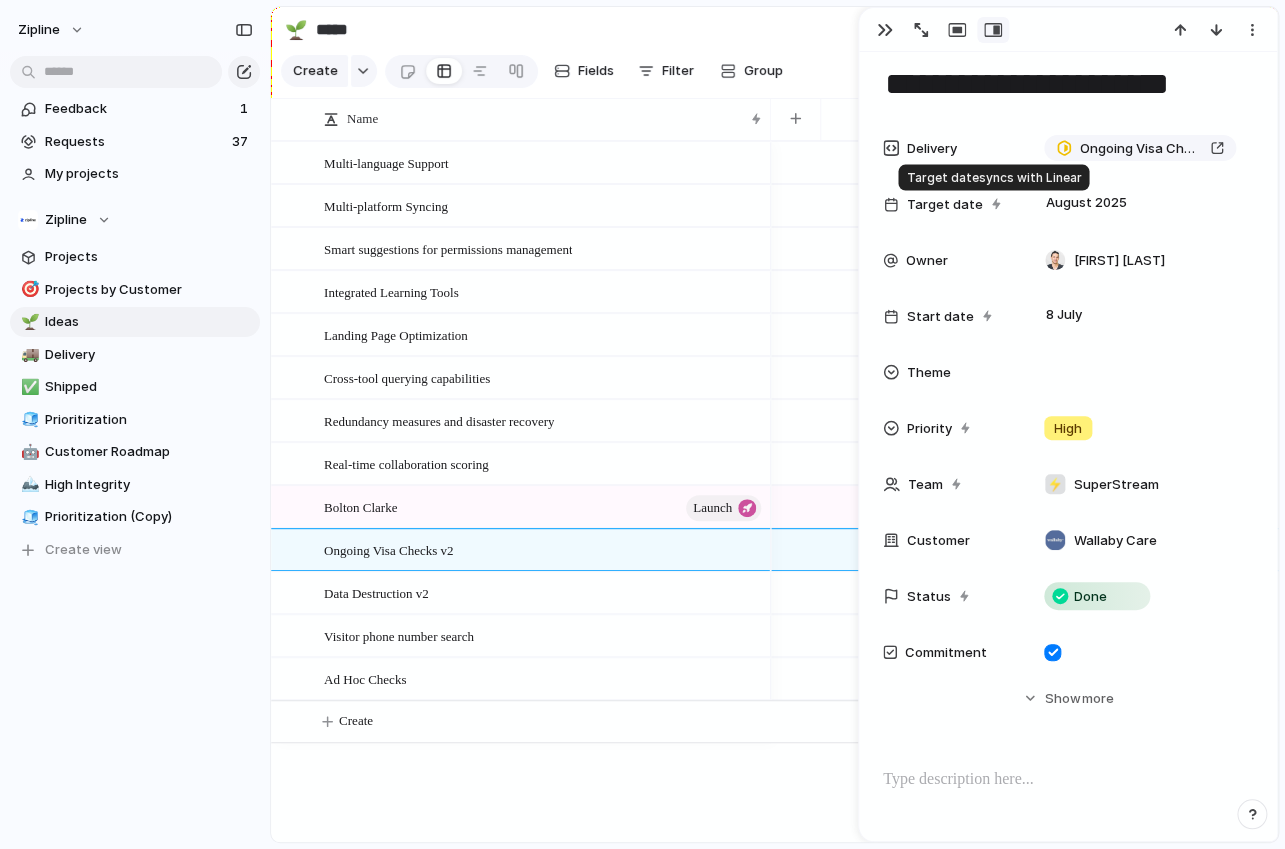 click at bounding box center [996, 204] 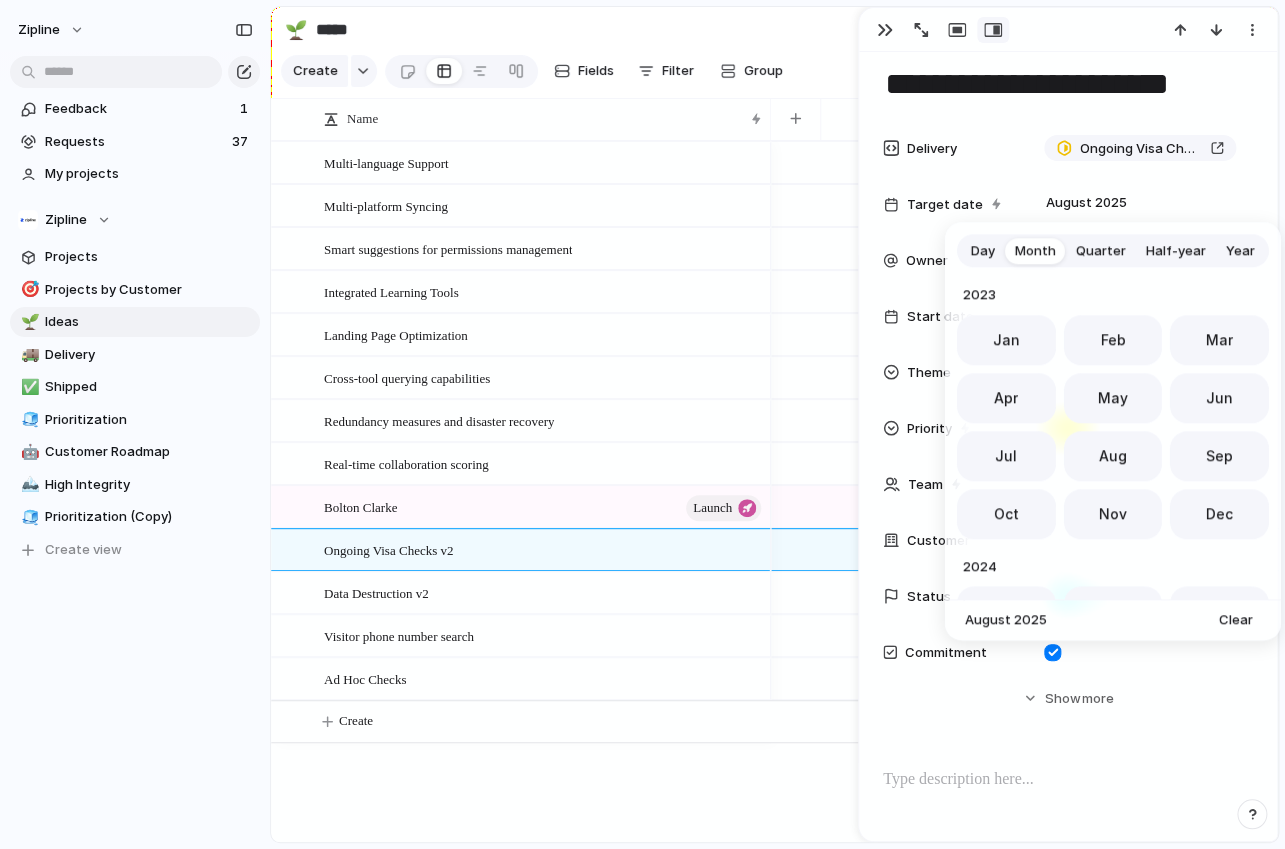 scroll, scrollTop: 549, scrollLeft: 0, axis: vertical 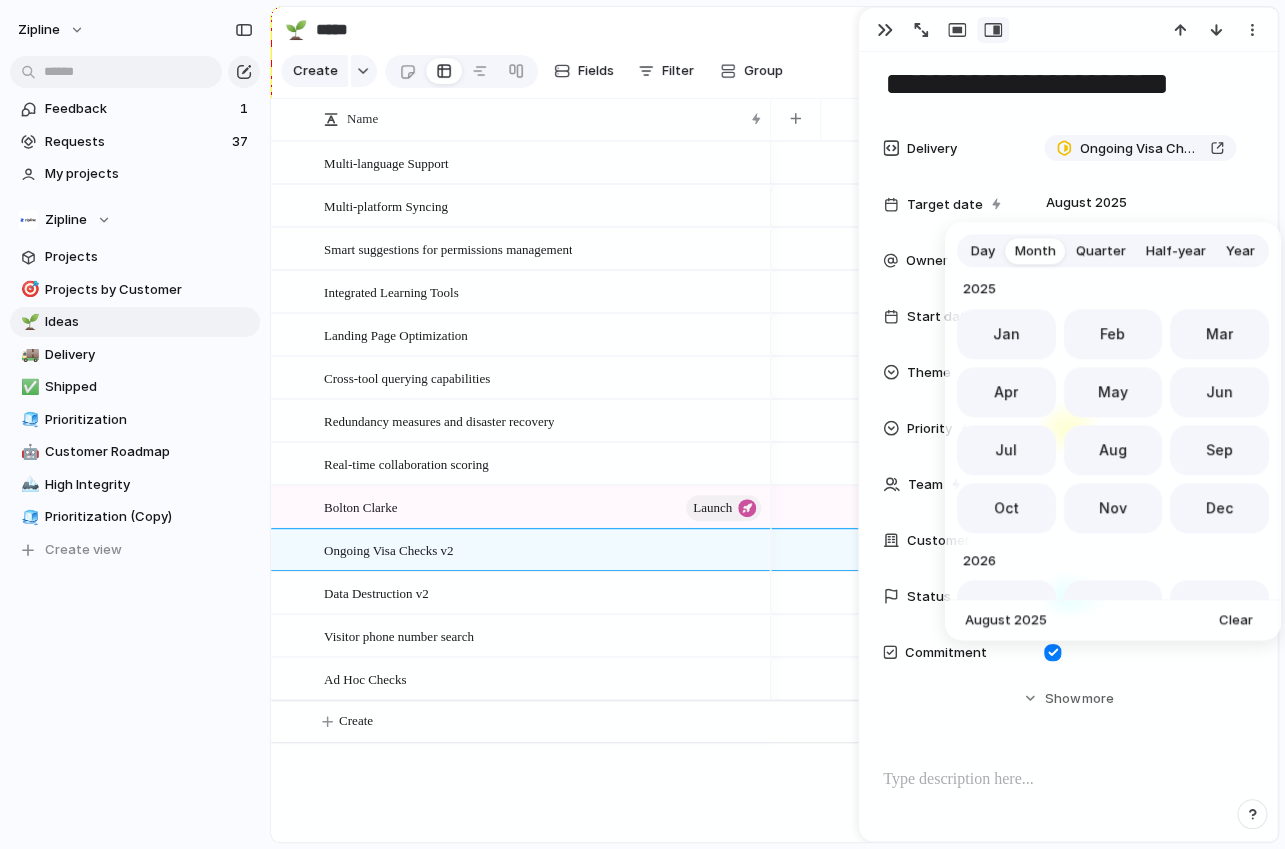 click on "[MONTH] [DAY] [YEAR] [MONTH] [MONTH] [MONTH] [MONTH] [MONTH] [MONTH] [MONTH] [MONTH] [MONTH] [MONTH] [MONTH] [MONTH] [YEAR] [MONTH] [MONTH] [MONTH] [MONTH] [MONTH] [MONTH] [MONTH] [MONTH] [MONTH] [MONTH] [MONTH] [MONTH] [YEAR] [MONTH] [MONTH] [MONTH] [MONTH] [MONTH] [MONTH] [MONTH] [MONTH] [MONTH] [MONTH] [MONTH] [MONTH] [YEAR] [MONTH] [MONTH] [MONTH] [MONTH] [MONTH] [MONTH] [MONTH] [MONTH] [MONTH] [MONTH] [MONTH] [MONTH] [YEAR] [MONTH] [MONTH] [MONTH] [MONTH] [MONTH] [MONTH] [MONTH] [MONTH] [MONTH] [MONTH] [MONTH] [MONTH] [YEAR] [MONTH] [MONTH] [MONTH] [MONTH] [MONTH] [MONTH] [MONTH] [MONTH] [MONTH] [MONTH] [MONTH] [MONTH] [YEAR] [MONTH] [MONTH] [MONTH] [MONTH] [MONTH] [MONTH] [MONTH] [MONTH] [MONTH] [MONTH] [MONTH] [MONTH] [YEAR] [MONTH] [MONTH] [MONTH] [MONTH] [MONTH] [MONTH] [MONTH] [MONTH] [MONTH] [MONTH] [MONTH] [MONTH] [MONTH] [YEAR] [MONTH] [MONTH]" at bounding box center (642, 424) 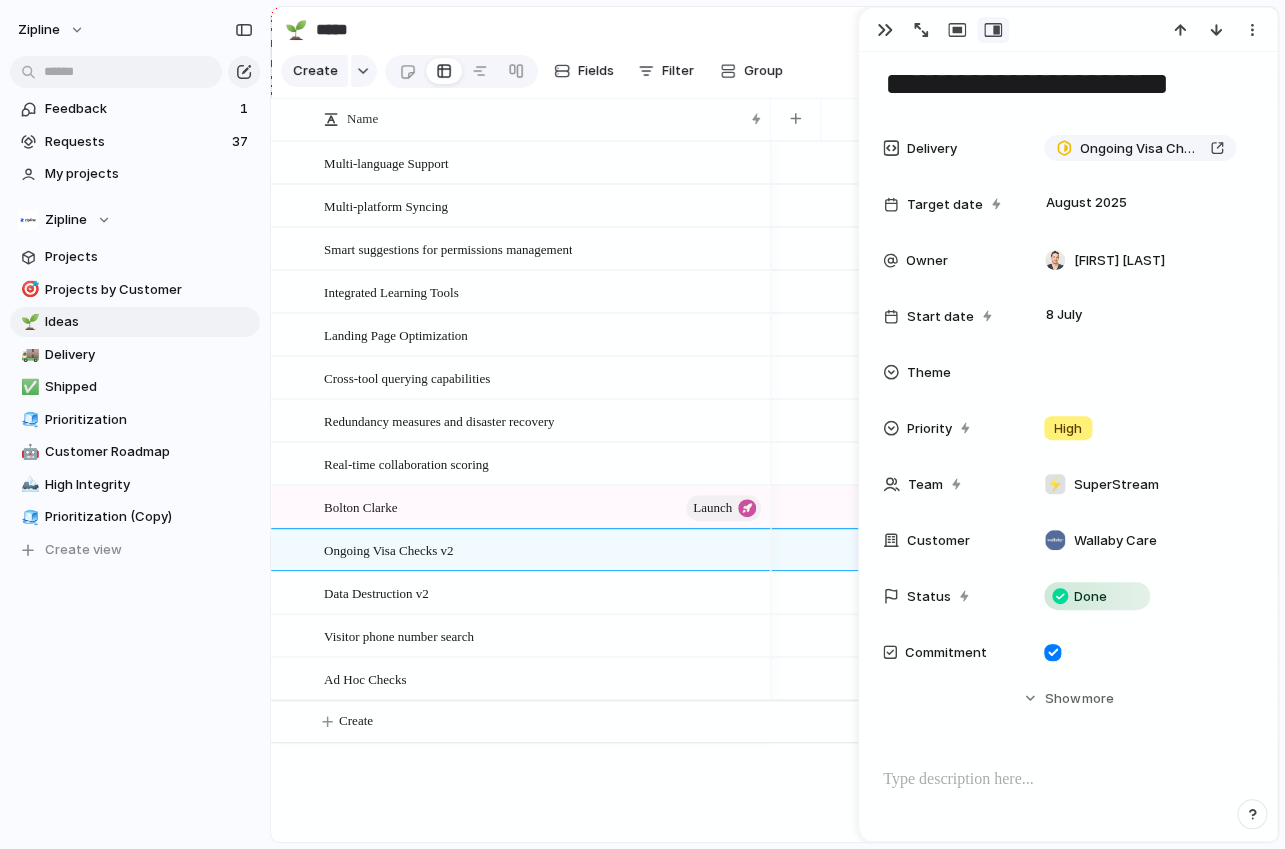 scroll, scrollTop: 68, scrollLeft: 0, axis: vertical 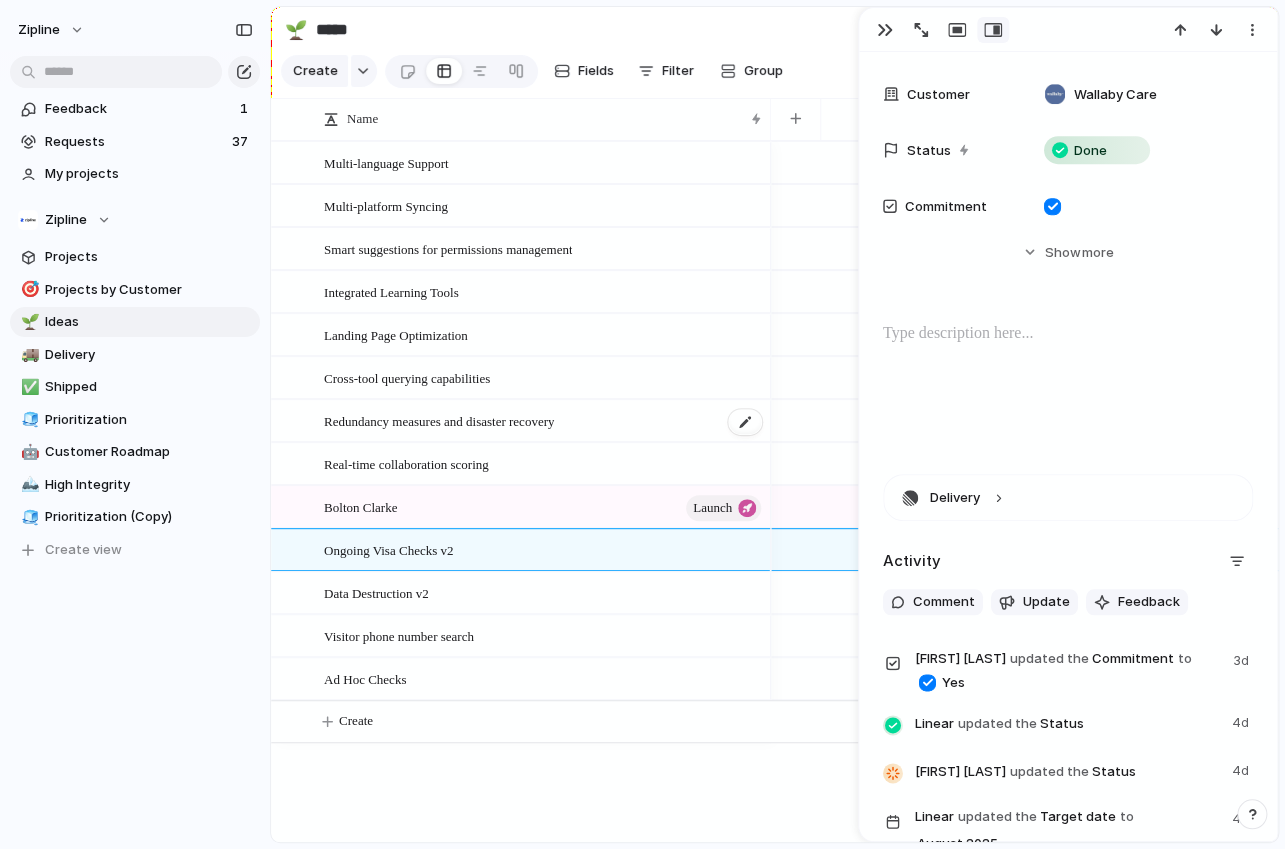click on "Redundancy measures and disaster recovery" at bounding box center (544, 421) 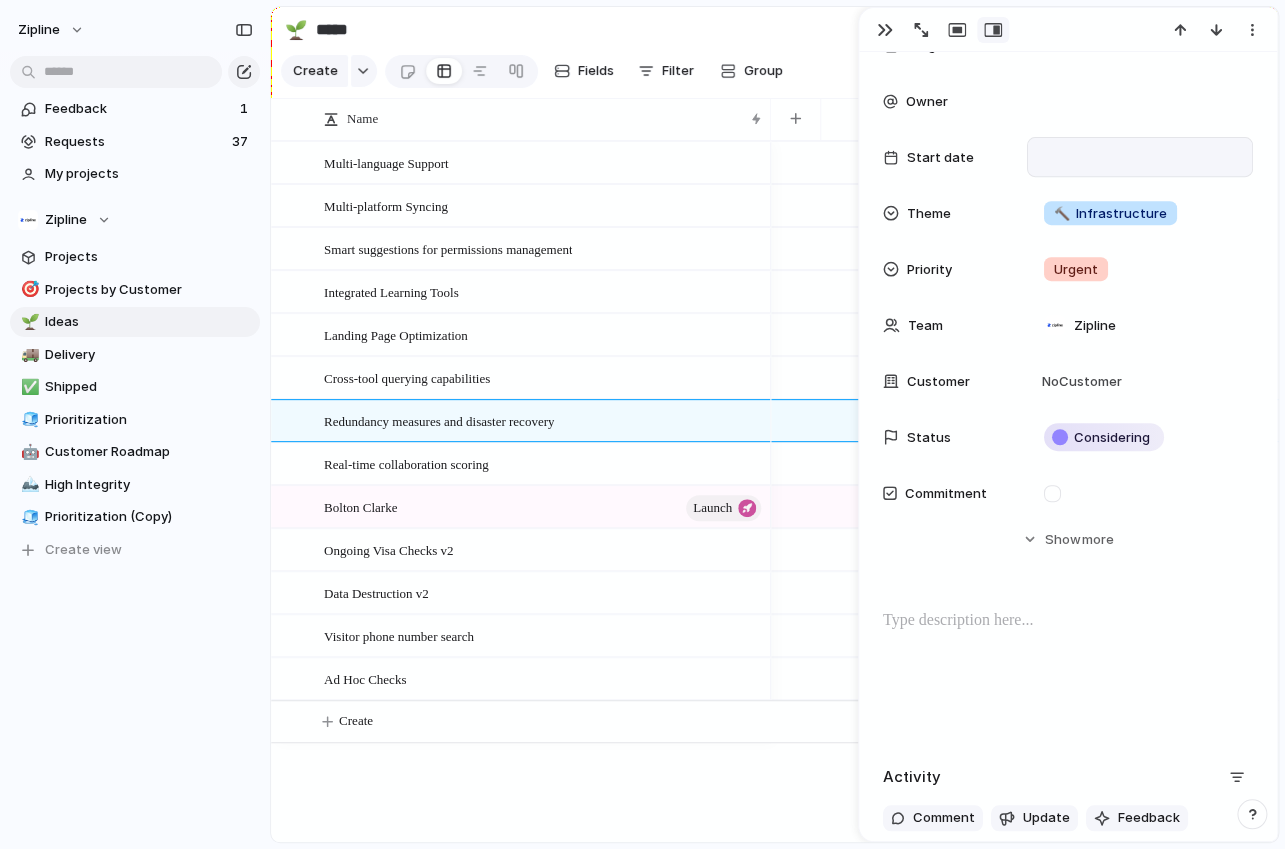 scroll, scrollTop: 395, scrollLeft: 0, axis: vertical 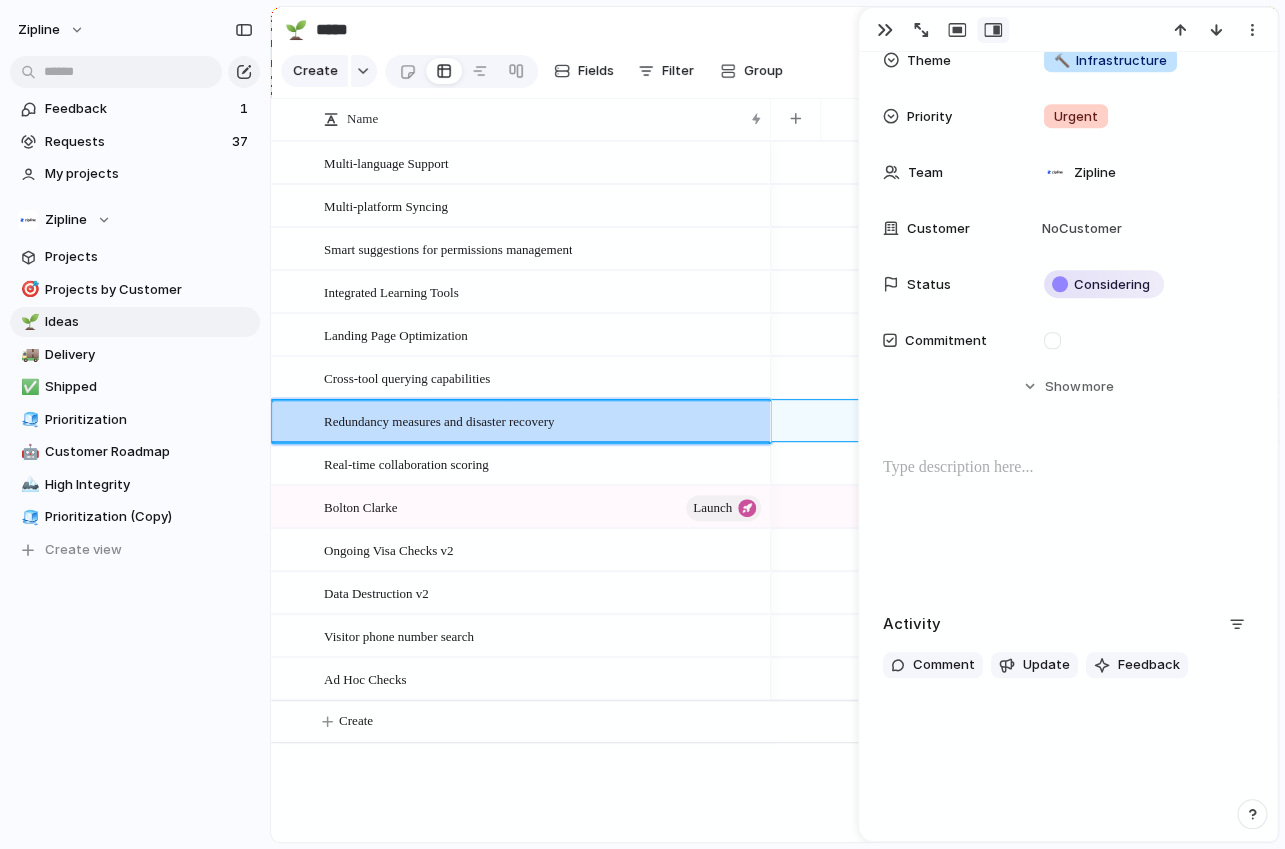 click at bounding box center (135, 70) 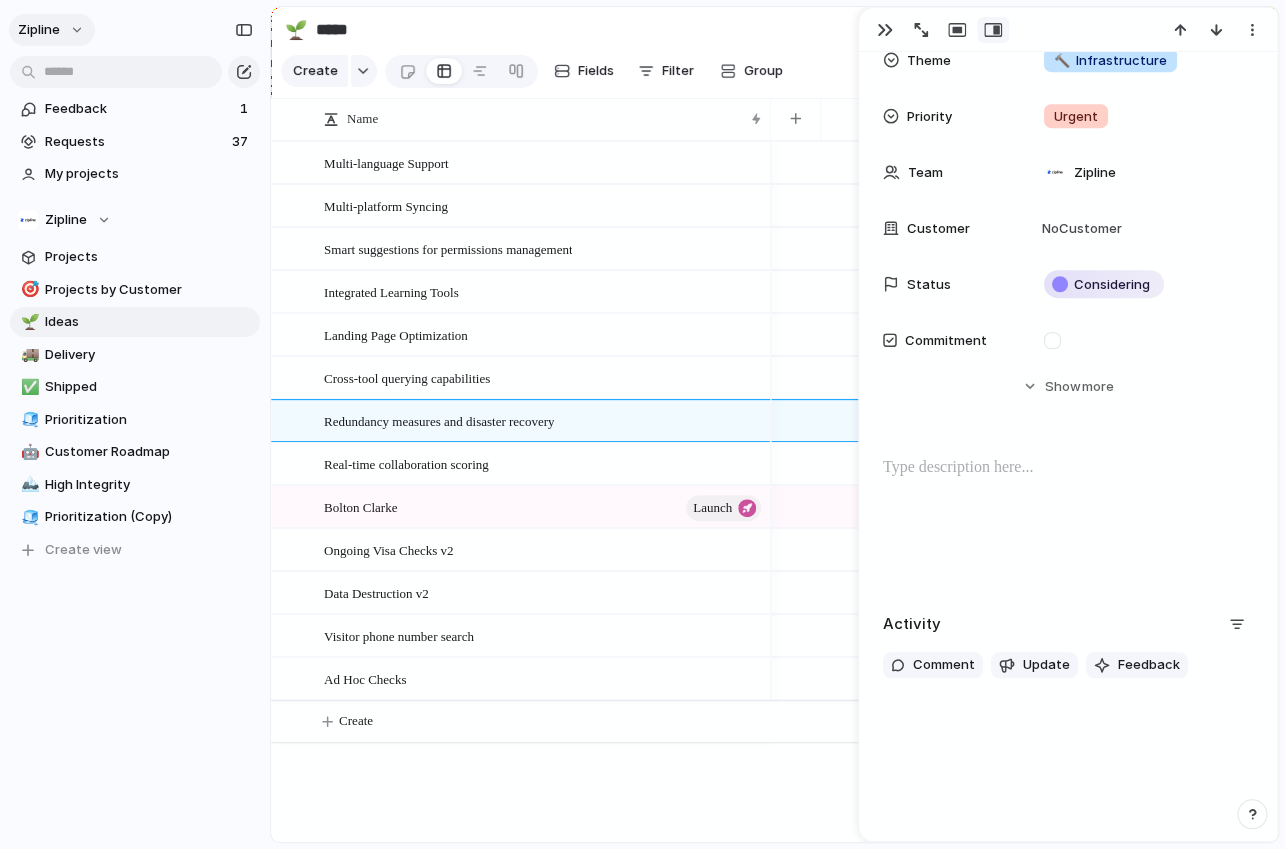 click on "zipline" at bounding box center (39, 30) 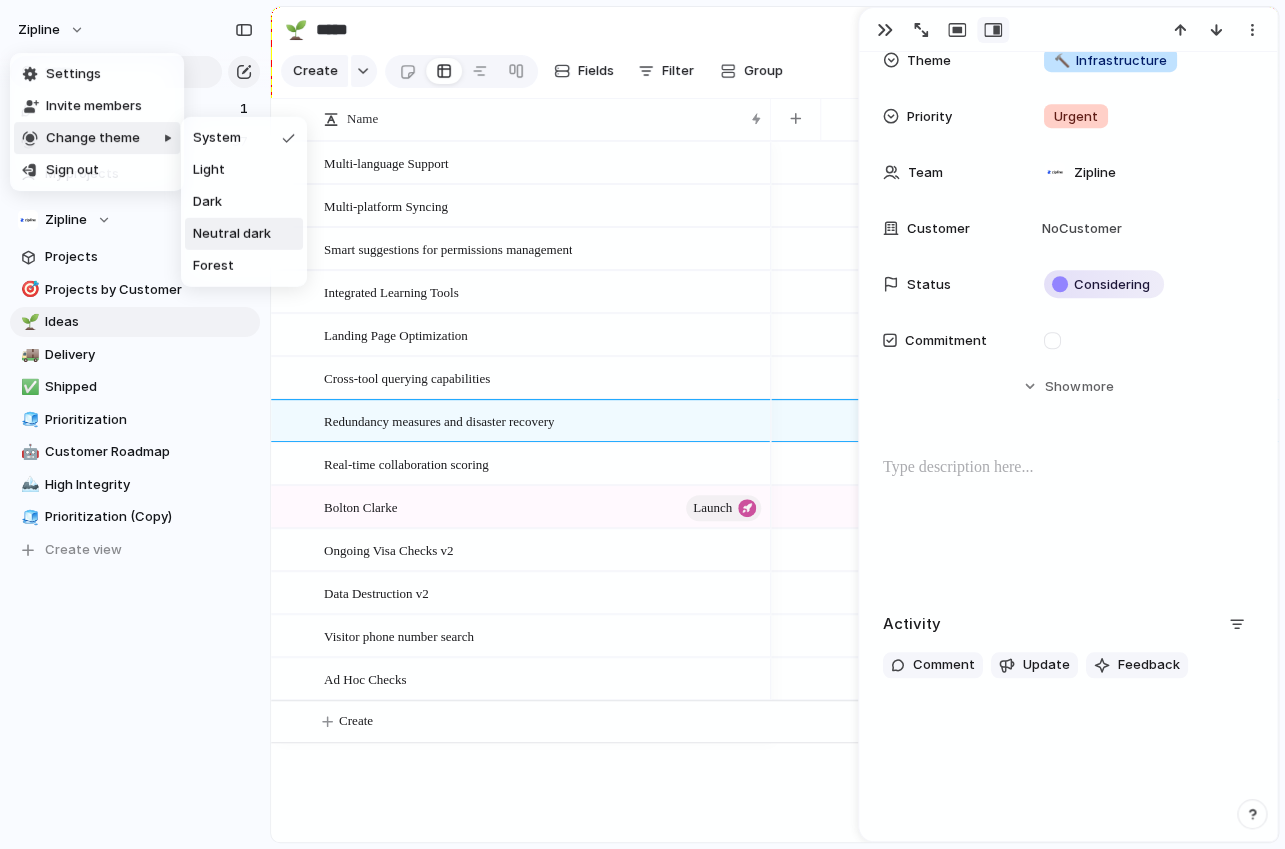 click on "Neutral dark" at bounding box center (232, 234) 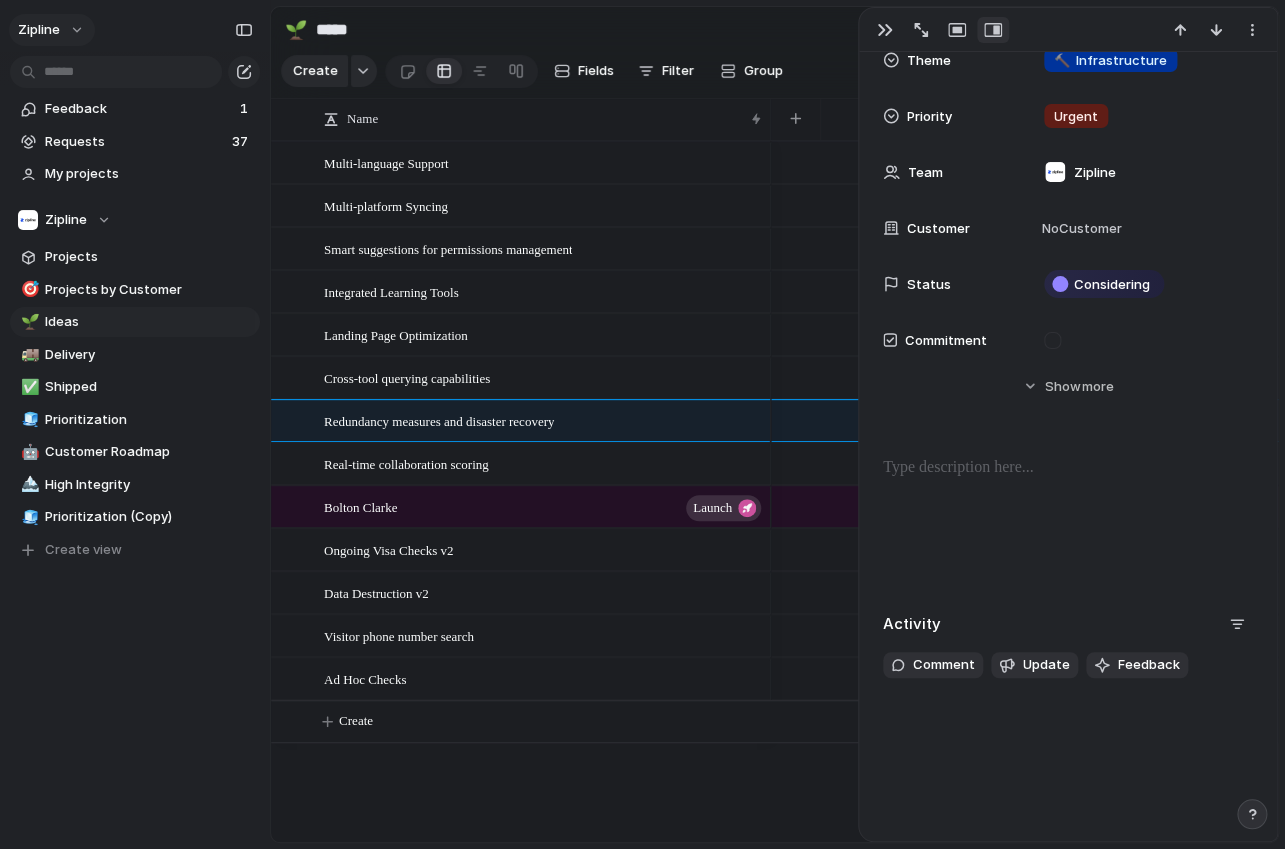 click on "zipline" at bounding box center [39, 30] 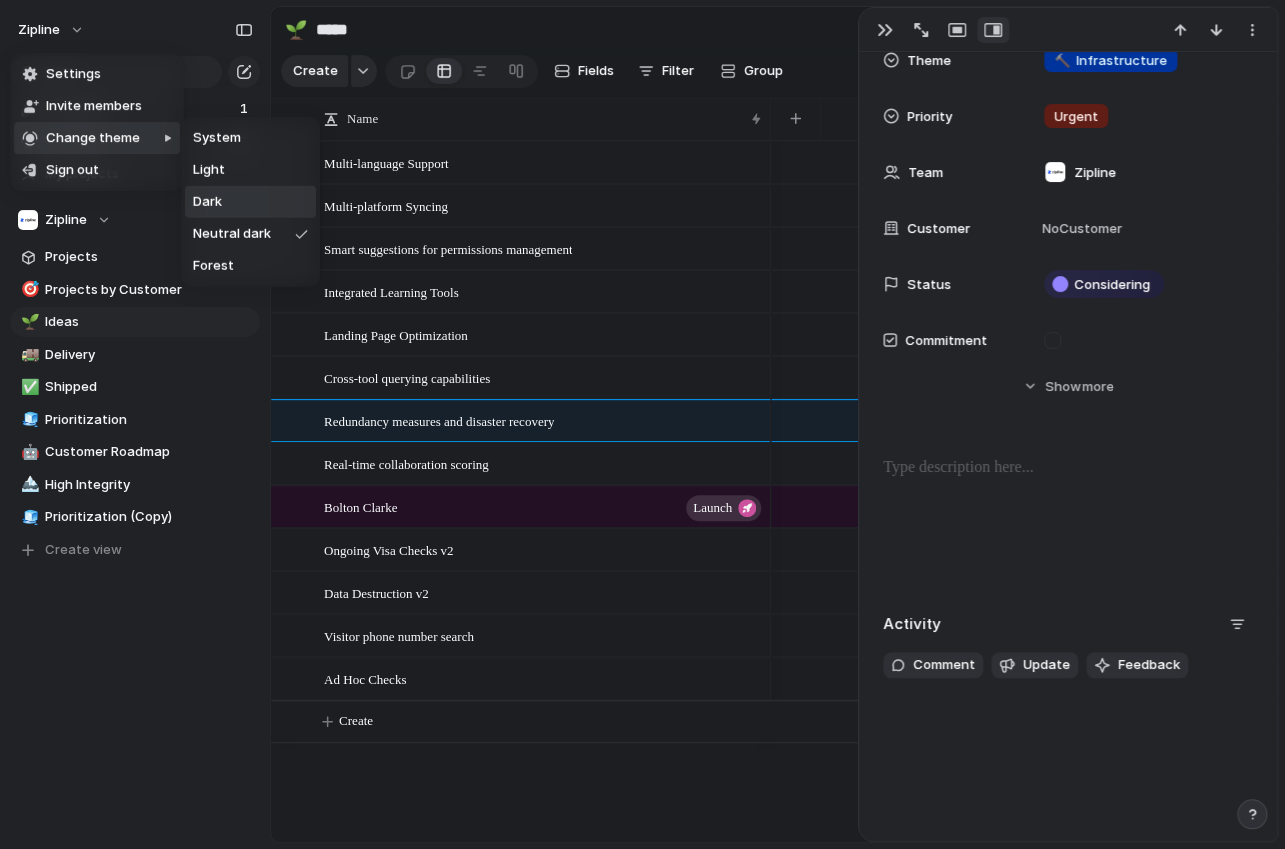 click on "Dark" at bounding box center (207, 202) 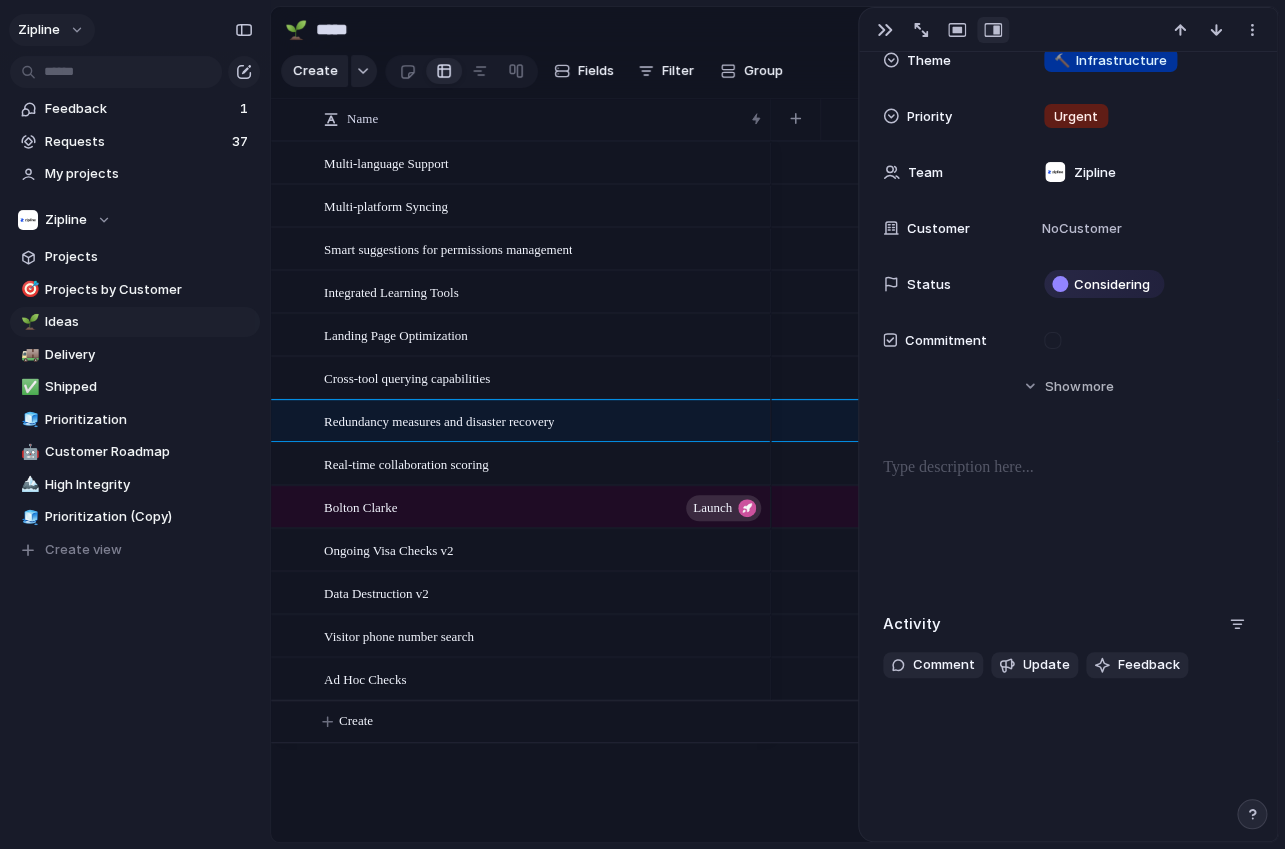 click on "zipline" at bounding box center (39, 30) 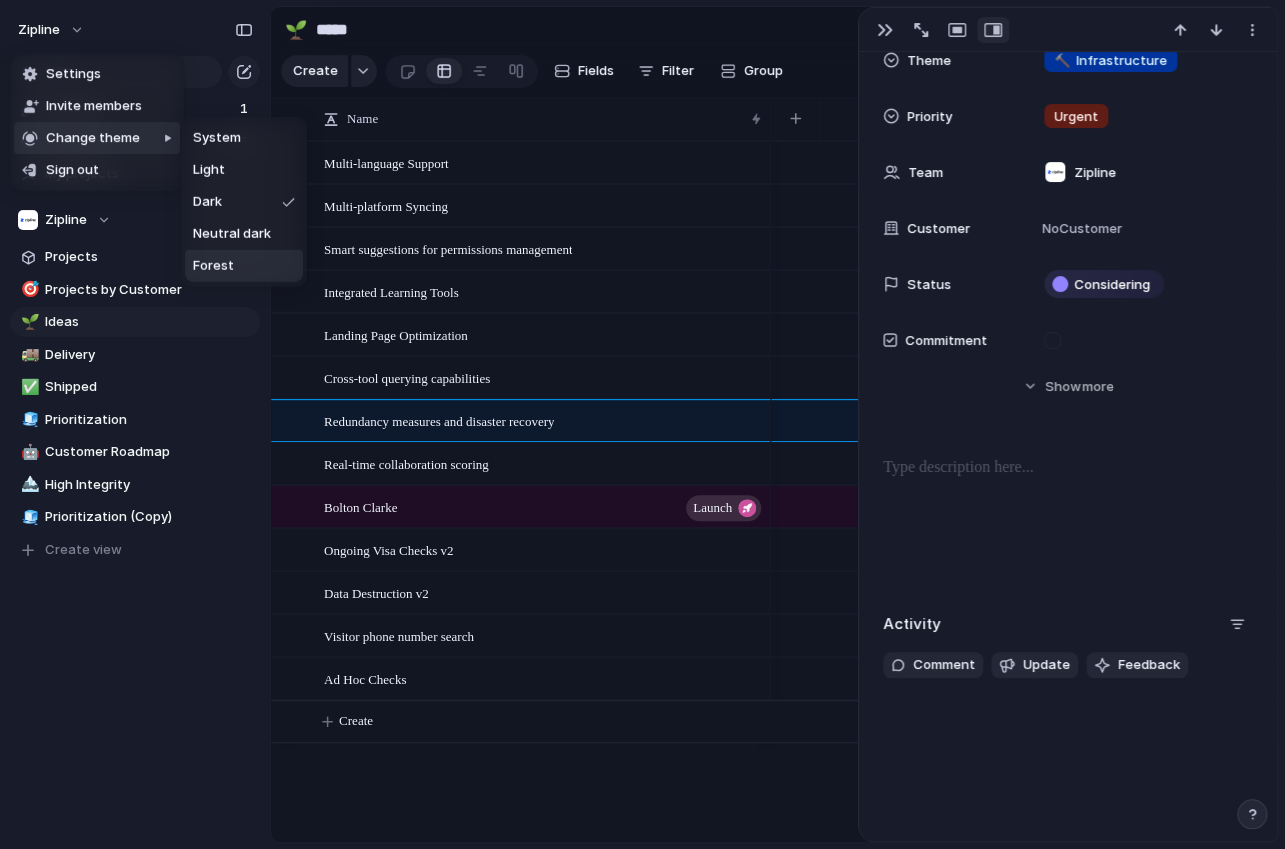click on "Forest" at bounding box center [213, 266] 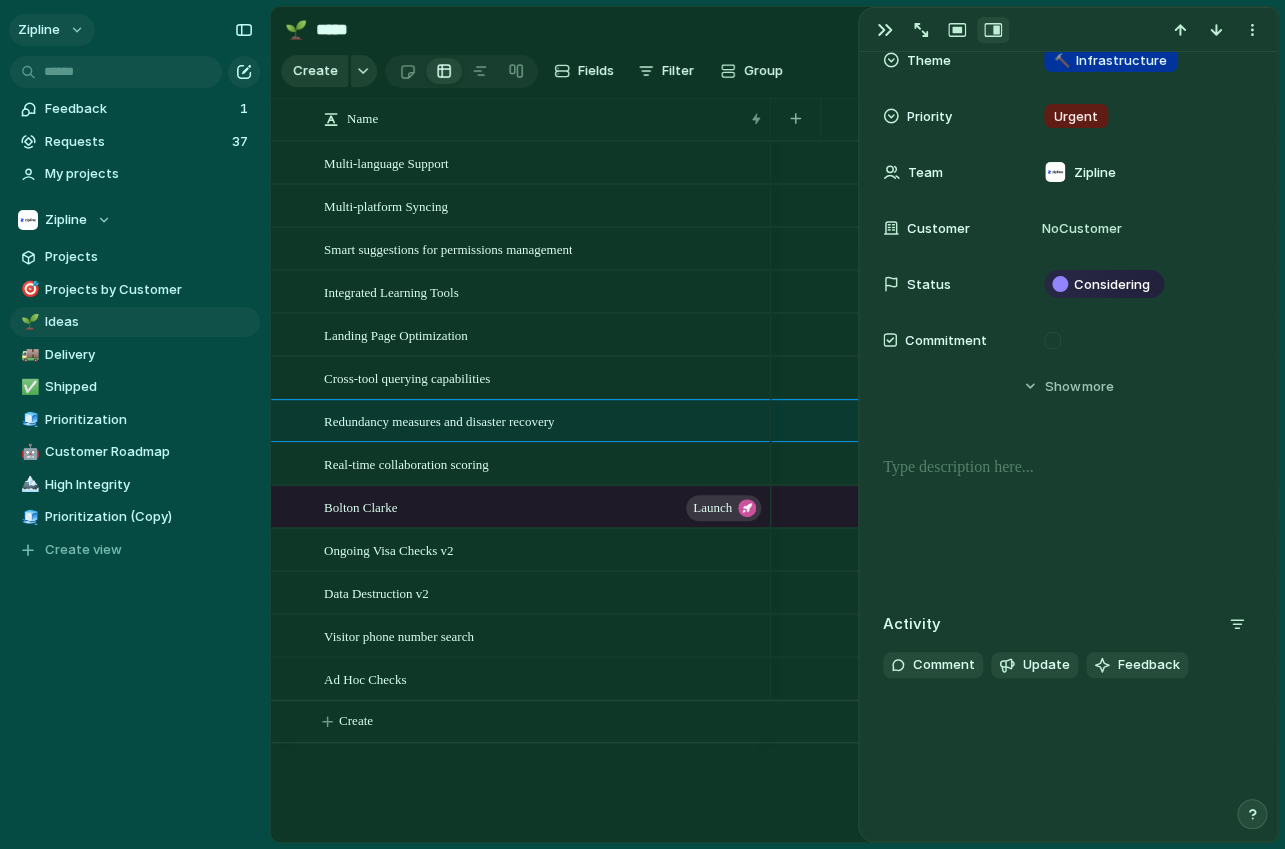 click on "zipline" at bounding box center [52, 30] 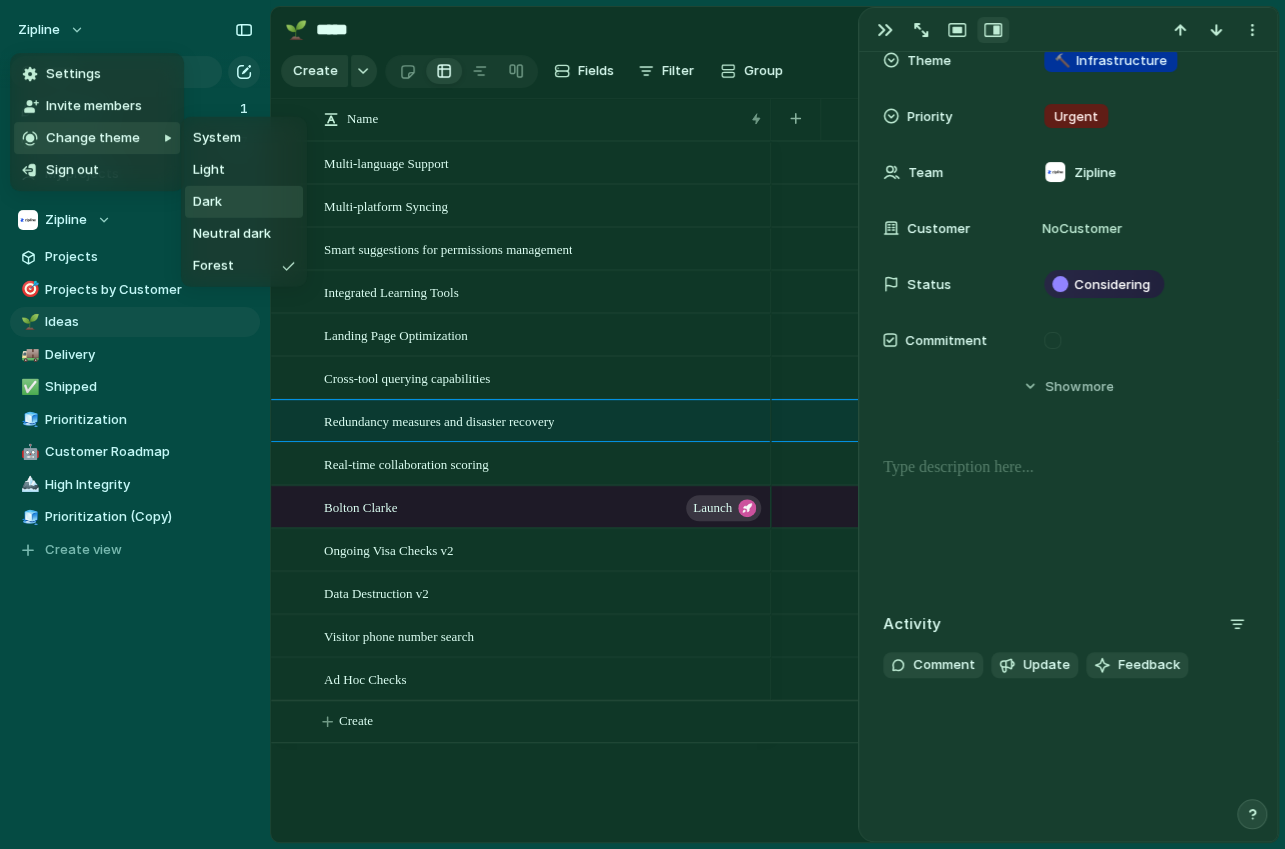 click on "Dark" at bounding box center [207, 202] 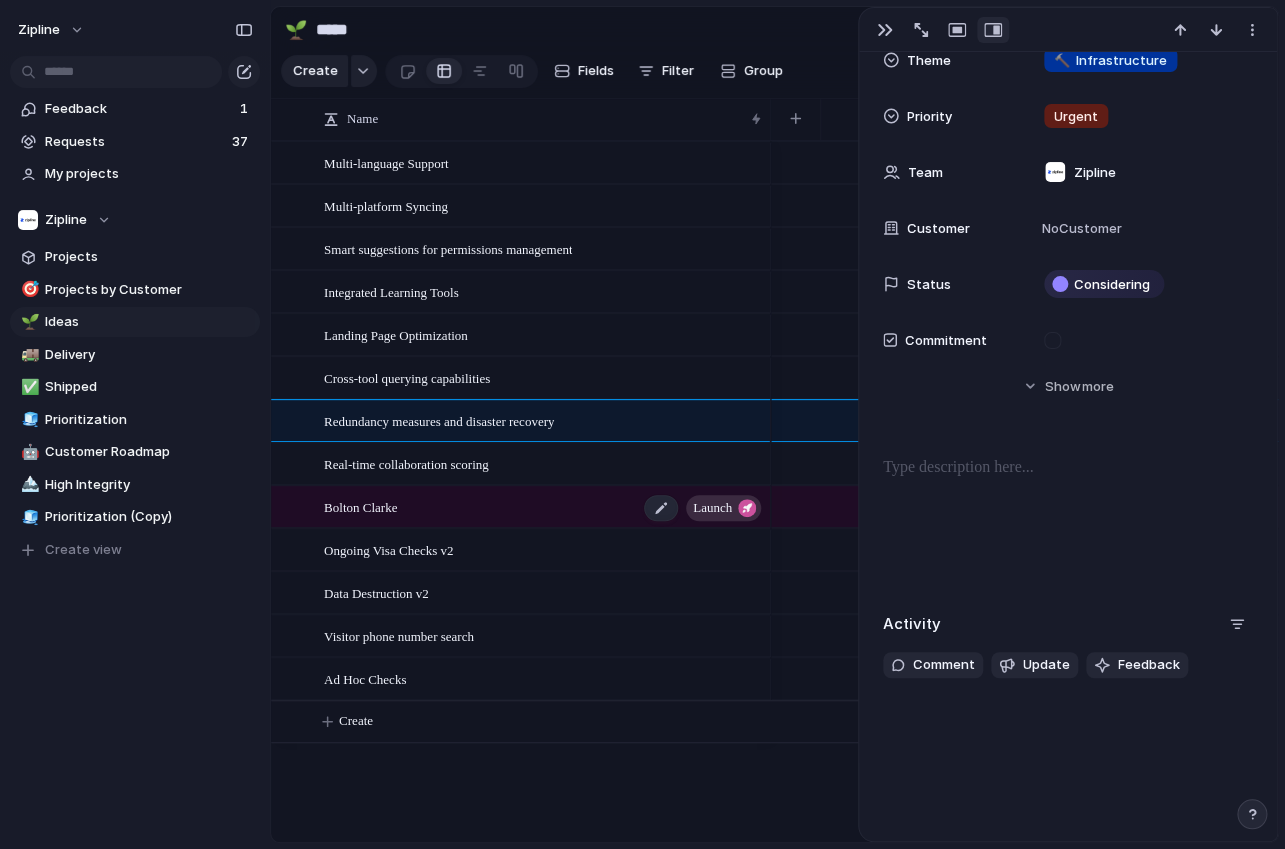 click on "Bolton Clarke launch" at bounding box center (544, 507) 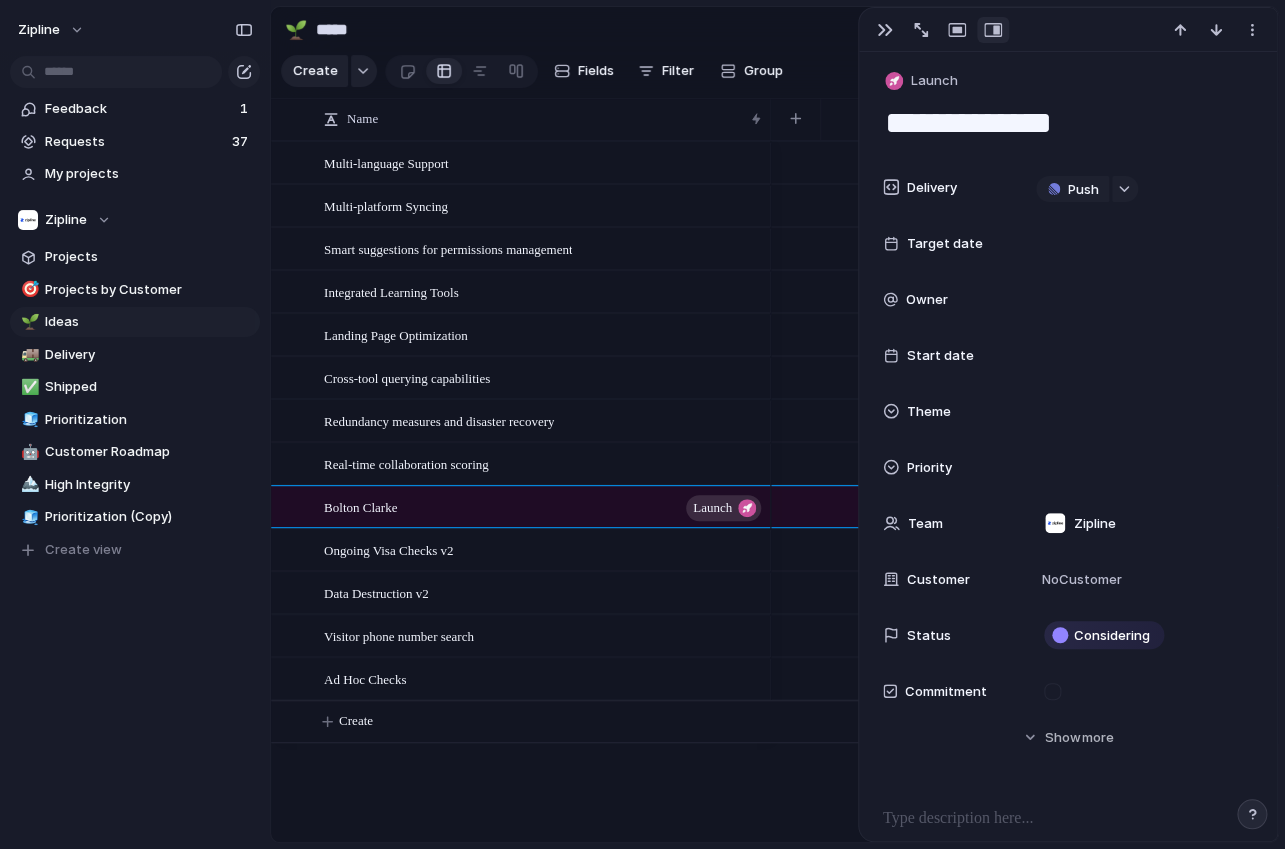 scroll, scrollTop: 0, scrollLeft: 0, axis: both 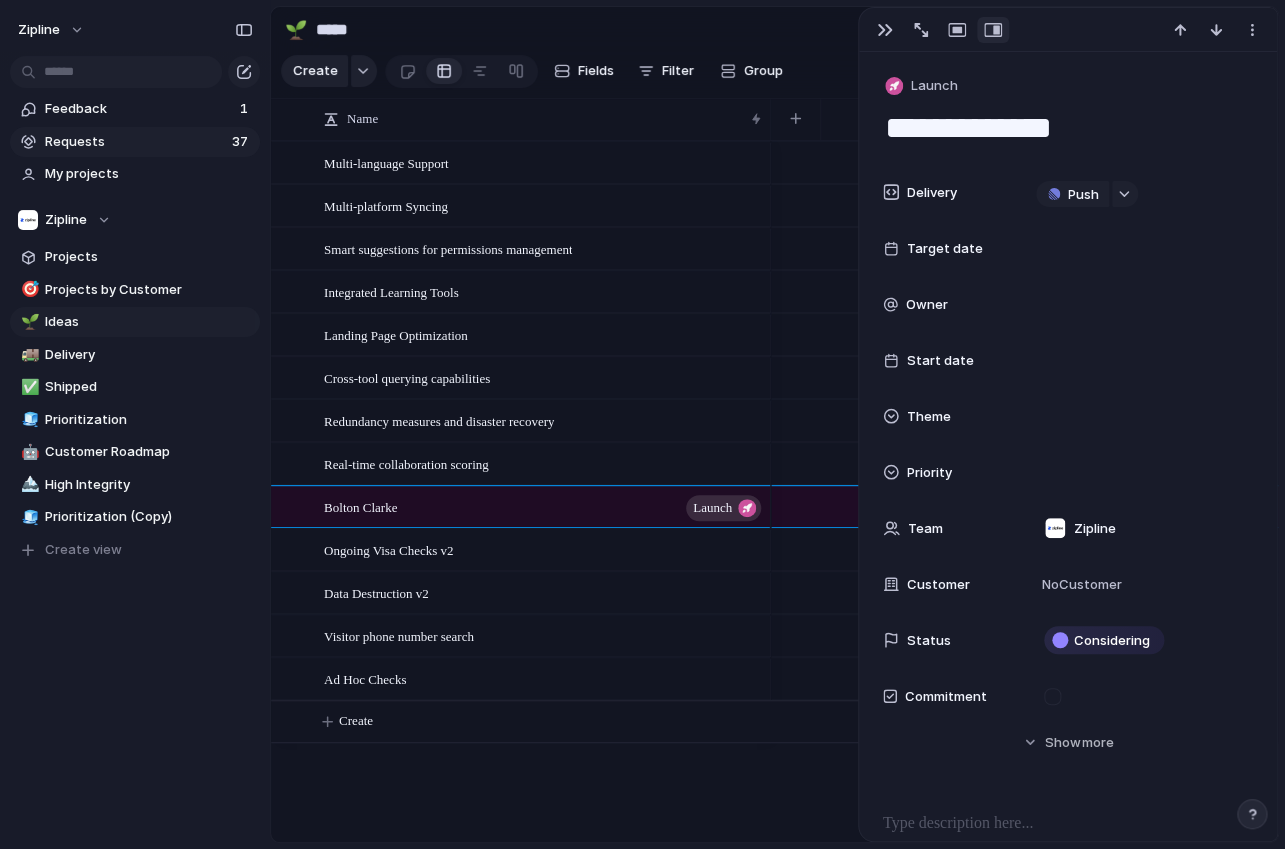 click on "Requests [NUMBER]" at bounding box center [135, 142] 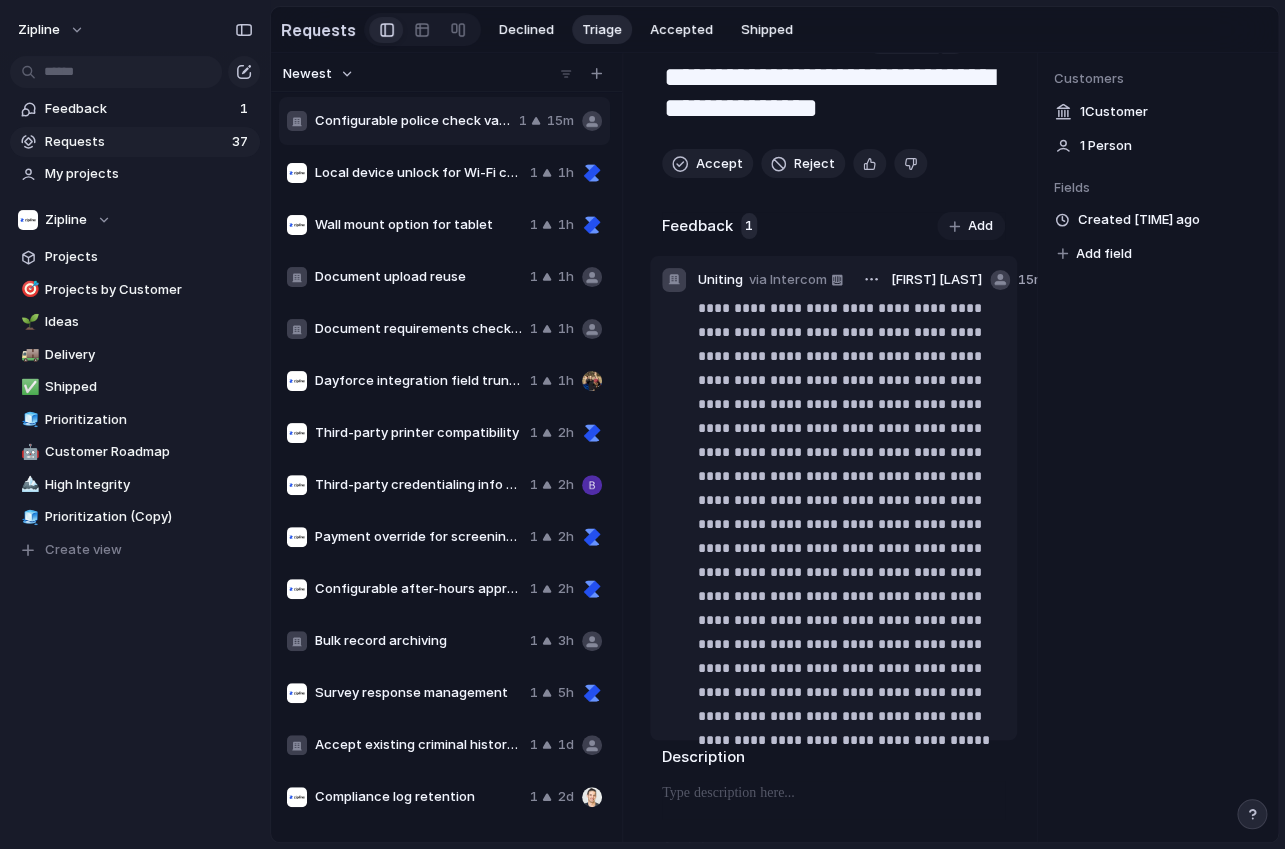 scroll, scrollTop: 155, scrollLeft: 0, axis: vertical 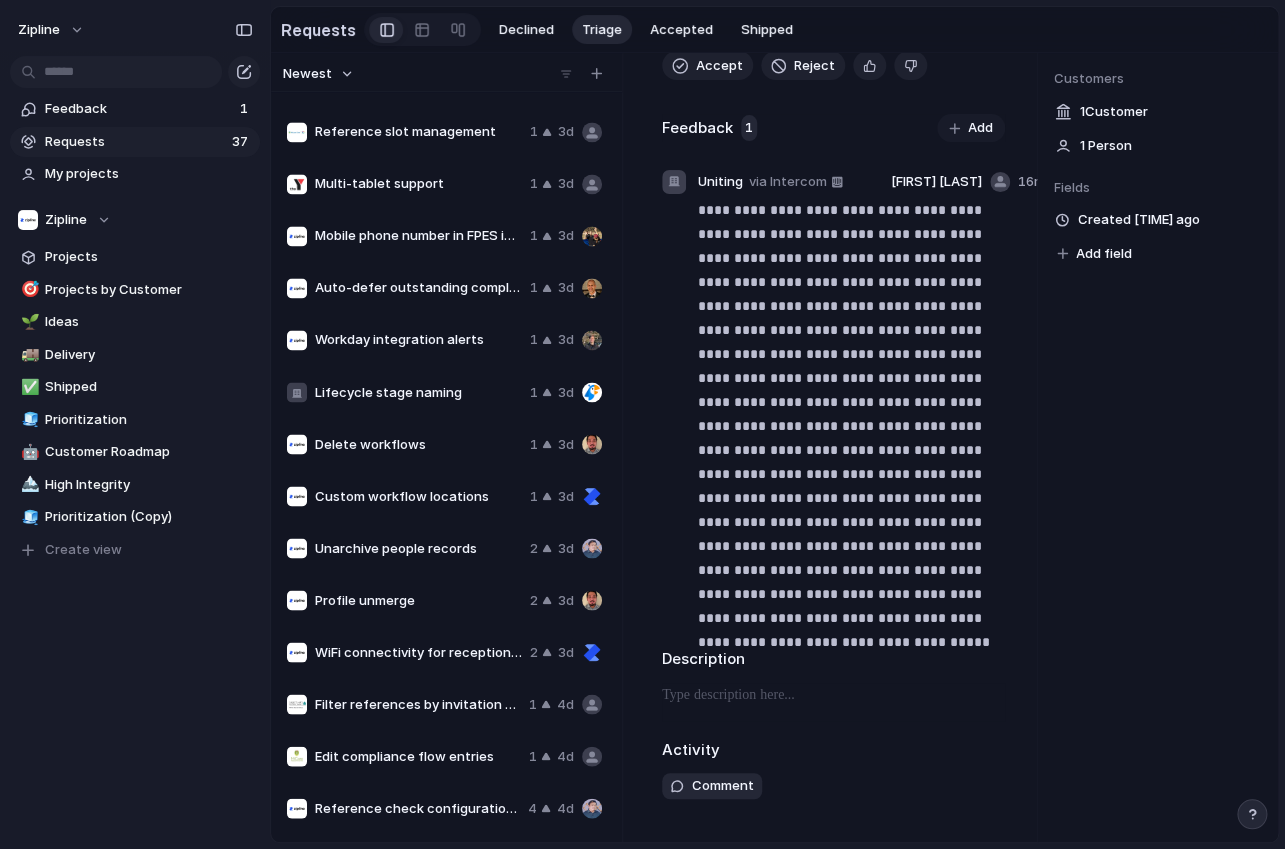 click on "Unarchive people records [NUMBER] [TIME]" at bounding box center [444, 548] 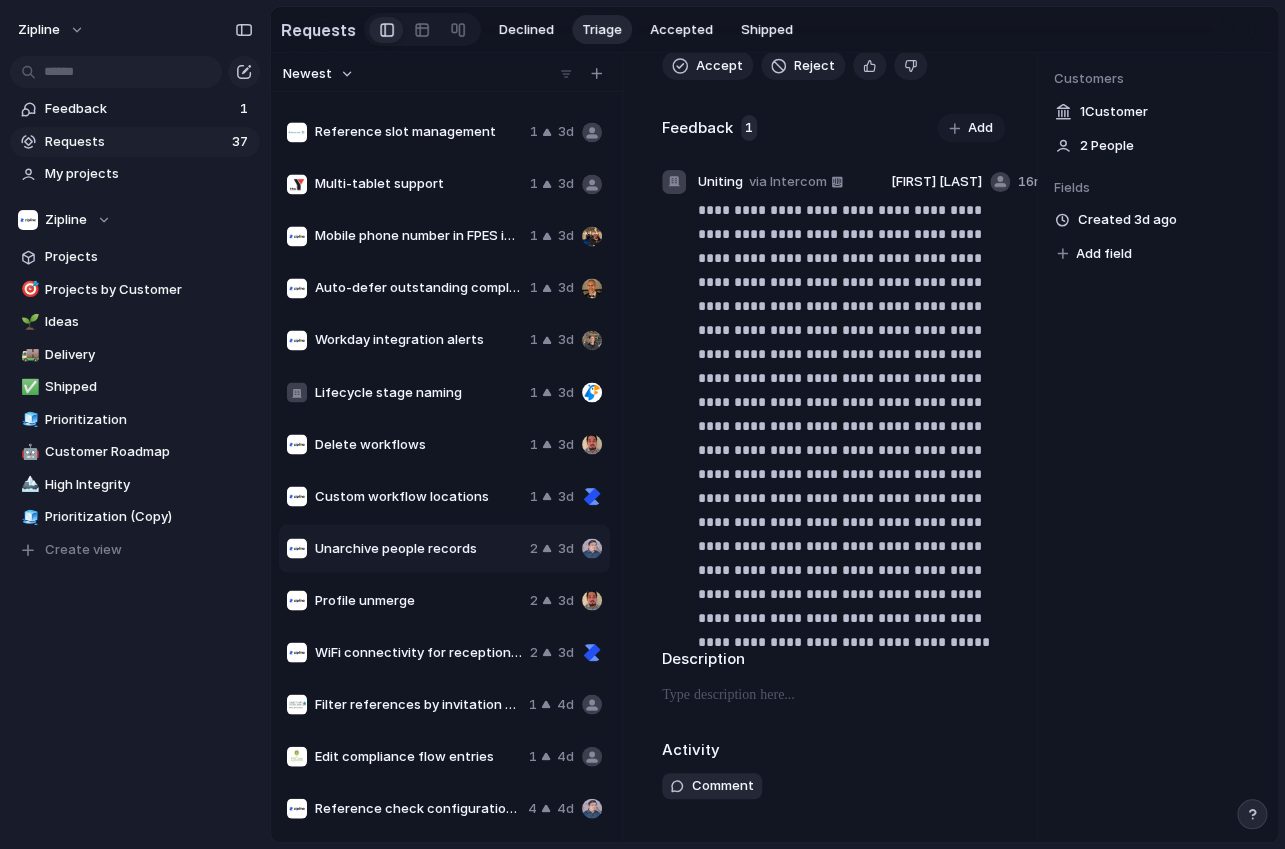 scroll, scrollTop: 0, scrollLeft: 0, axis: both 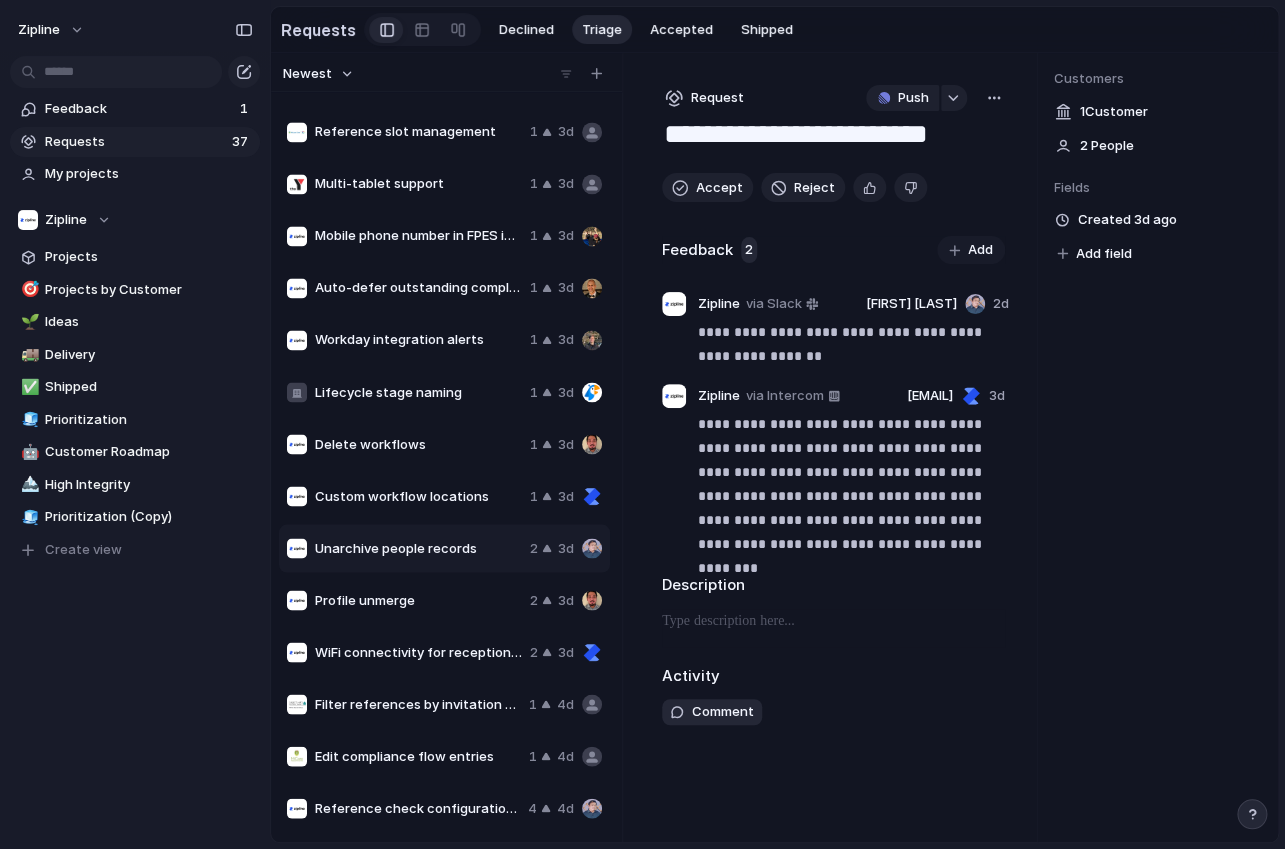 click on "Custom workflow locations" at bounding box center (418, 496) 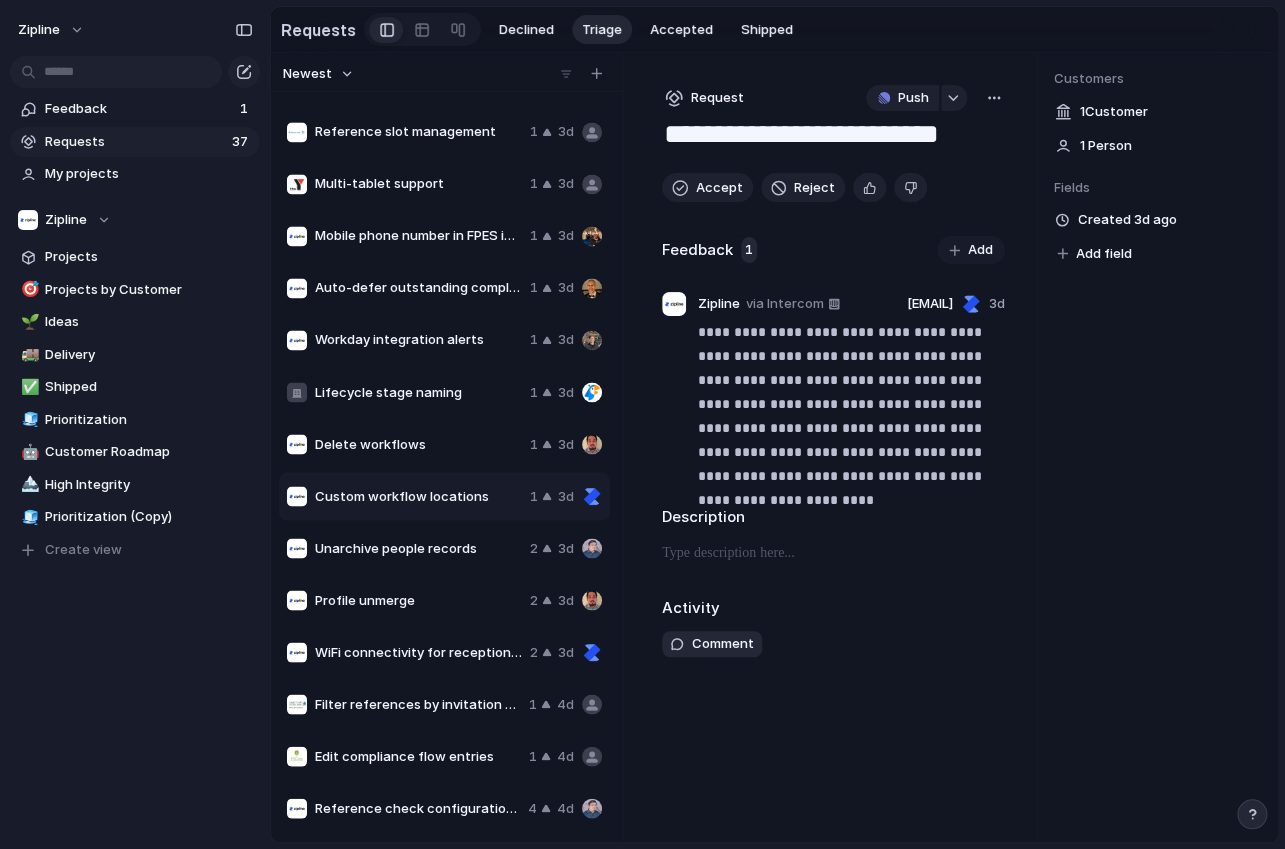 click on "Auto-defer outstanding compliance checks 1 3d" at bounding box center [444, 288] 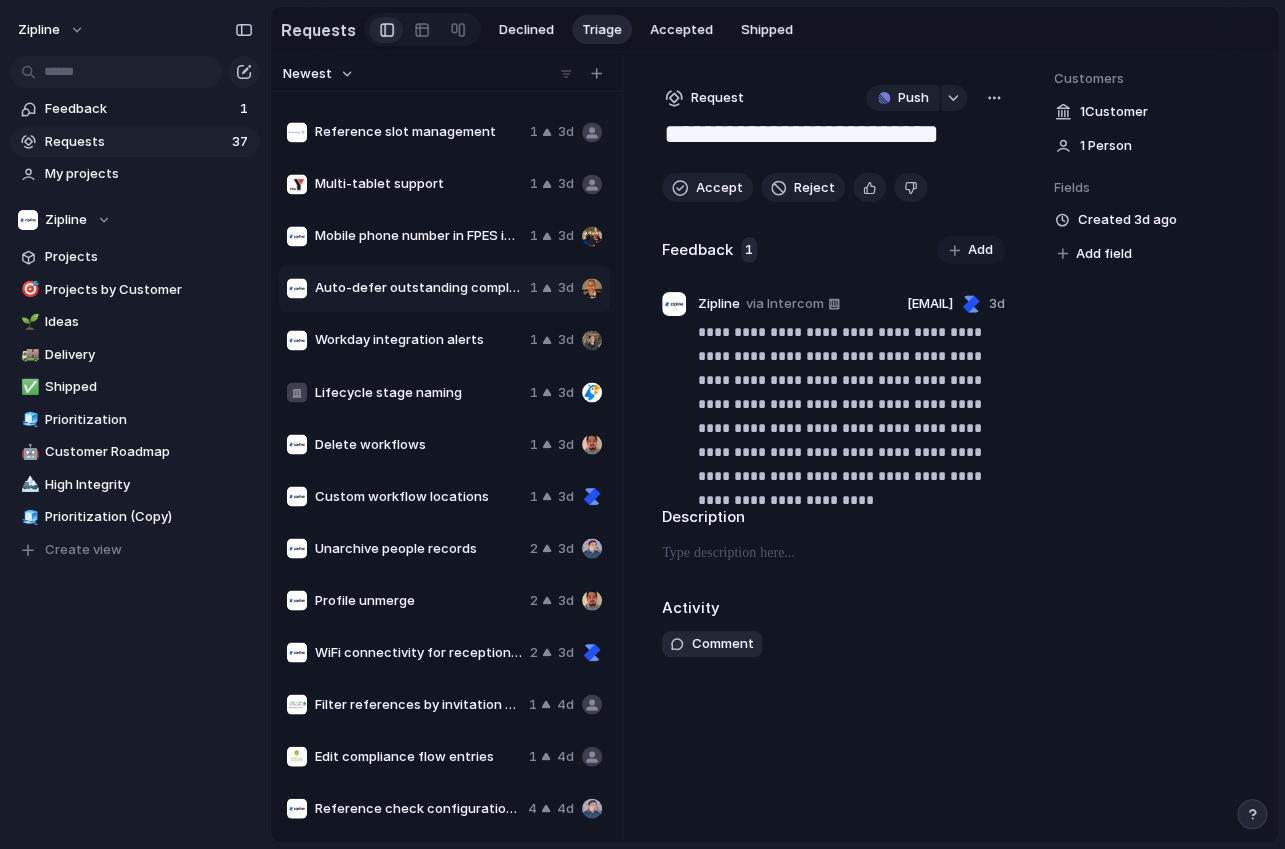 type on "**********" 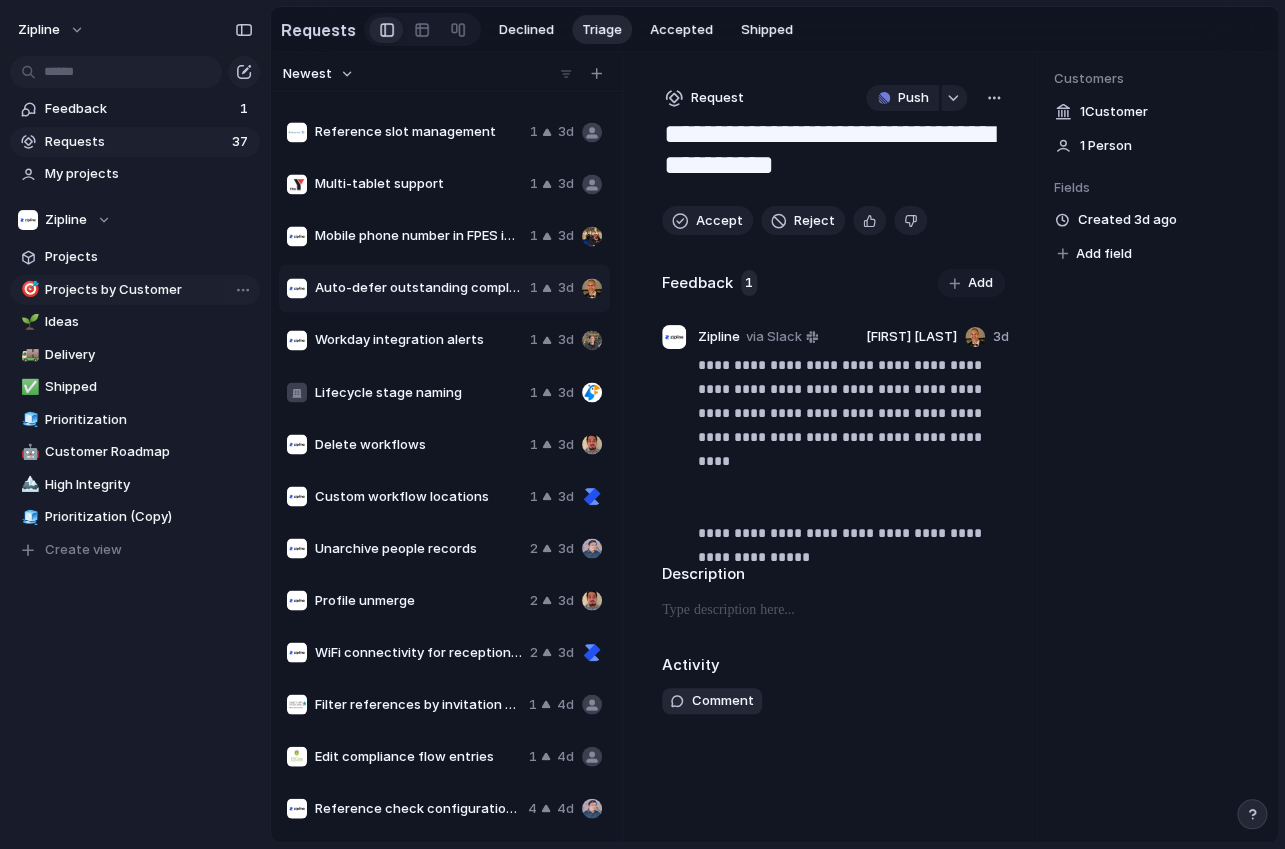 click on "Projects by Customer" at bounding box center (149, 290) 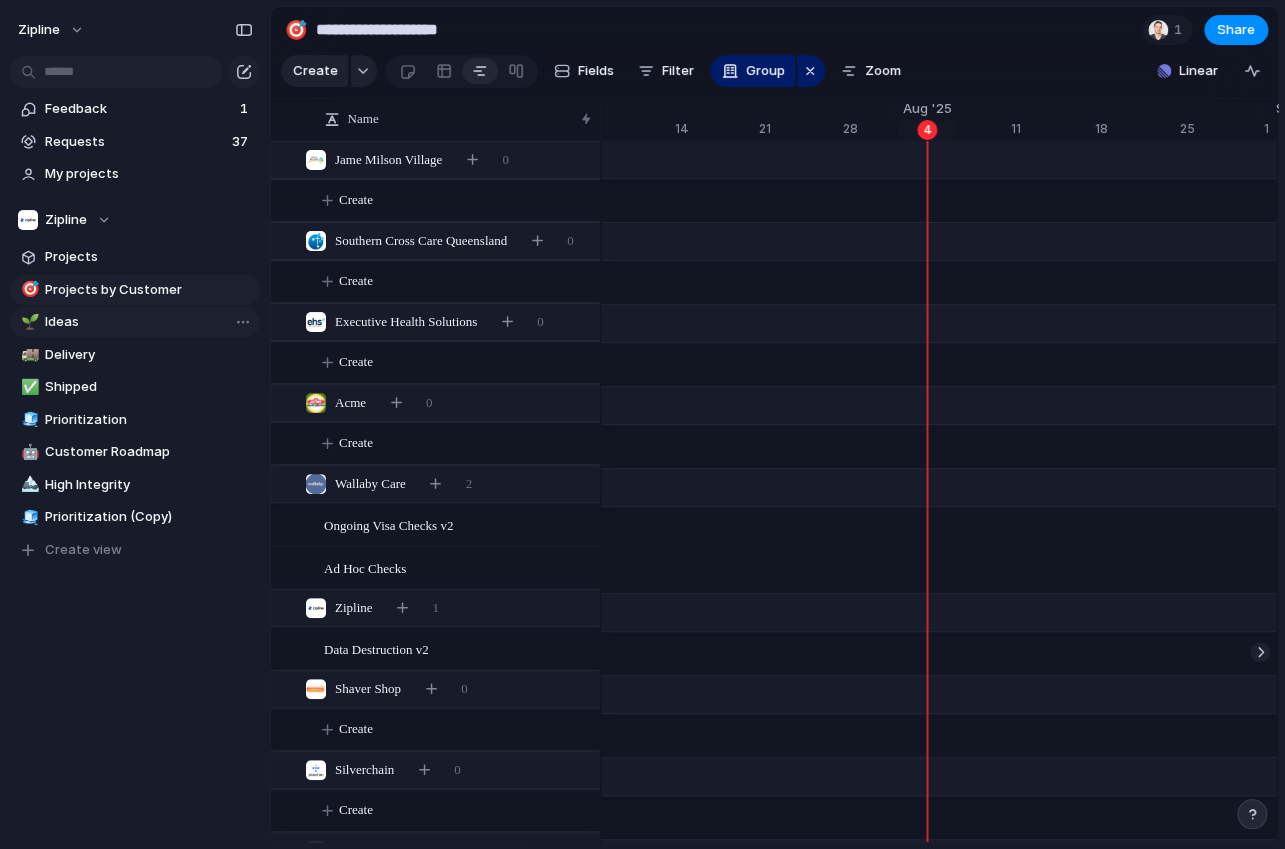 scroll, scrollTop: 0, scrollLeft: 12861, axis: horizontal 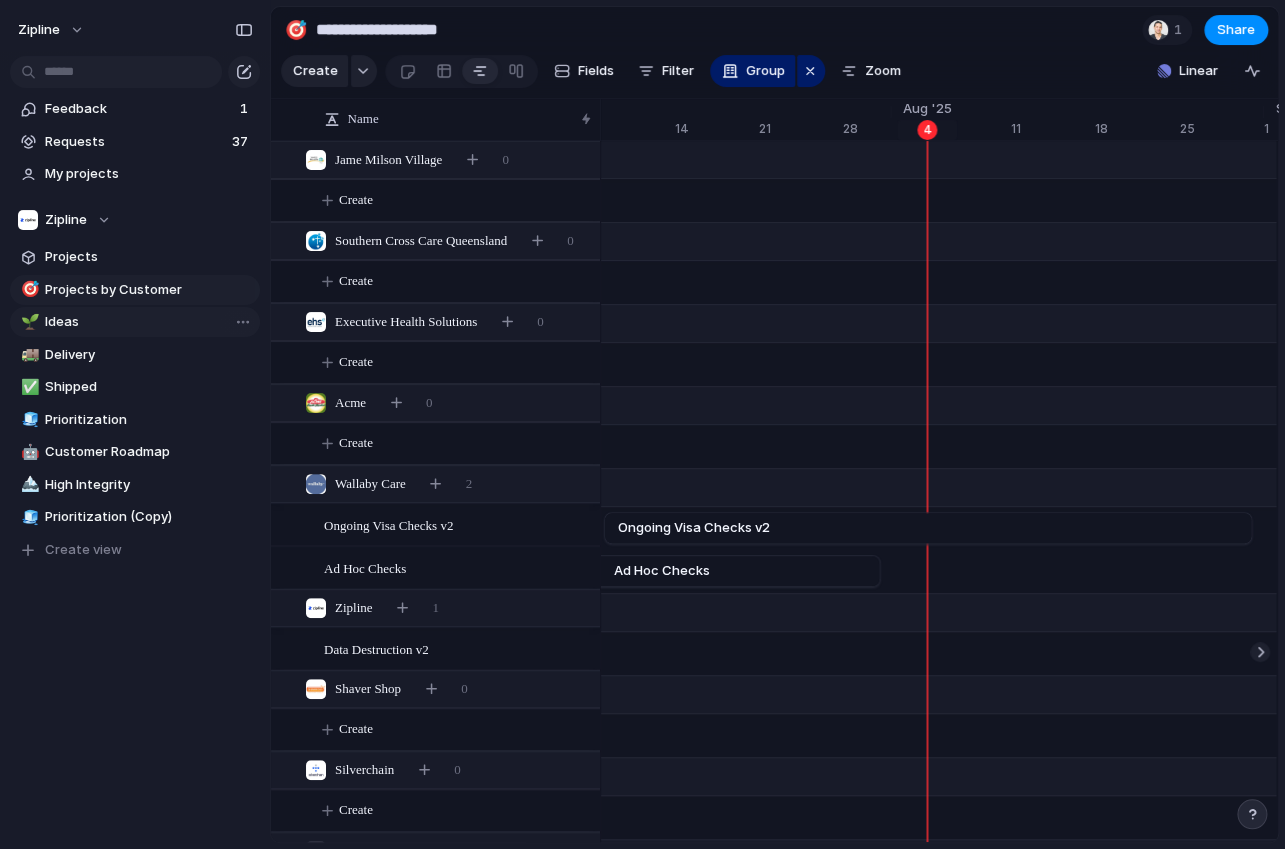 click on "Ideas" at bounding box center [149, 322] 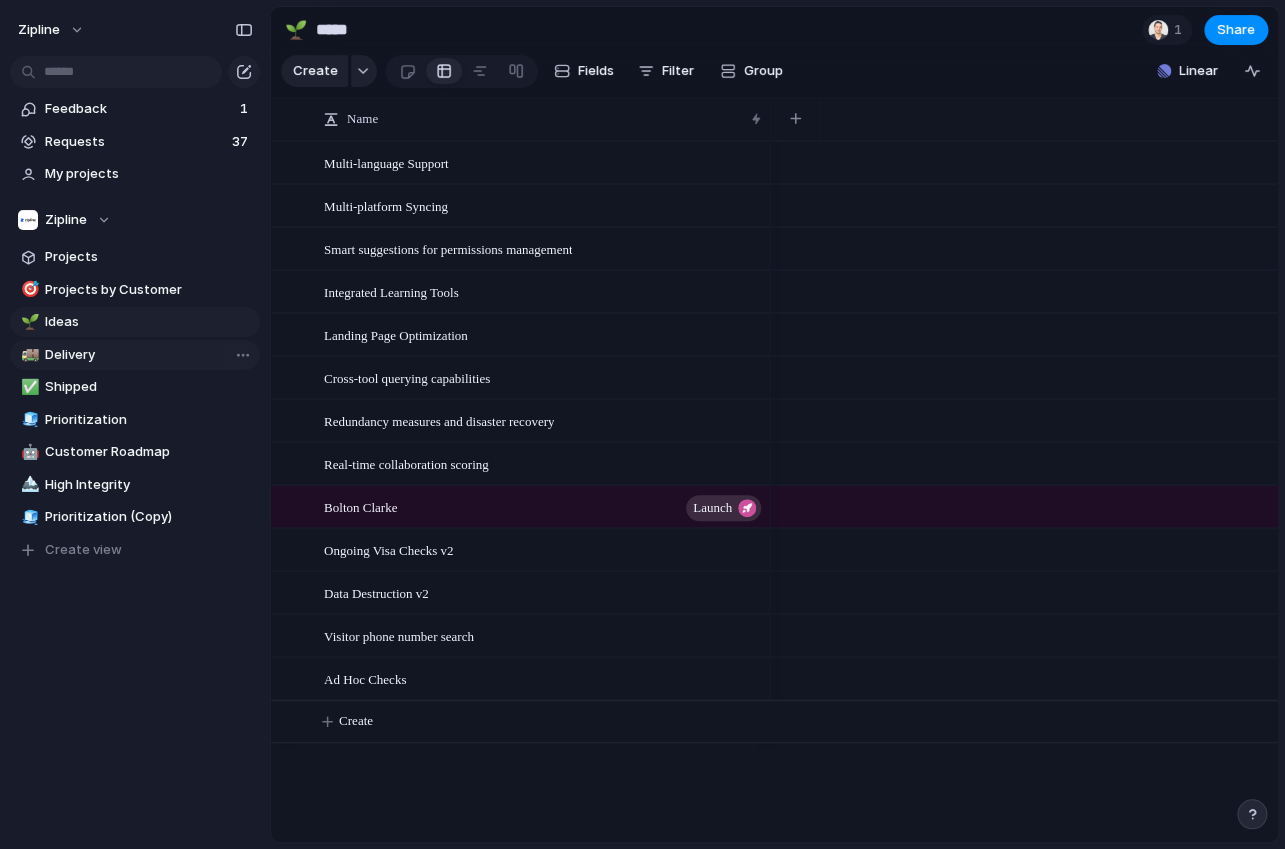 click on "🚚 Delivery" at bounding box center (135, 355) 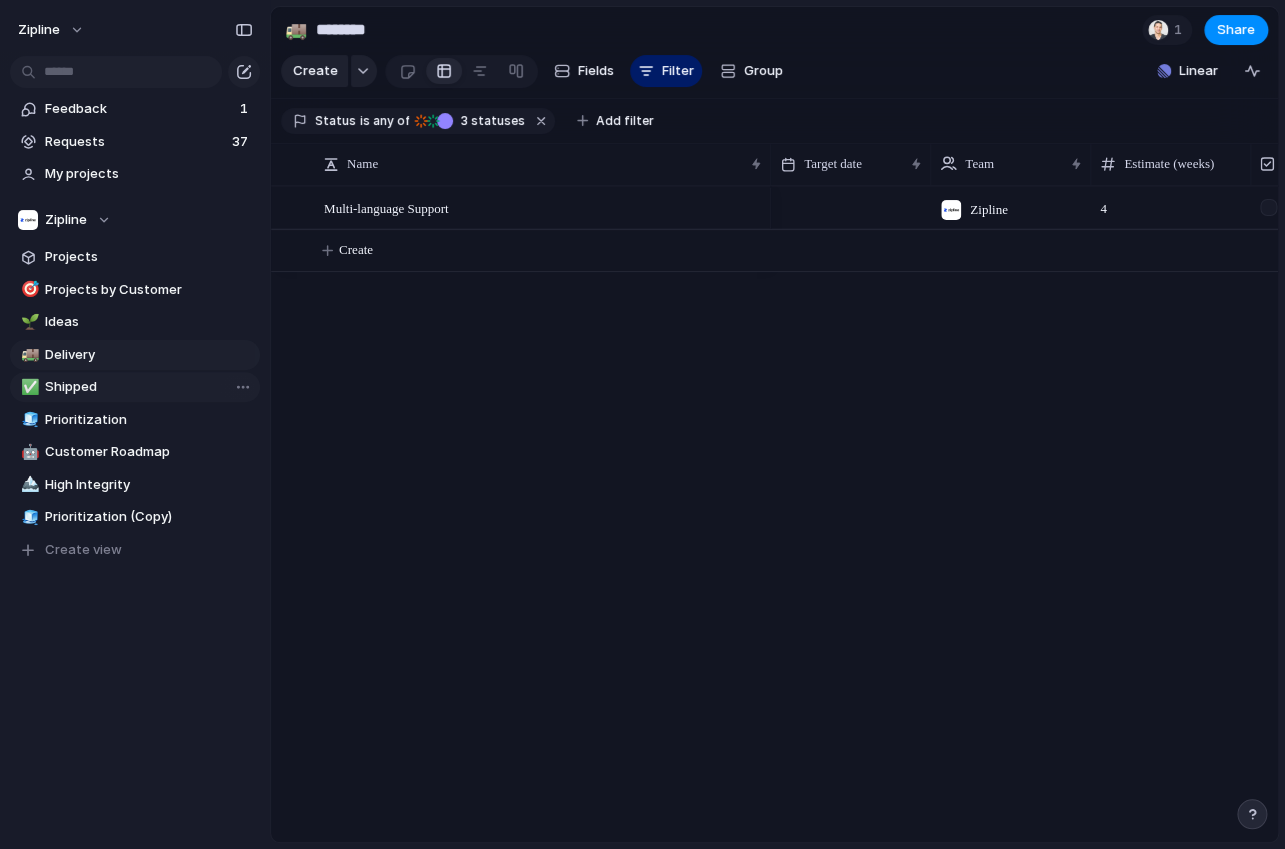click on "Shipped" at bounding box center [149, 387] 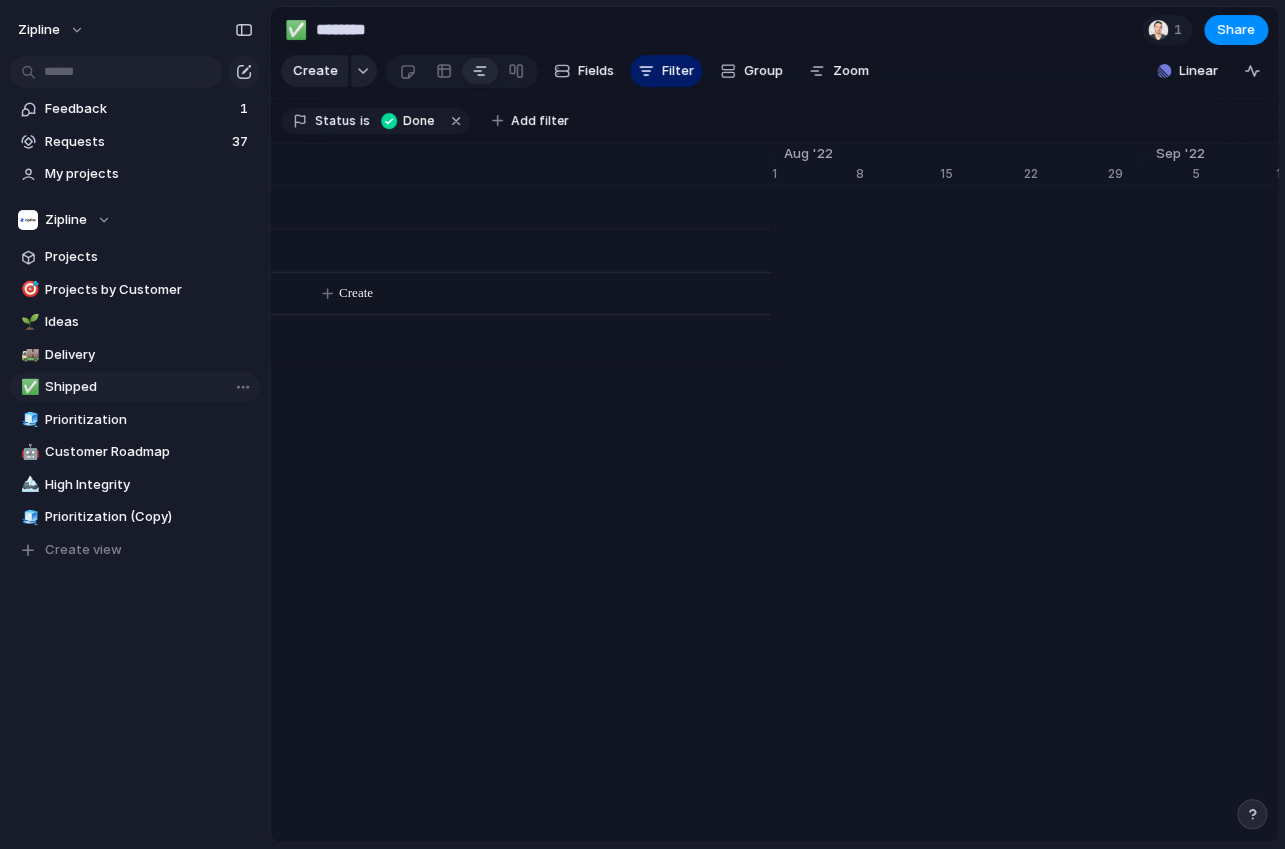 type on "*******" 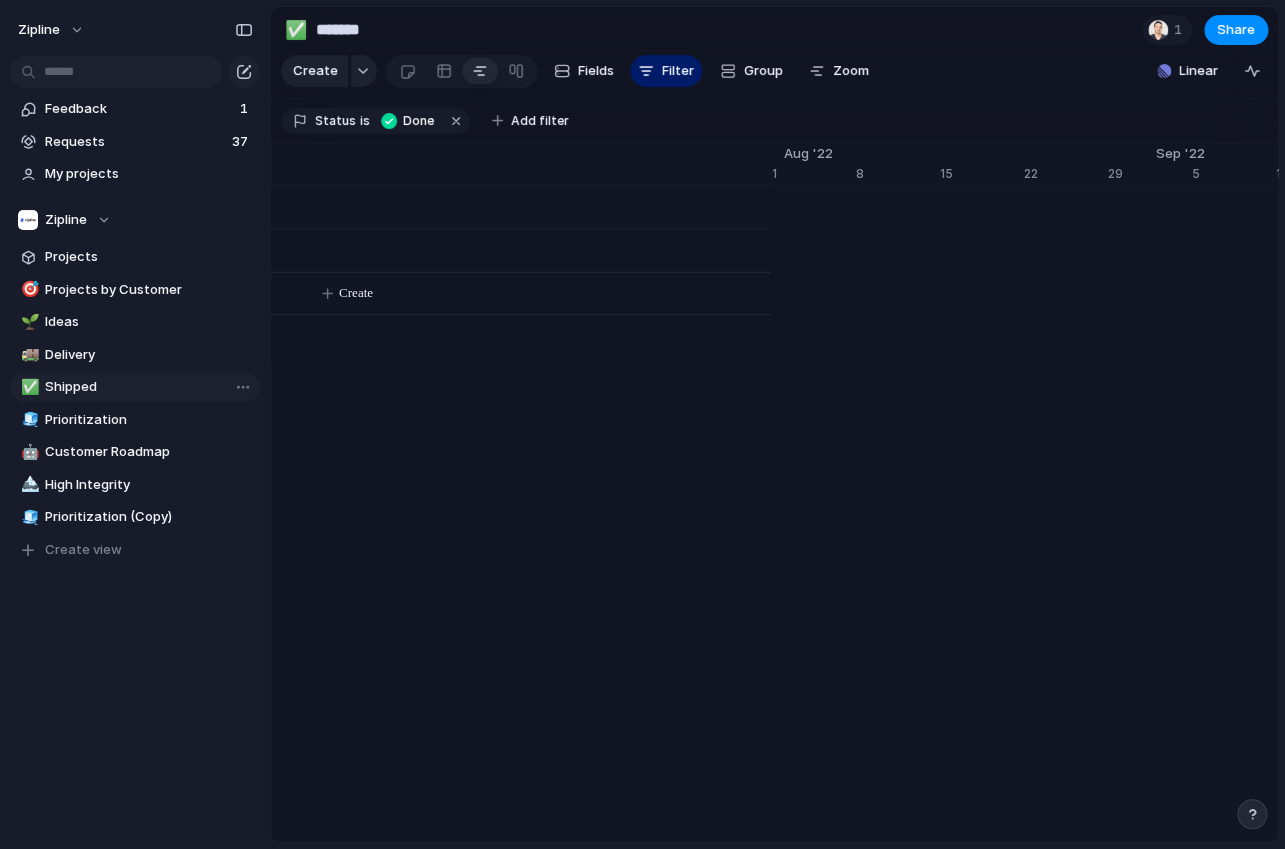 scroll, scrollTop: 0, scrollLeft: 12947, axis: horizontal 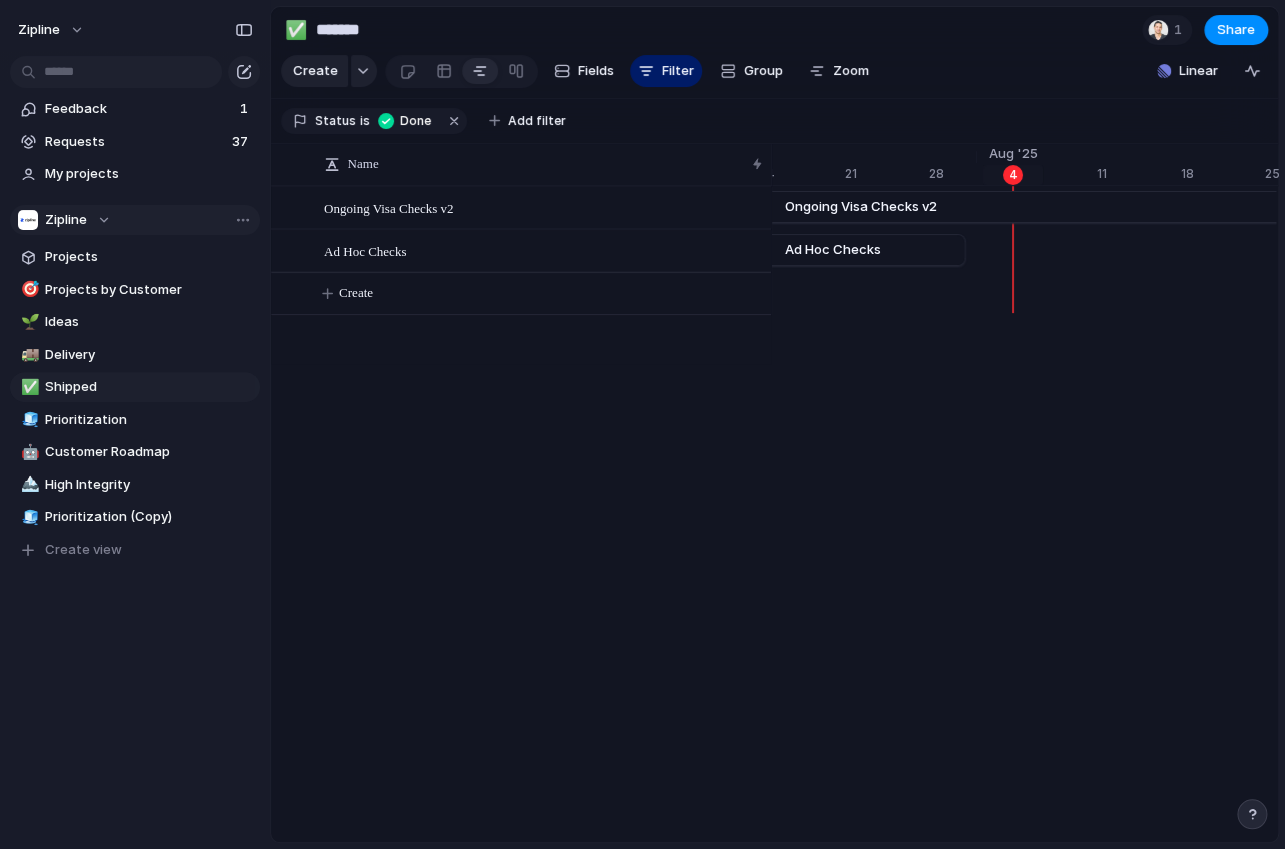 click on "Zipline" at bounding box center [64, 220] 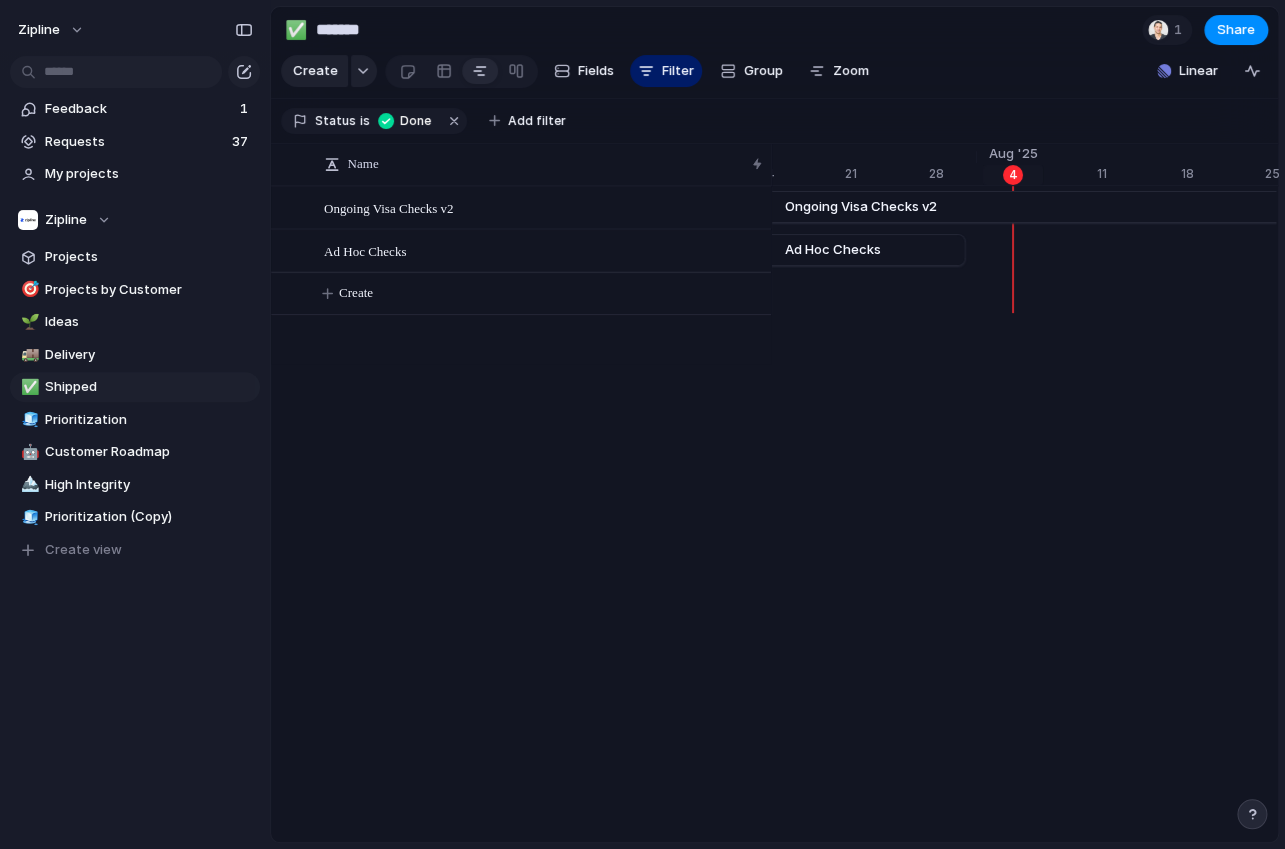 click on "Zipline   ⚡ SuperStream   Create new team" at bounding box center [642, 424] 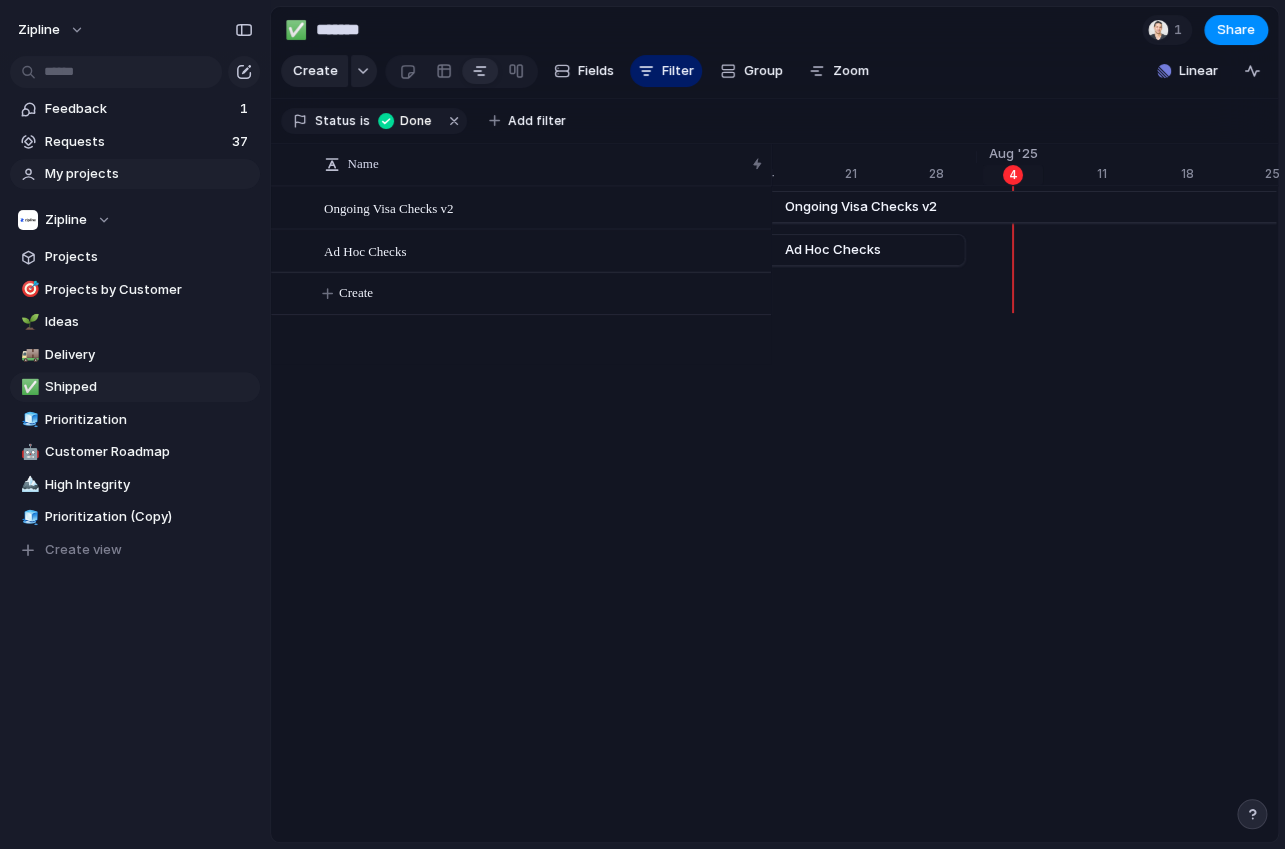 click on "My projects" at bounding box center [149, 174] 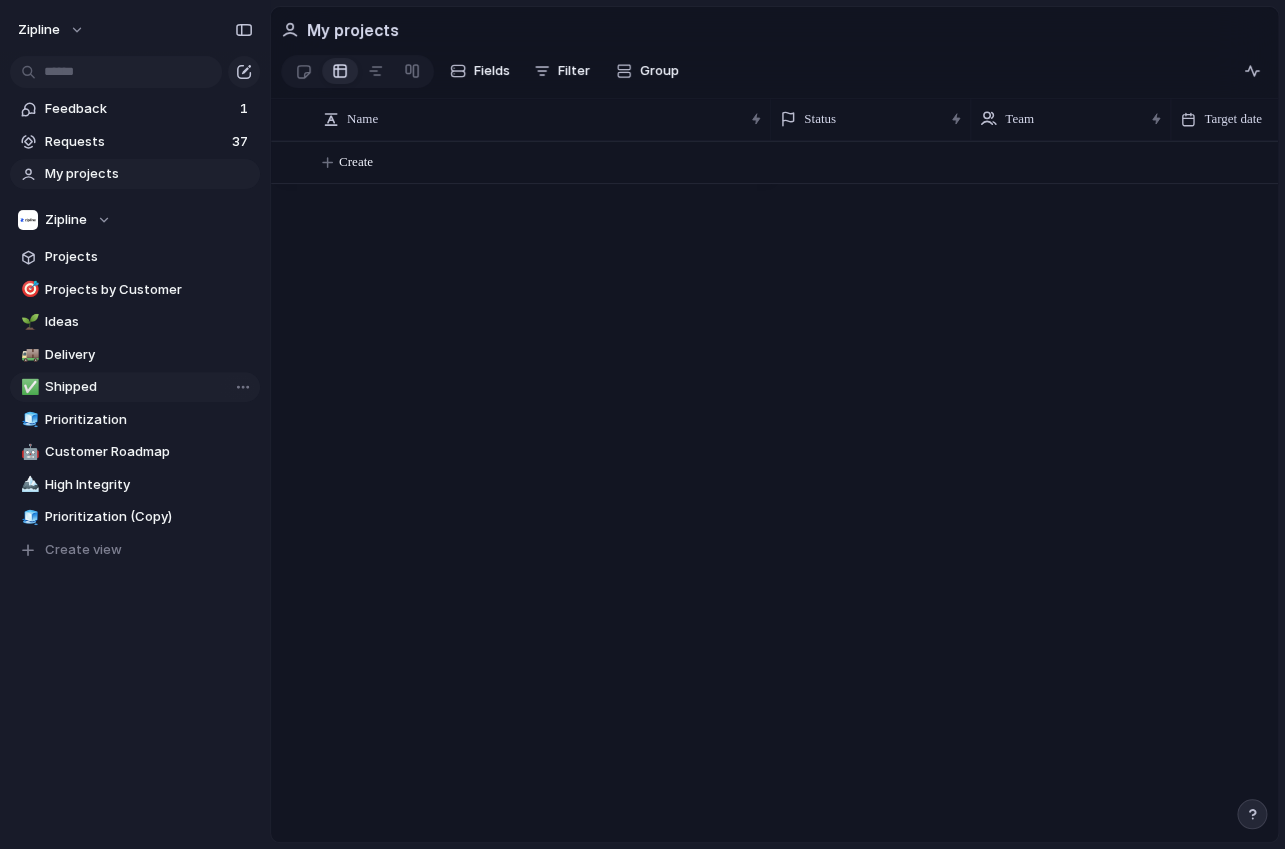 click on "Shipped" at bounding box center (149, 387) 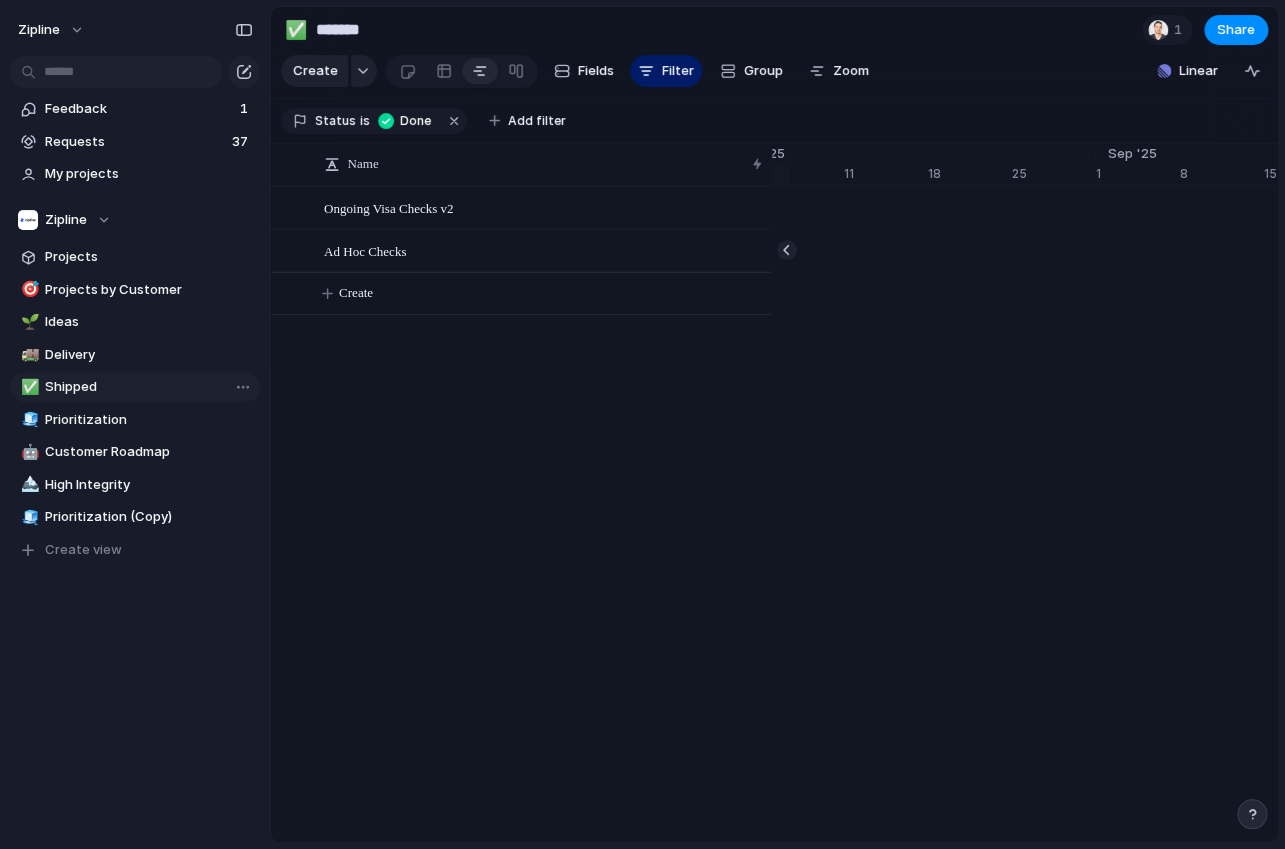 scroll, scrollTop: 0, scrollLeft: 13200, axis: horizontal 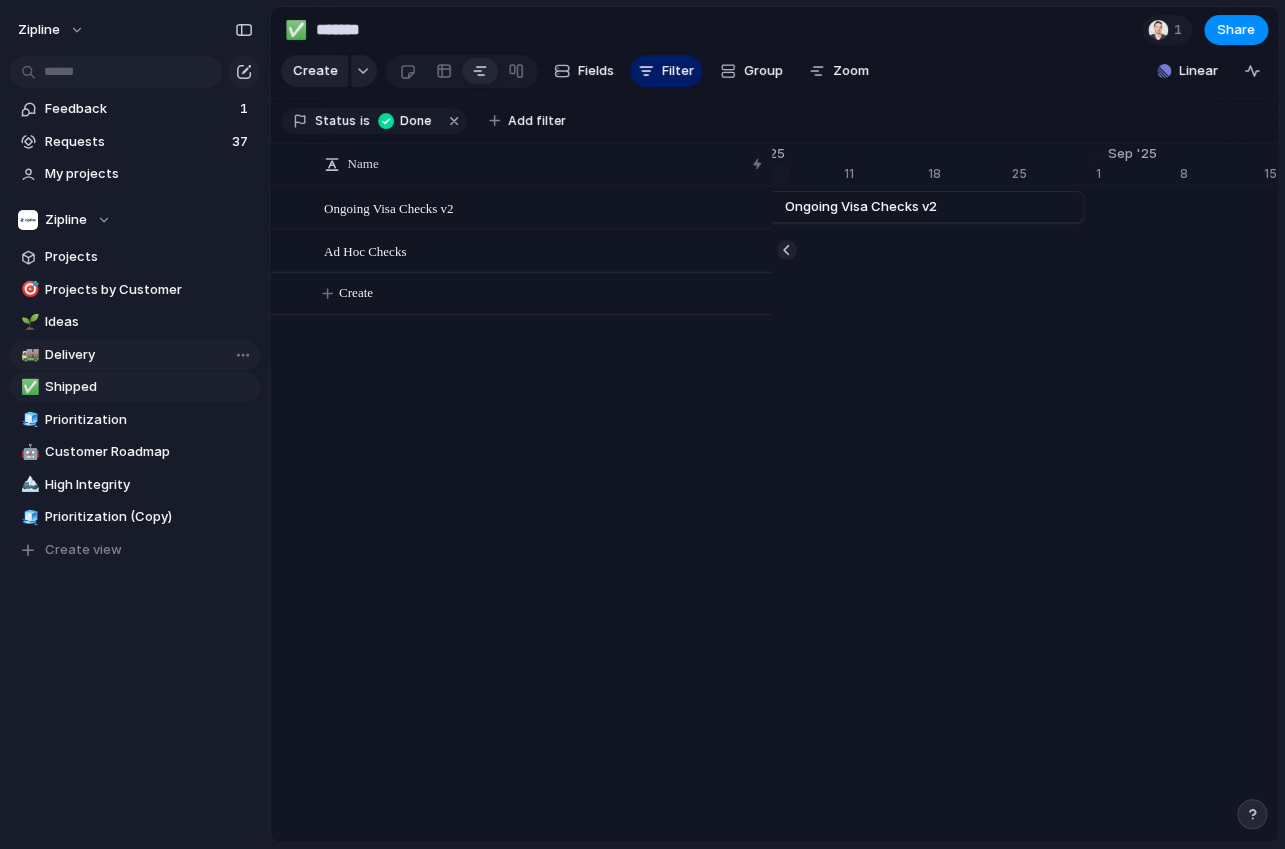 click on "Delivery" at bounding box center (149, 355) 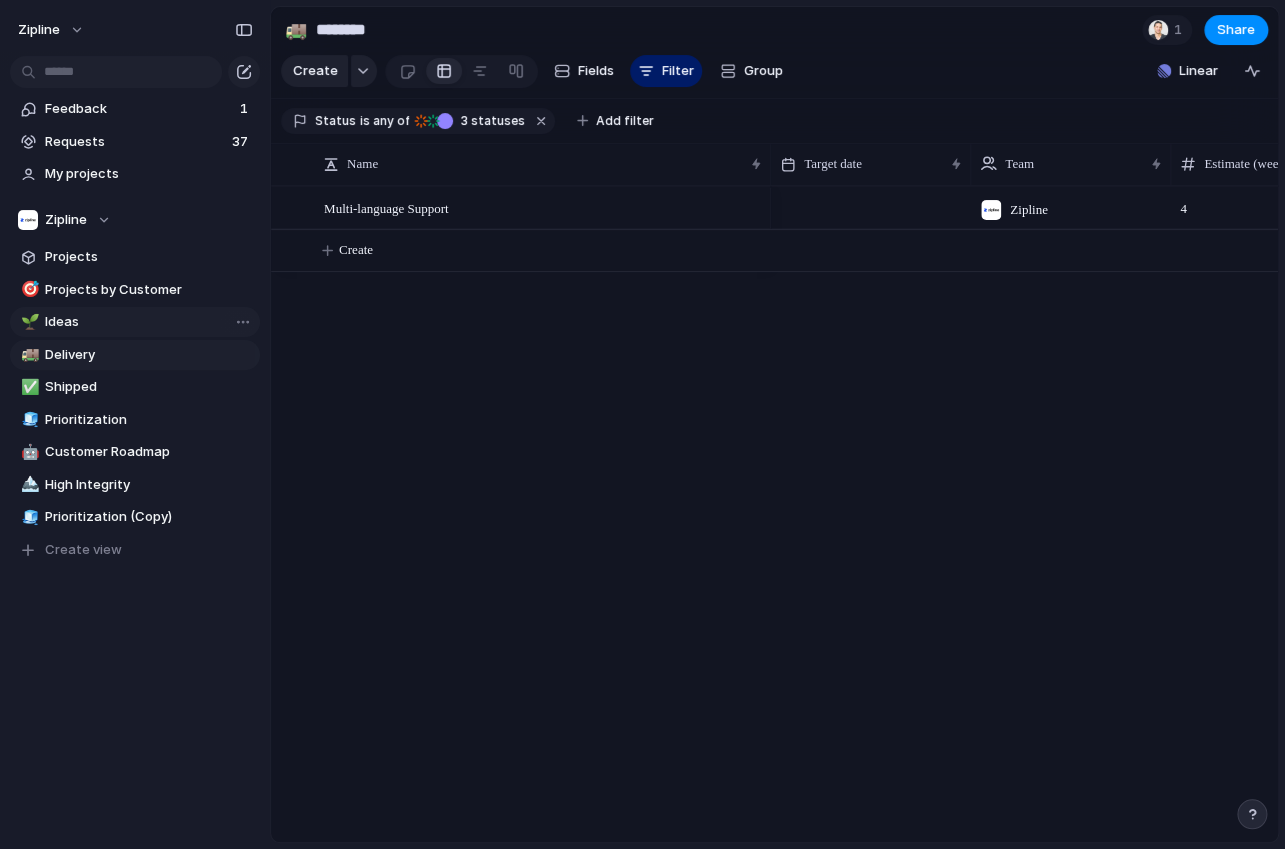 click on "Ideas" at bounding box center (149, 322) 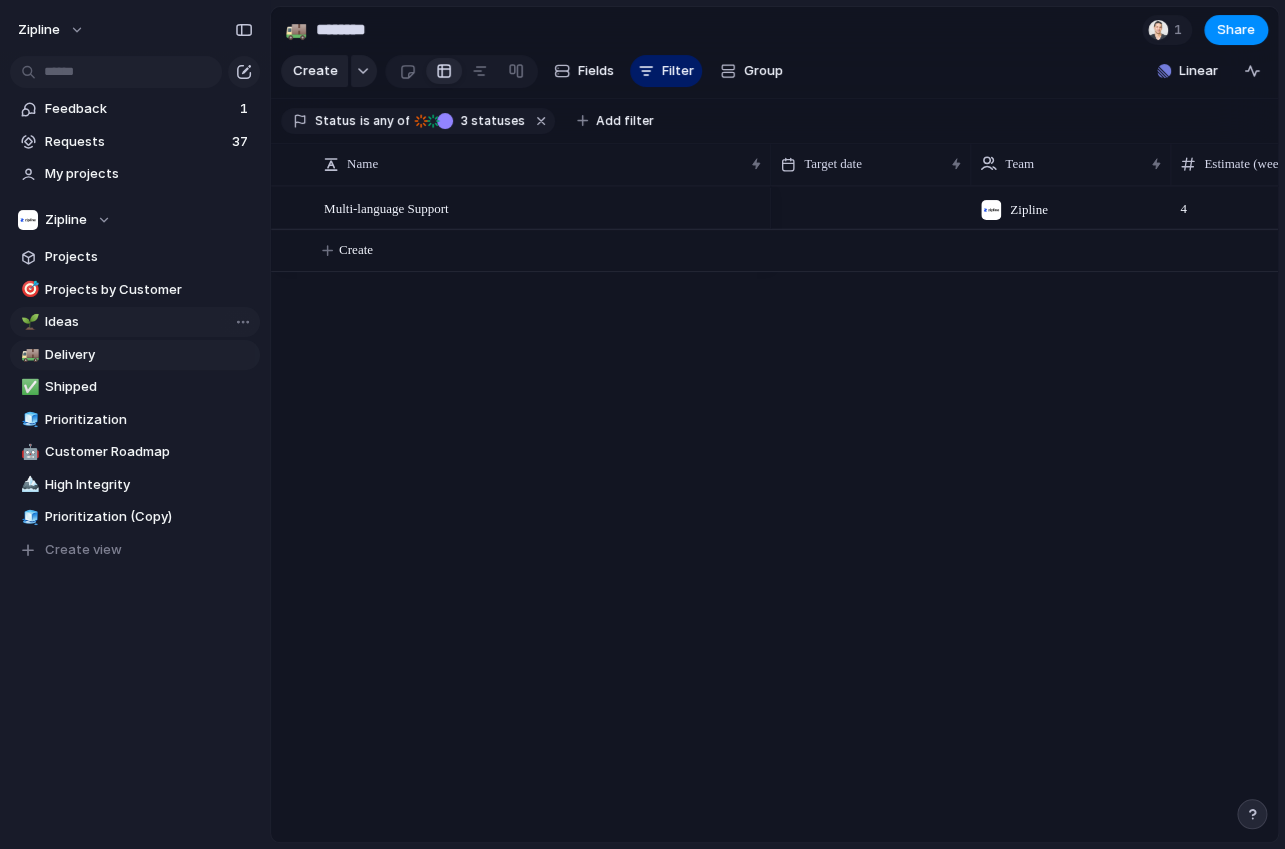 type on "*****" 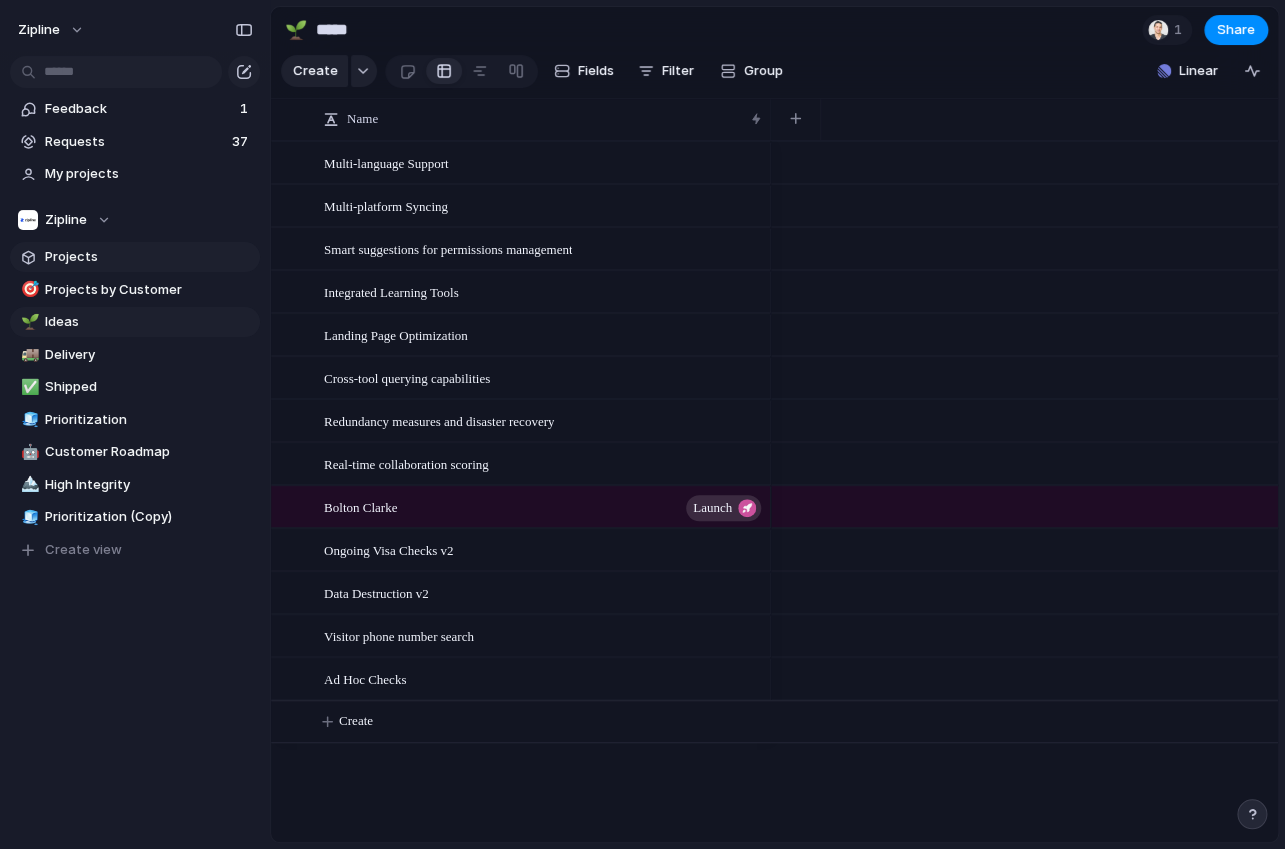 click on "Projects" at bounding box center (149, 257) 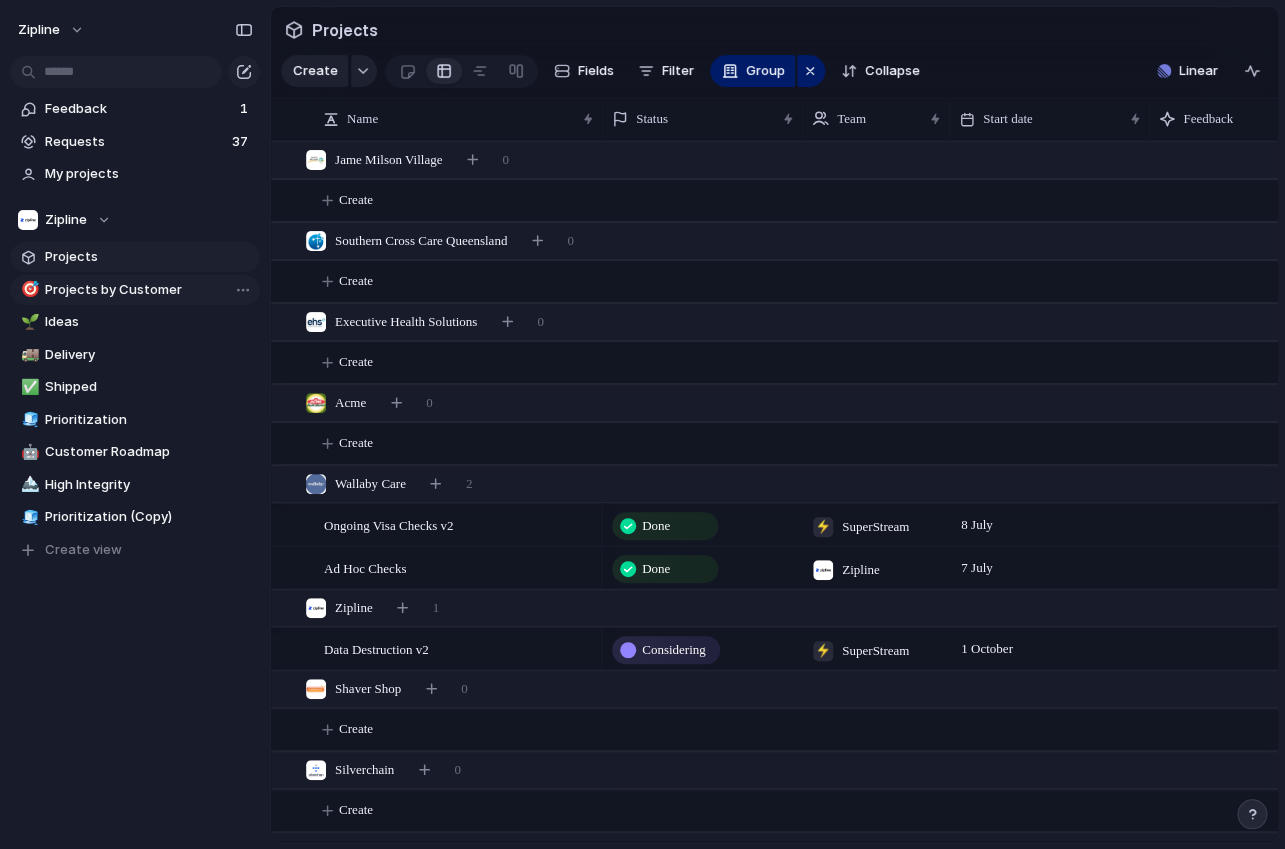 click on "Projects by Customer" at bounding box center [149, 290] 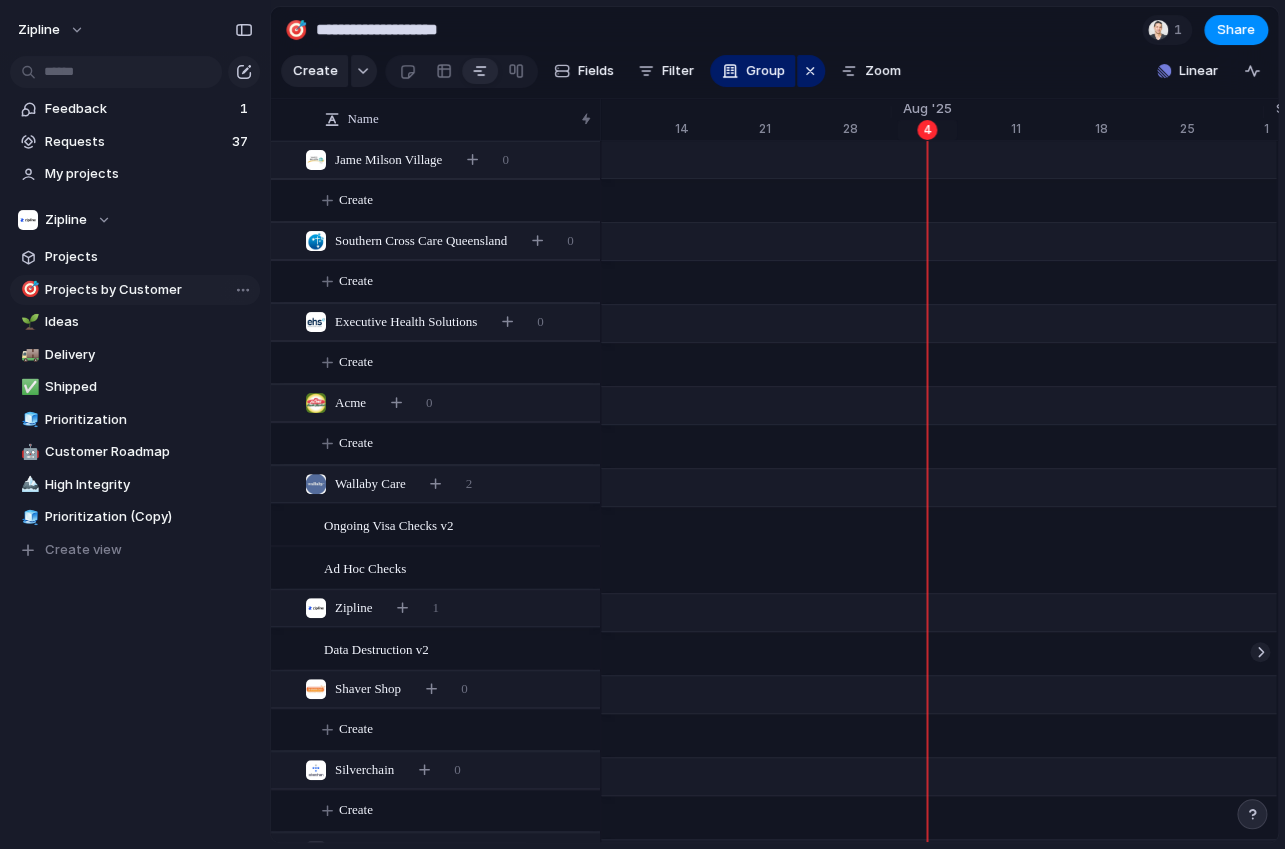 scroll, scrollTop: 0, scrollLeft: 12861, axis: horizontal 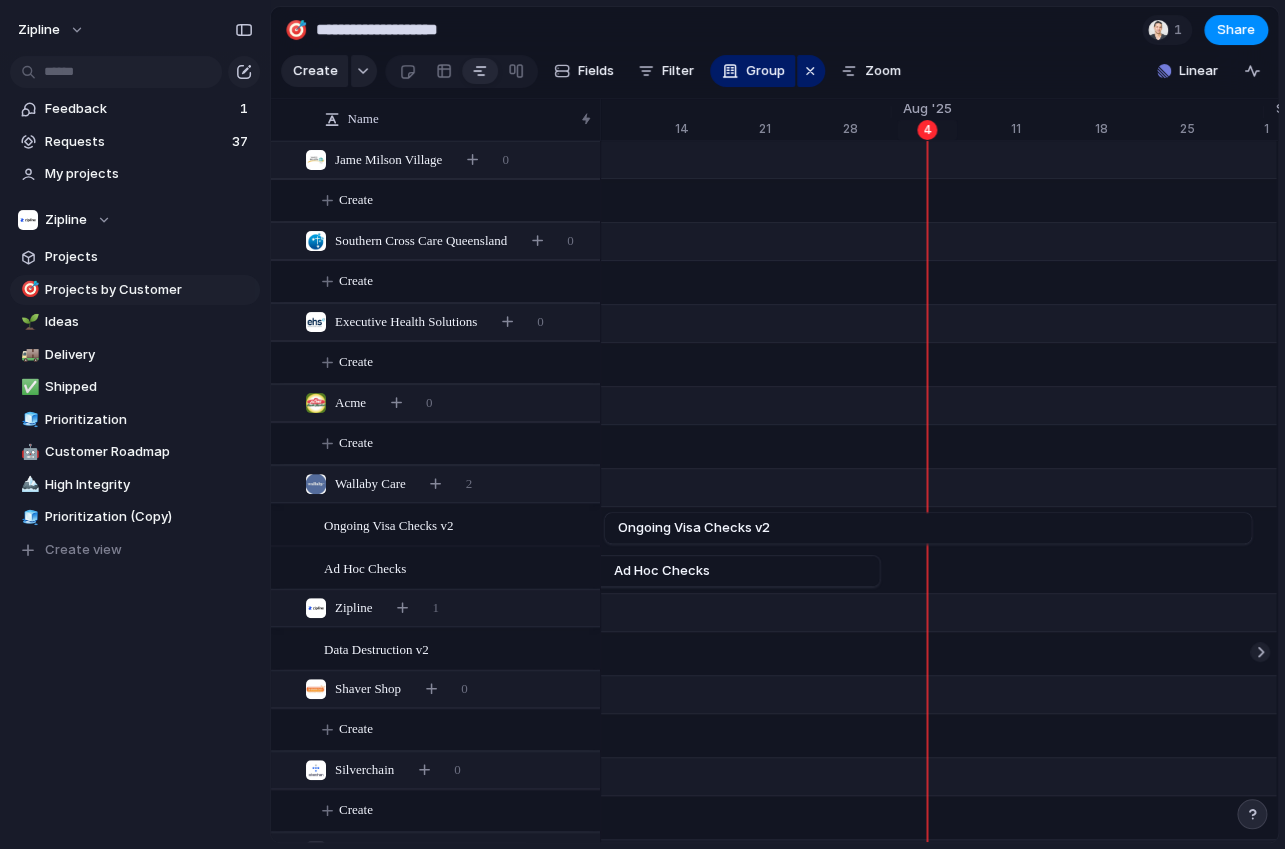 click on "🎯 Projects by Customer 🌱 Ideas 🚚 Delivery ✅ Shipped 🧊 Prioritization 🤖 Customer Roadmap 🏔️ High Integrity 🧊 Prioritization (Copy)
To pick up a draggable item, press the space bar.
While dragging, use the arrow keys to move the item.
Press space again to drop the item in its new position, or press escape to cancel.
Create view" at bounding box center (135, 420) 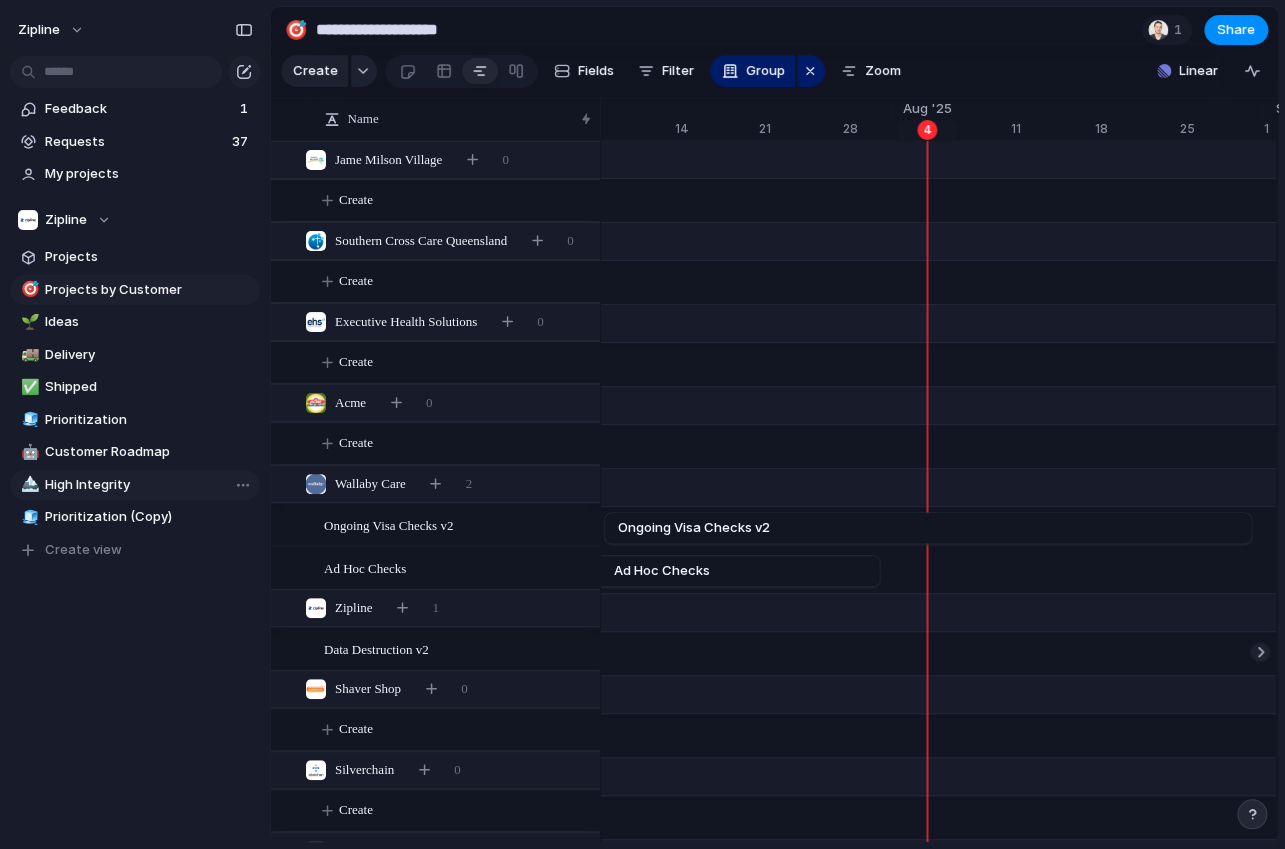 click on "High Integrity" at bounding box center (149, 485) 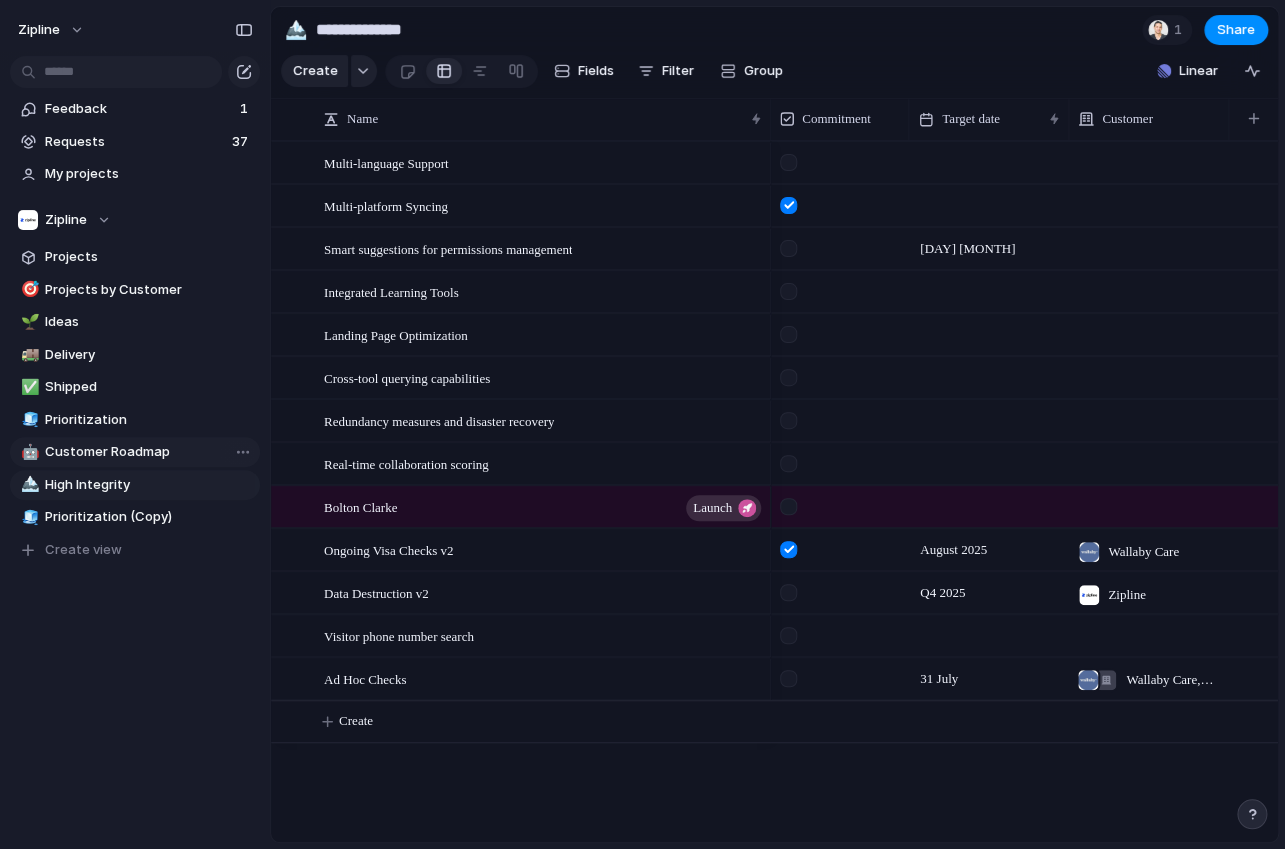click on "Customer Roadmap" at bounding box center [149, 452] 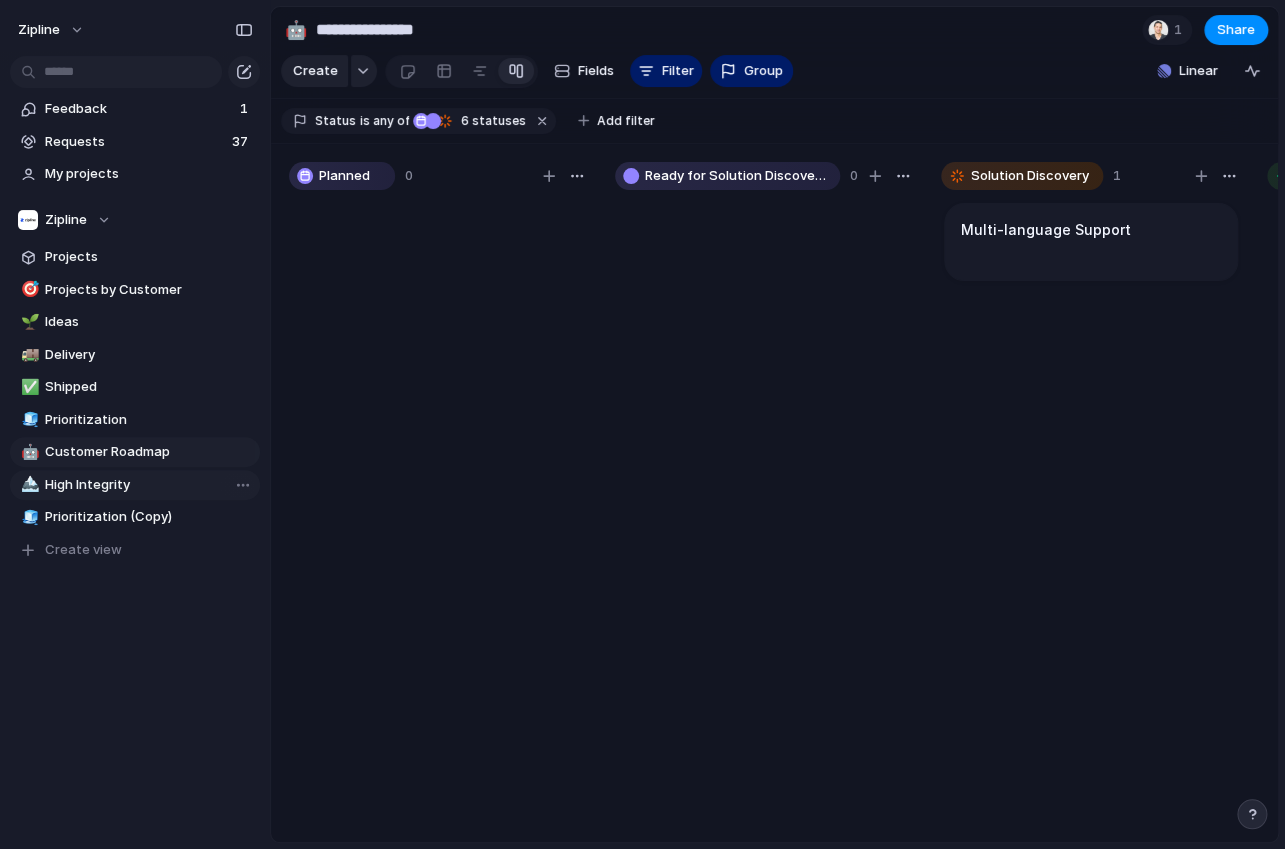 click on "High Integrity" at bounding box center [149, 485] 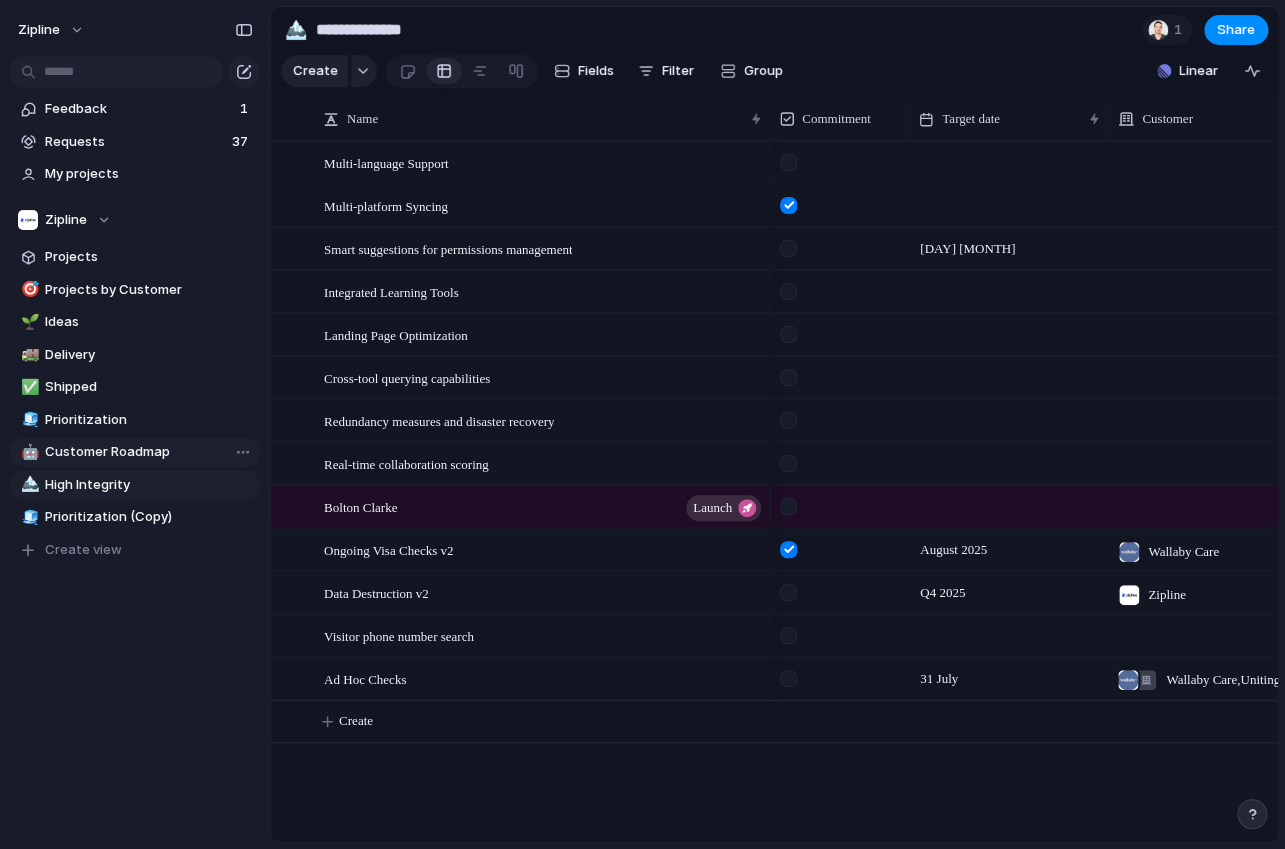 click on "Customer Roadmap" at bounding box center [149, 452] 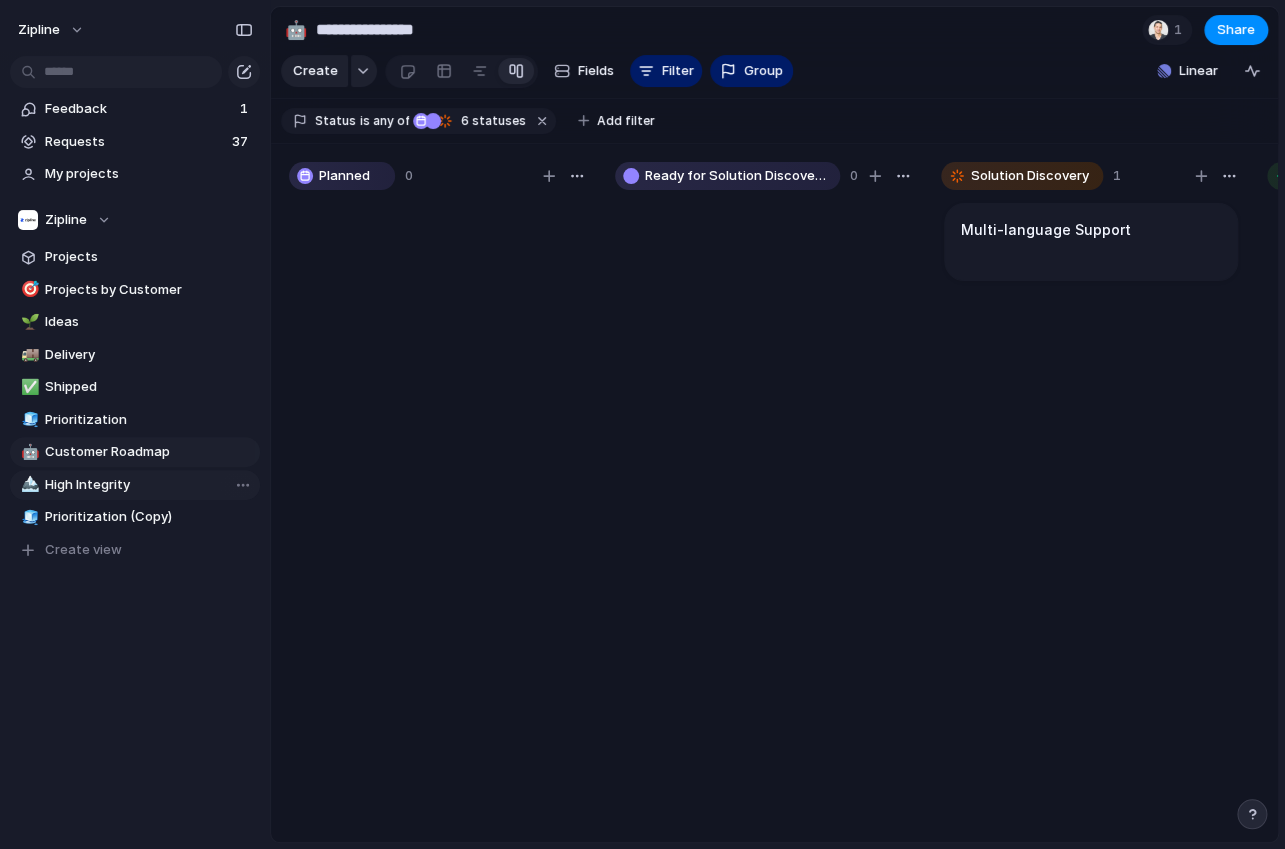 click on "High Integrity" at bounding box center (149, 485) 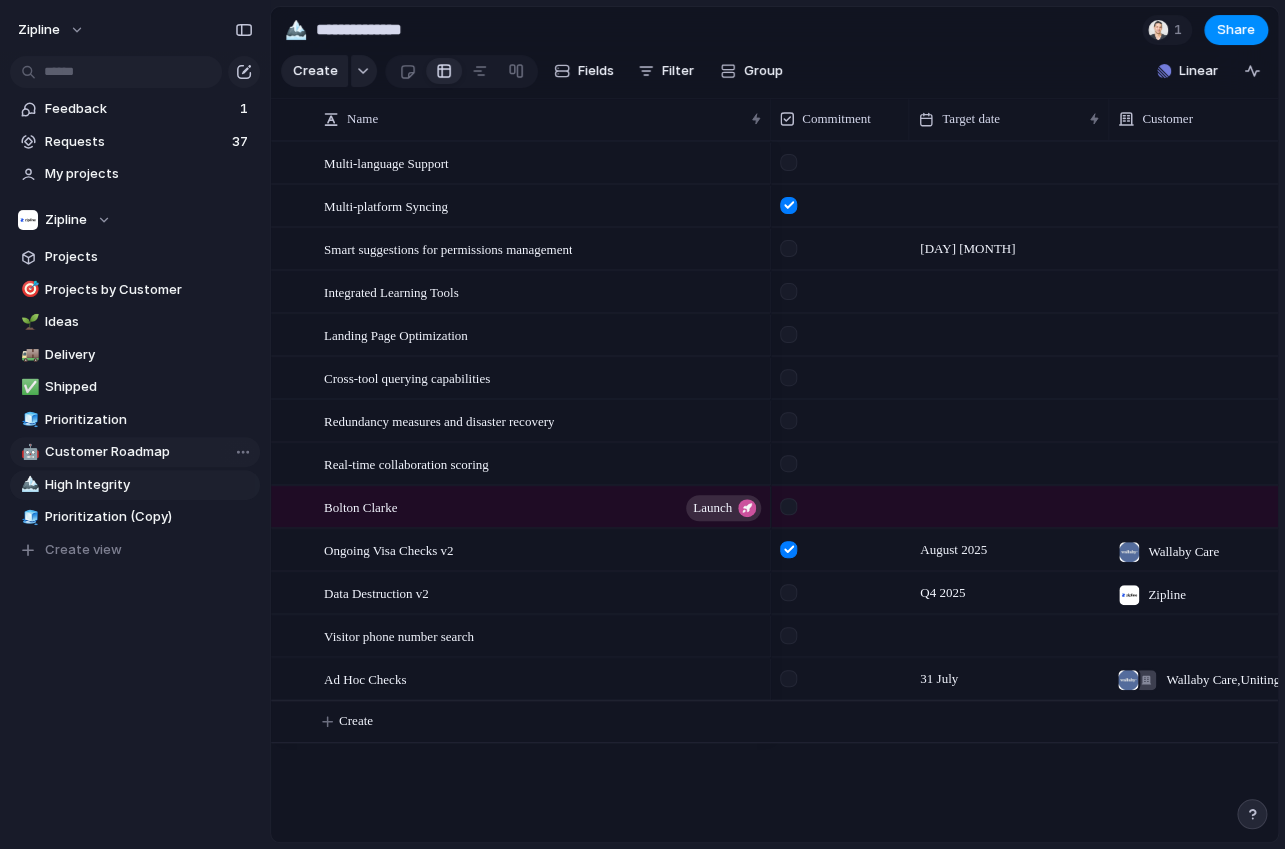 click on "Customer Roadmap" at bounding box center (149, 452) 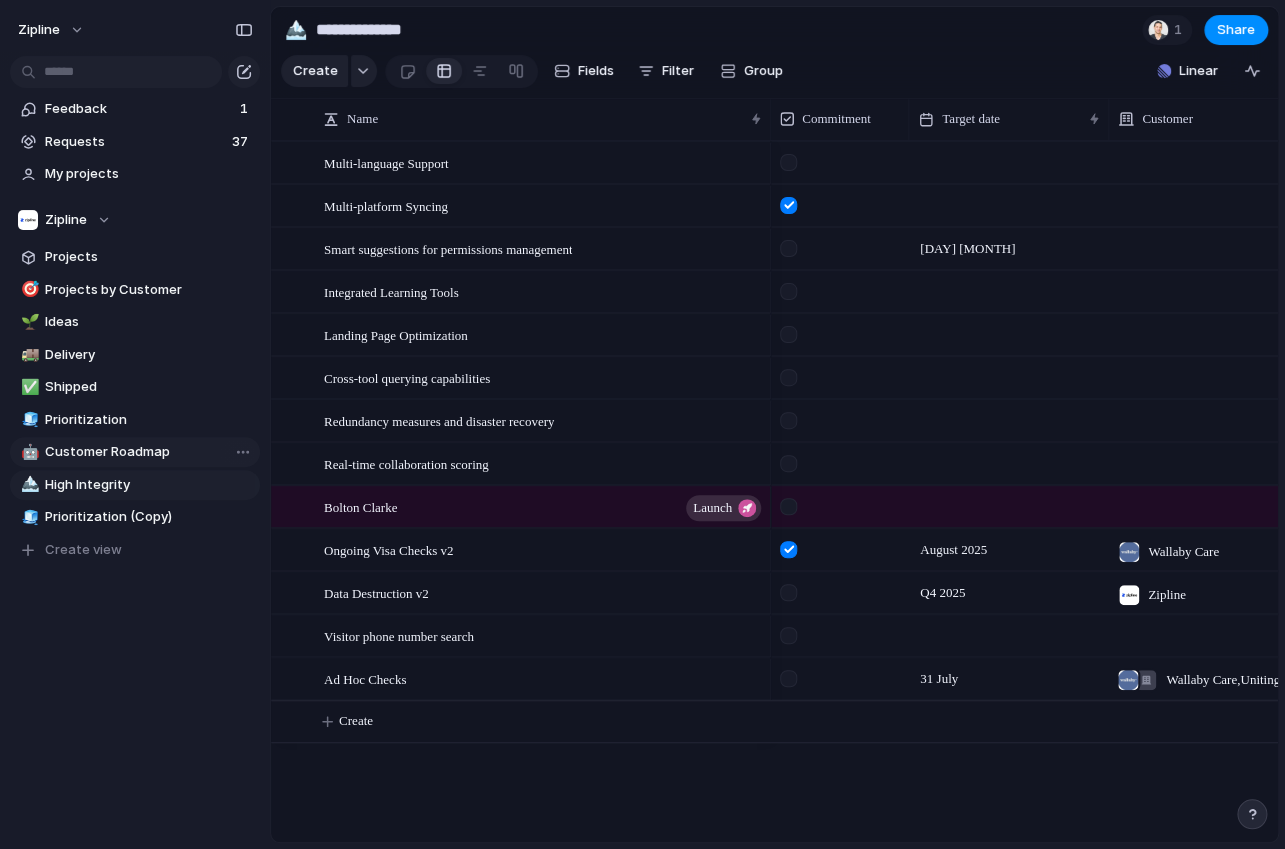 type on "**********" 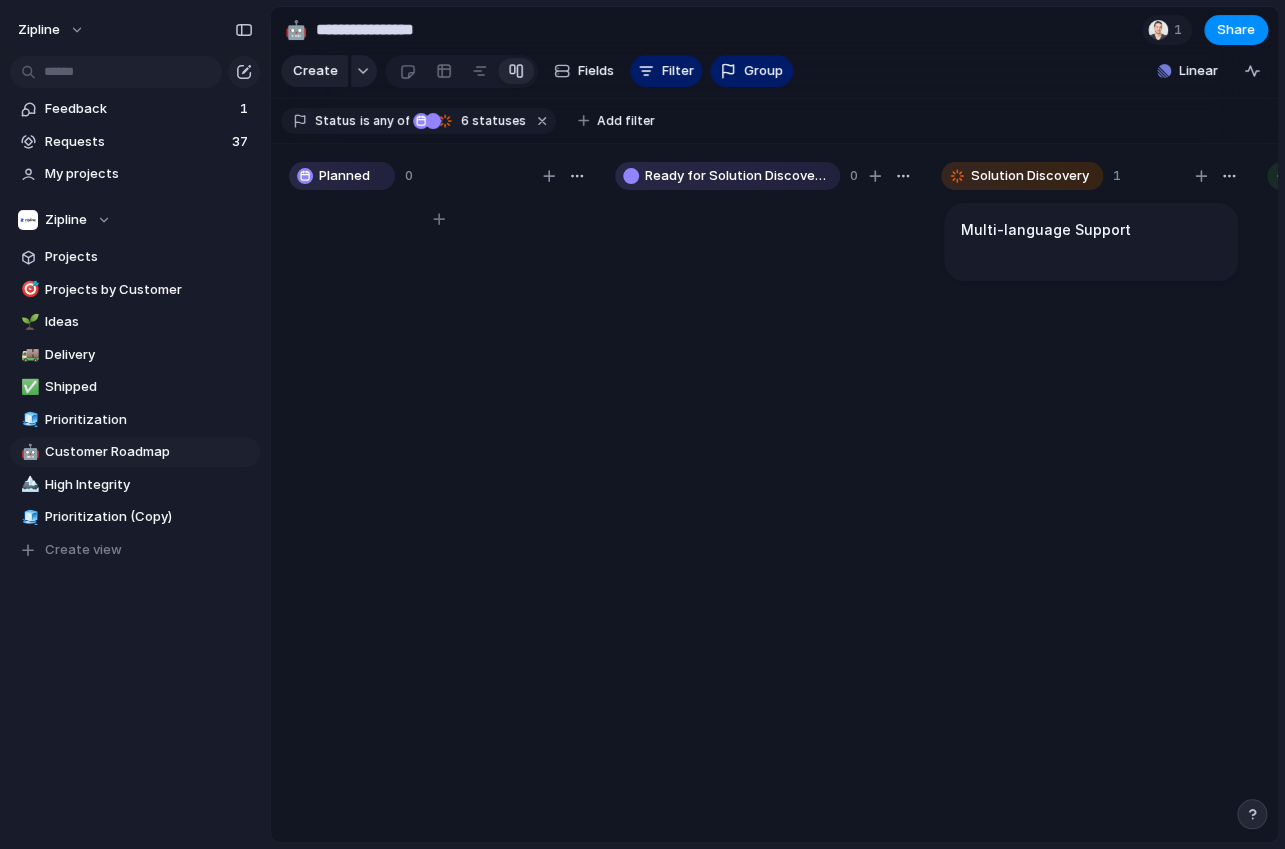 click at bounding box center [439, 530] 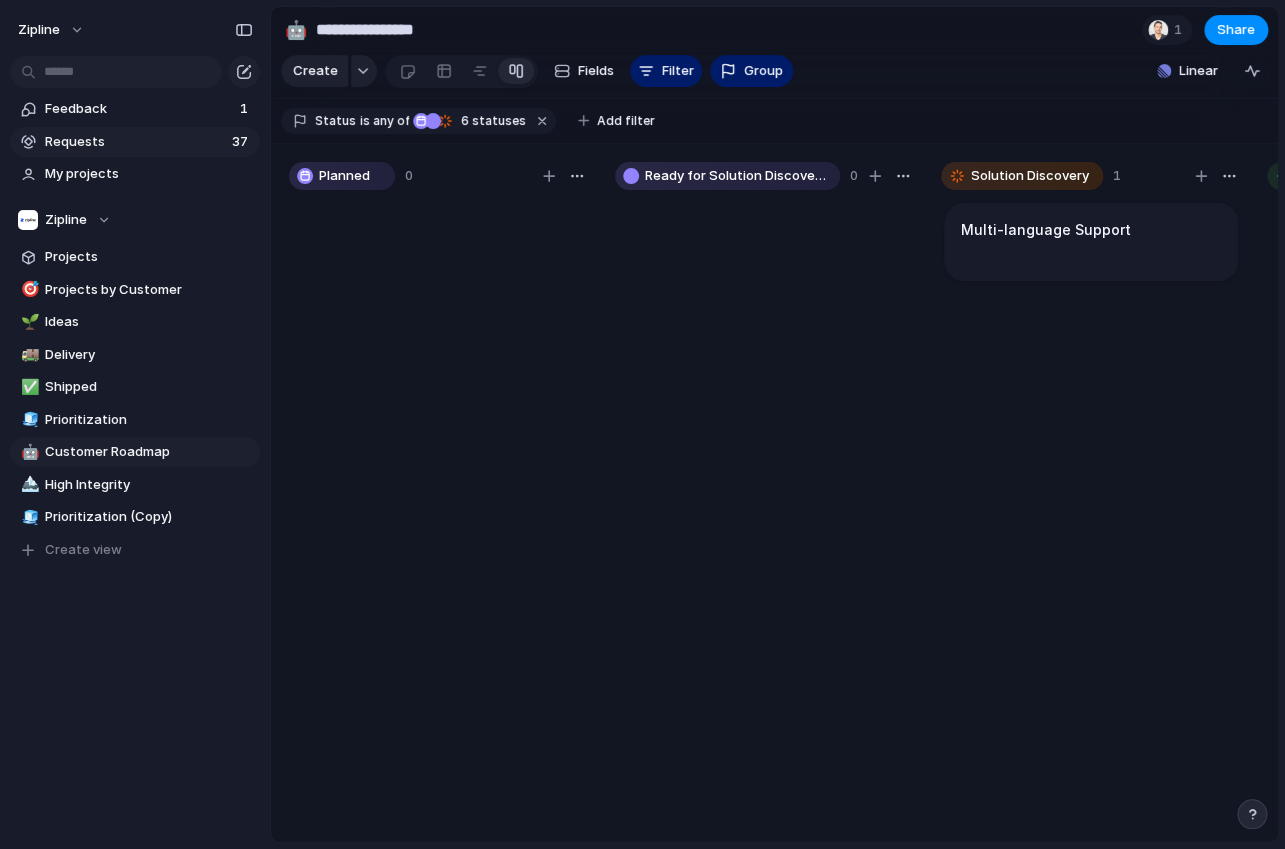 click on "Requests" at bounding box center (135, 142) 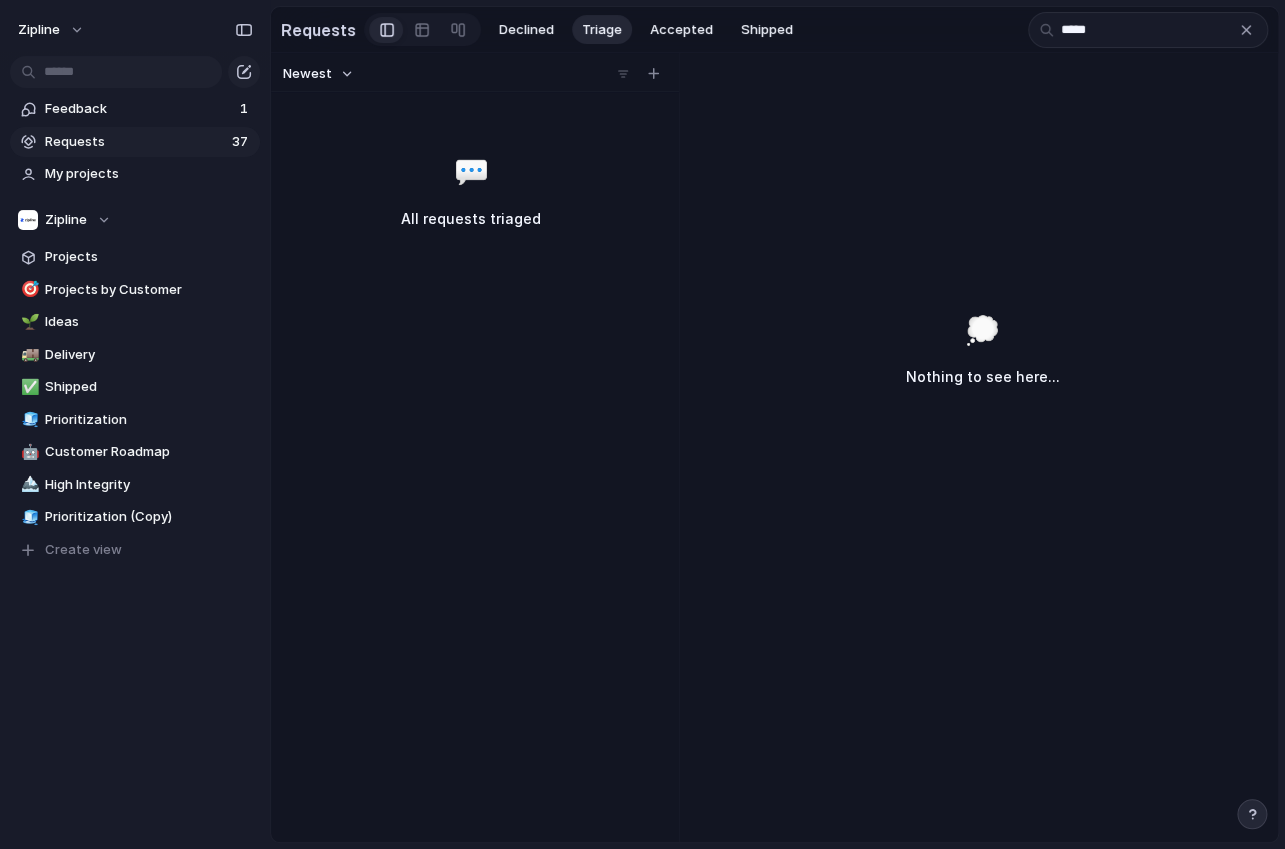 type on "*****" 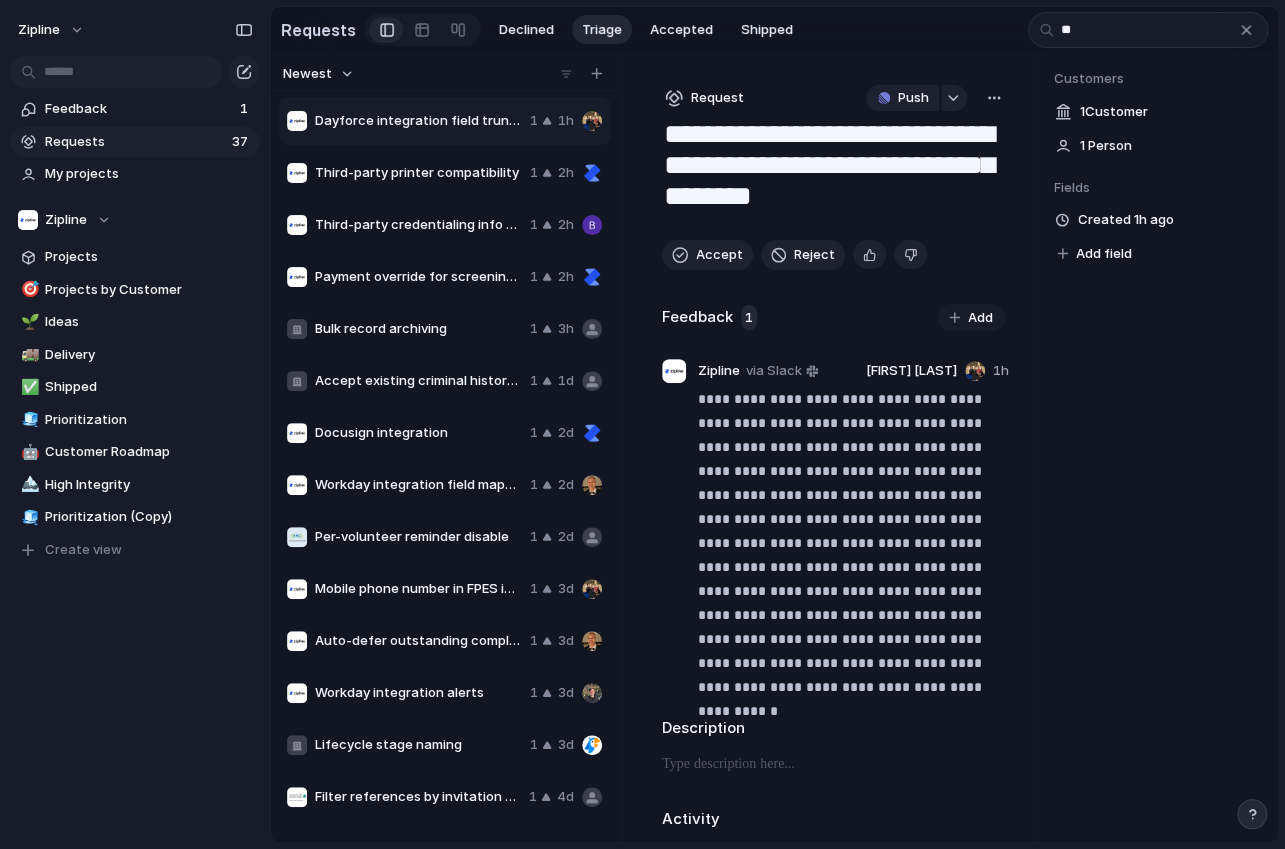 type on "***" 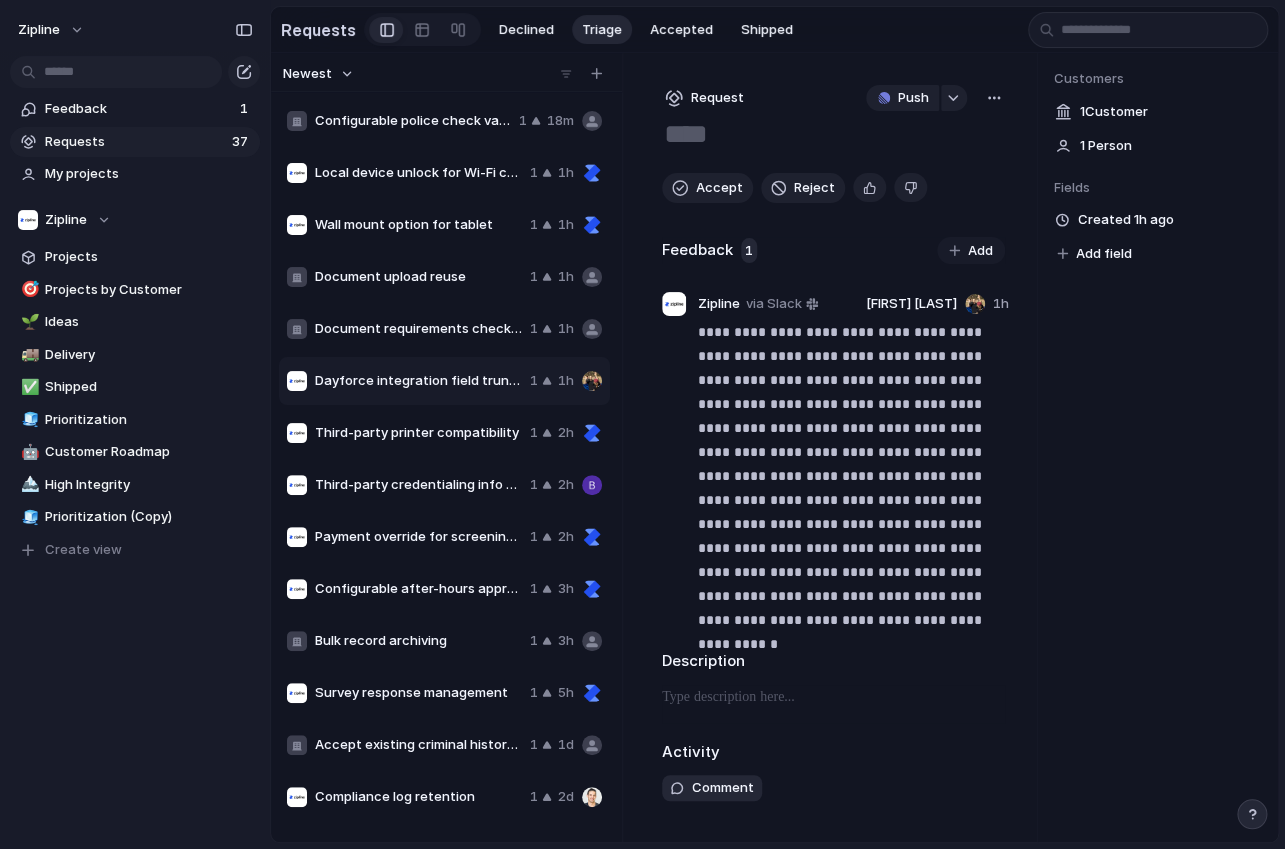 type on "*" 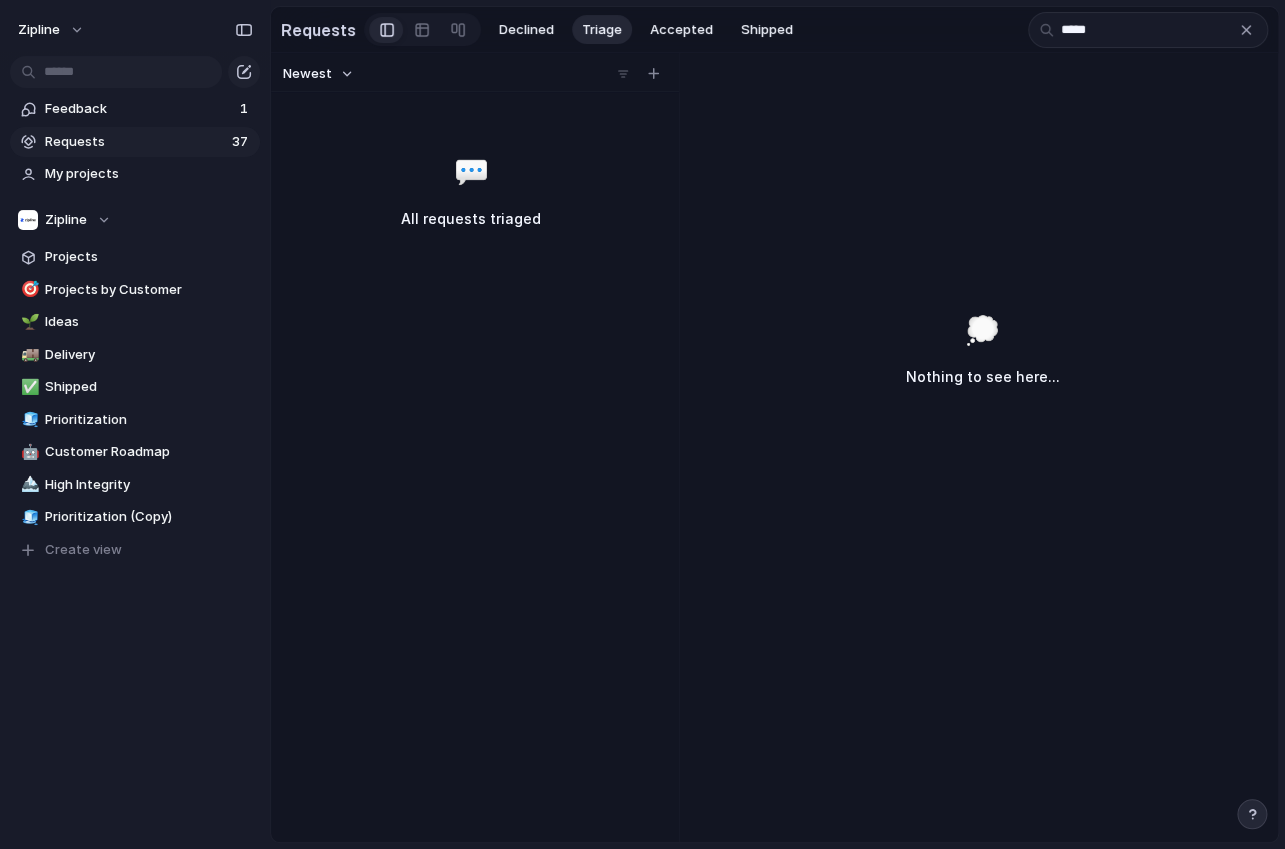 type on "****" 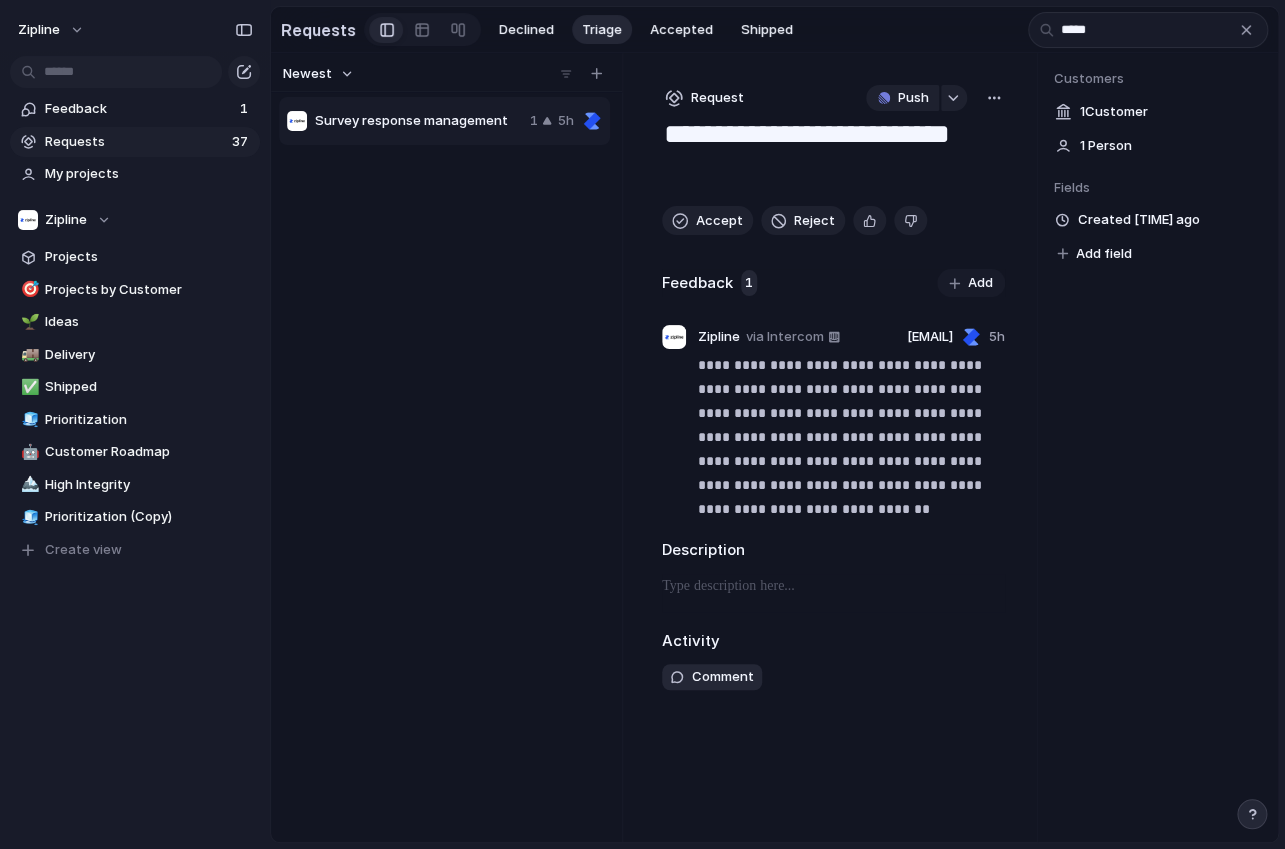 type on "******" 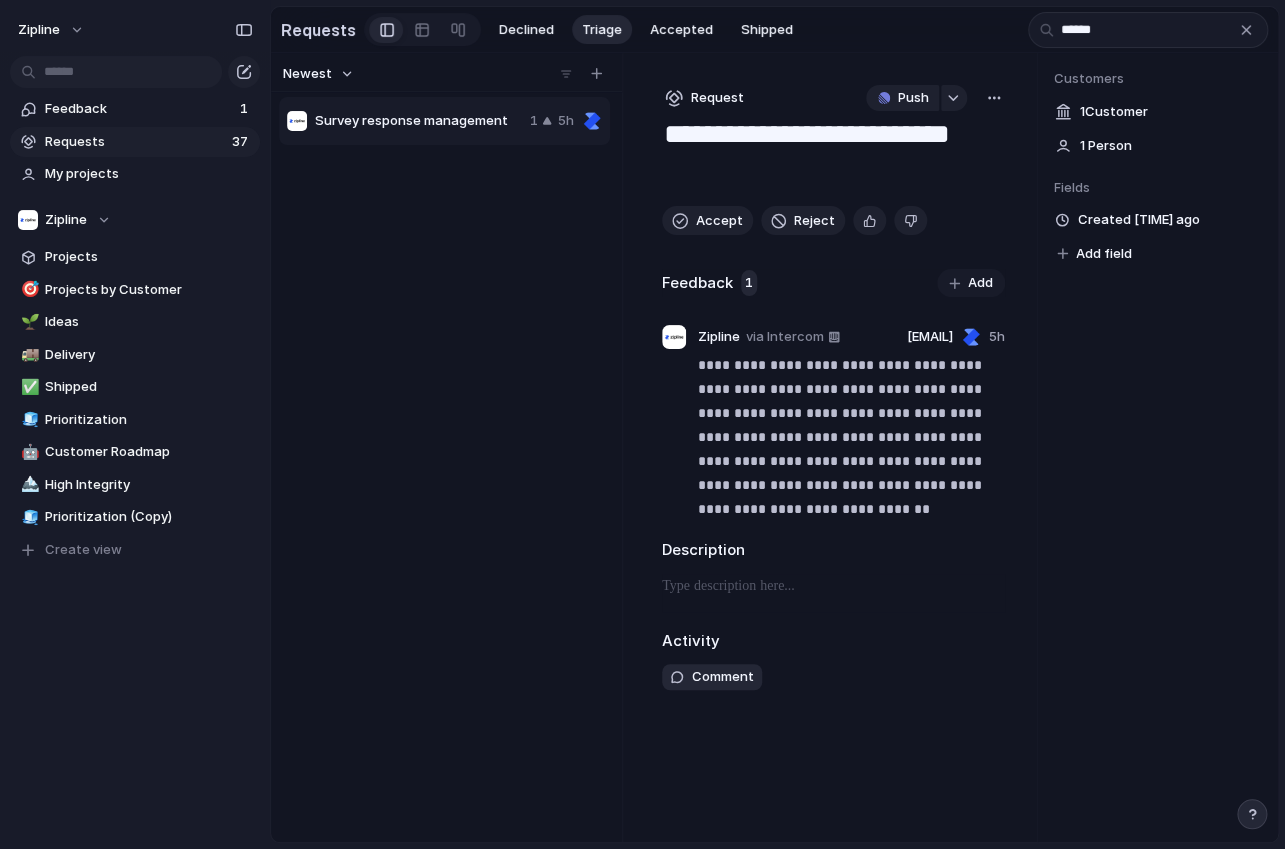 type 